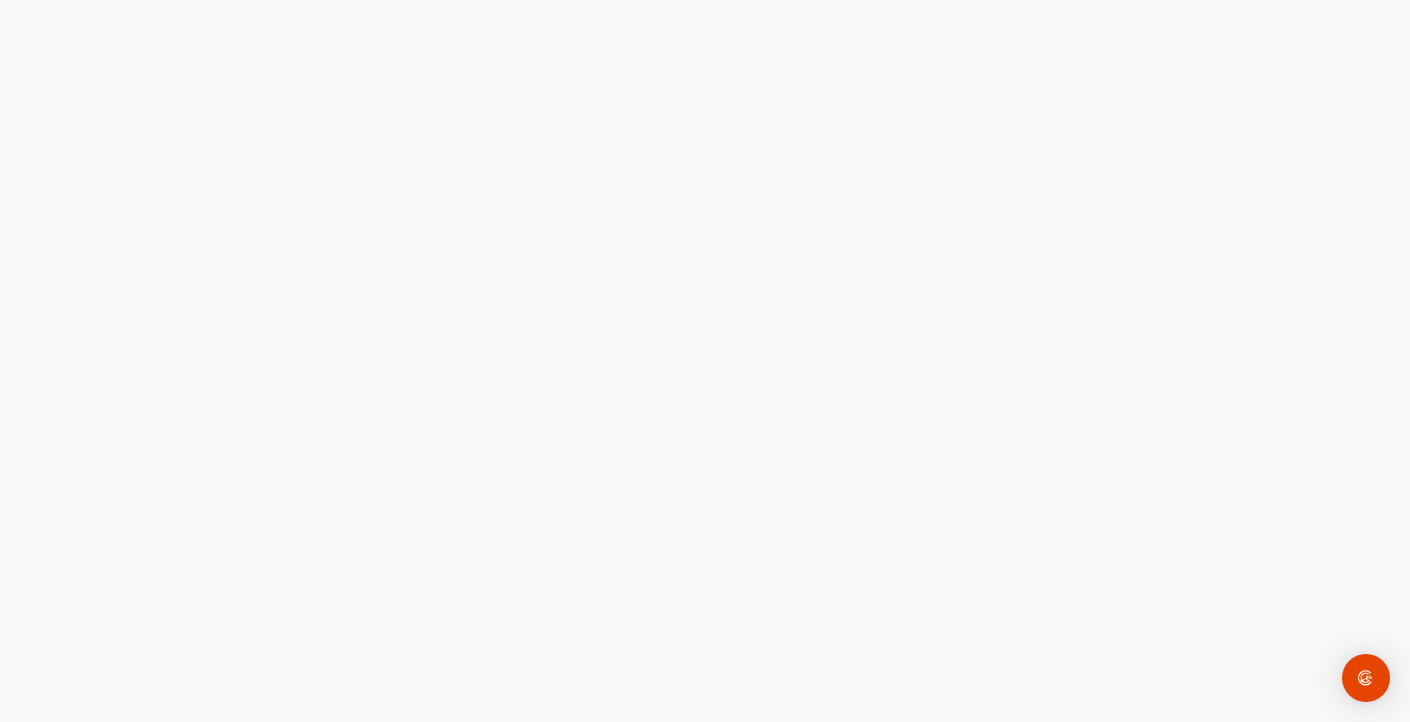 scroll, scrollTop: 0, scrollLeft: 0, axis: both 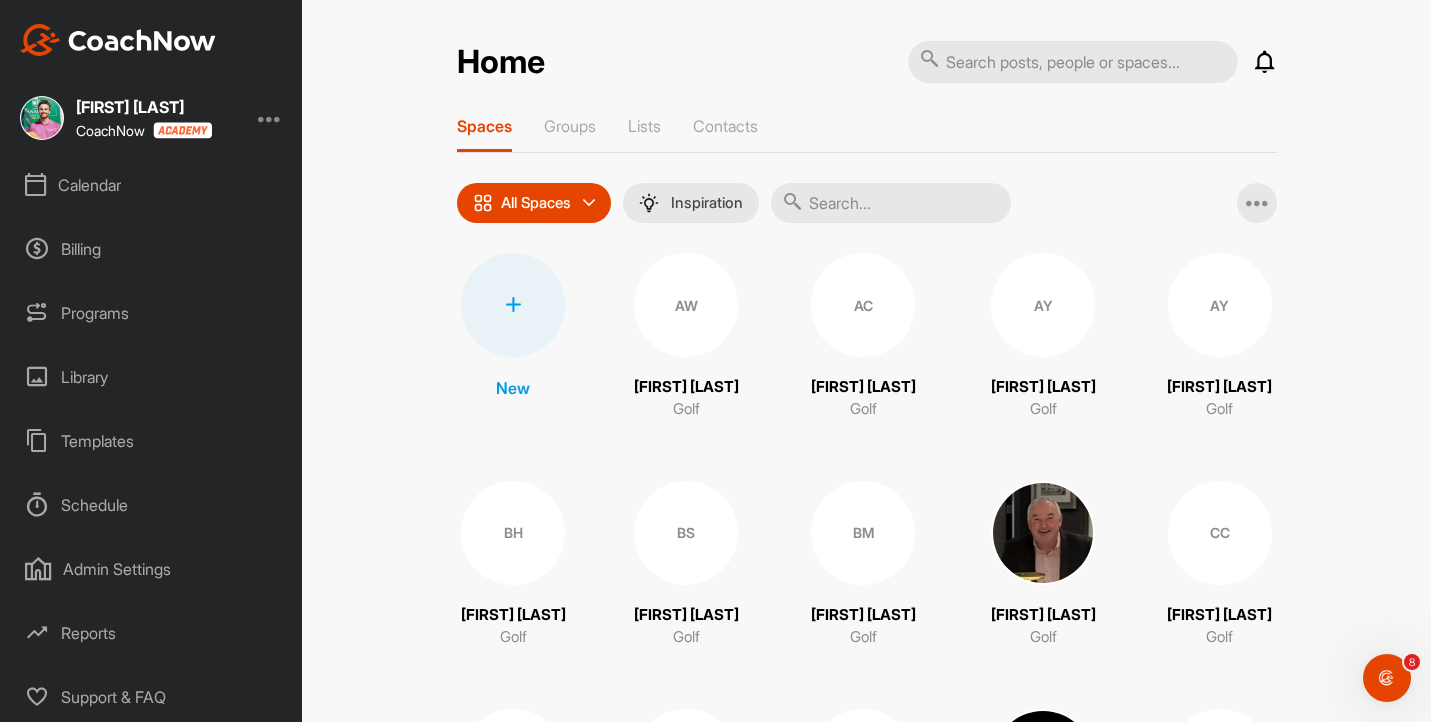 click at bounding box center (513, 305) 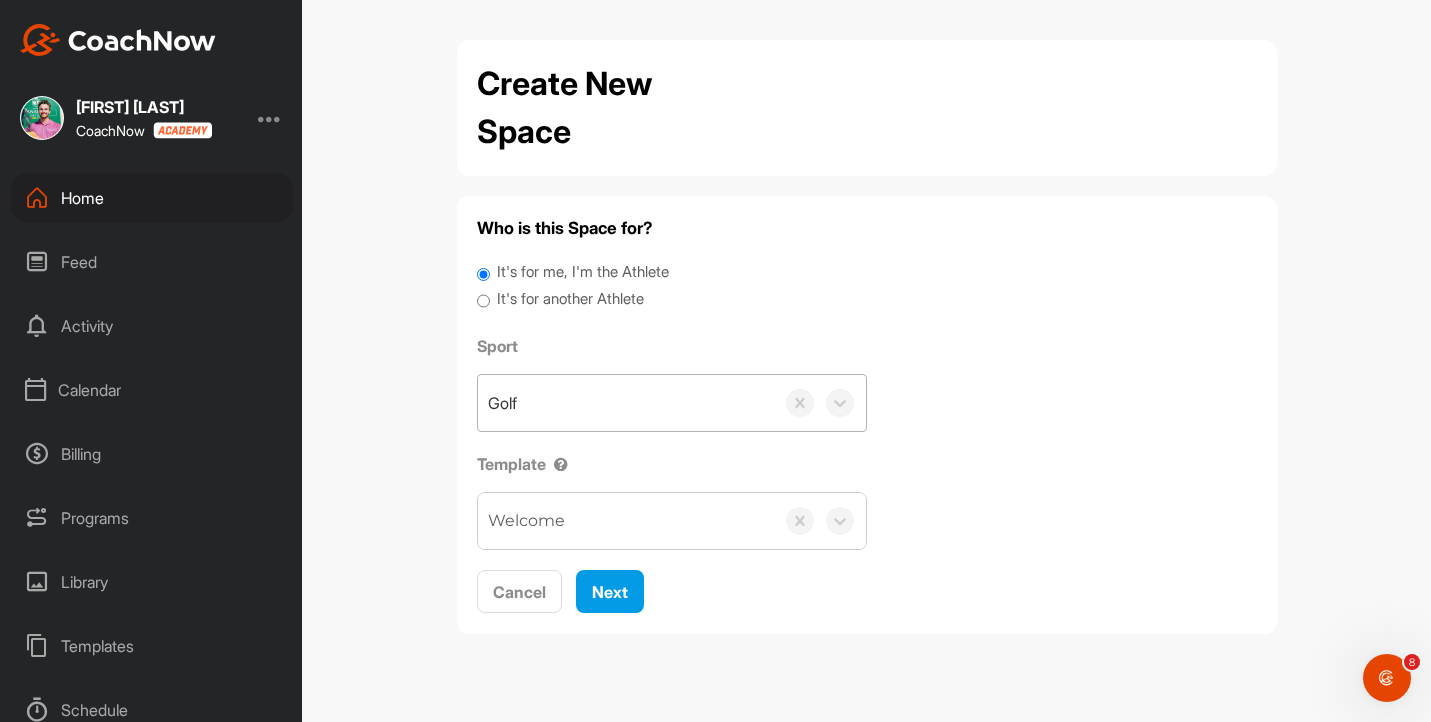 click on "Golf" at bounding box center (626, 403) 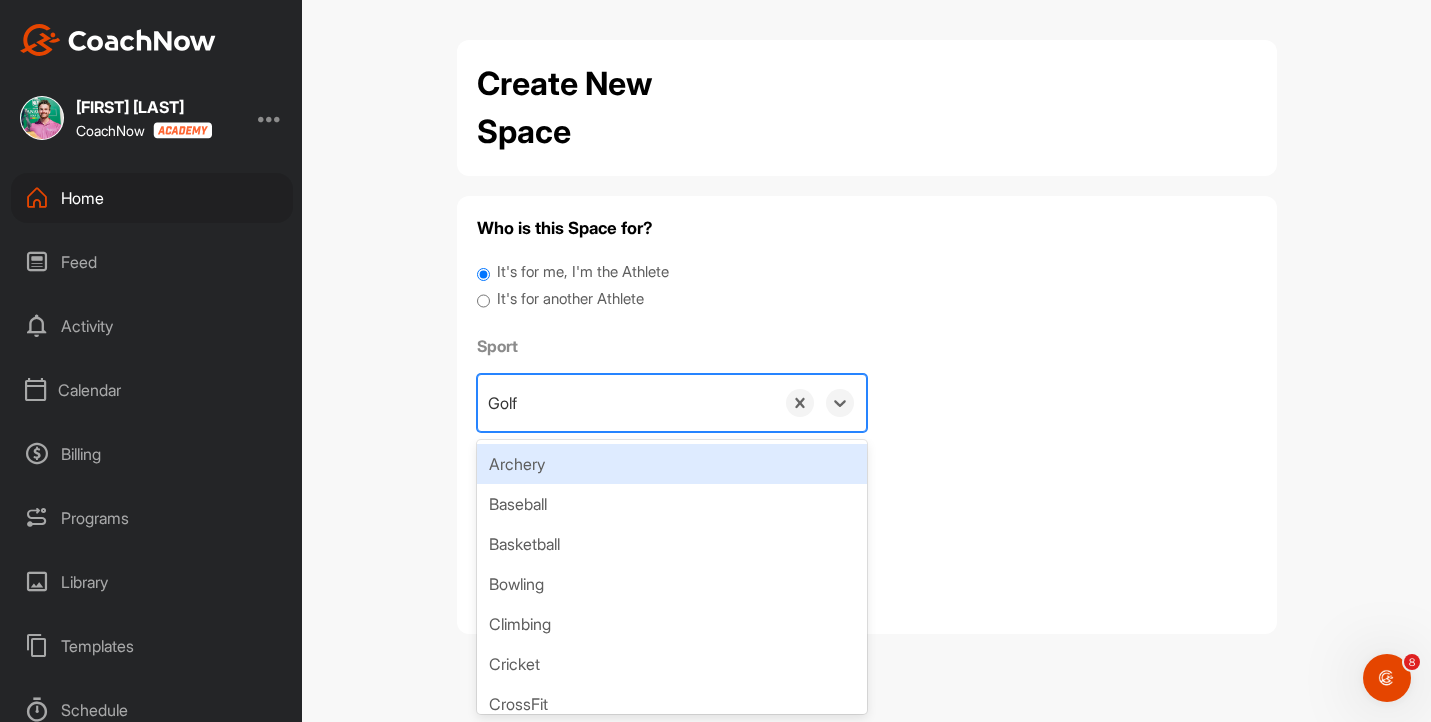 click on "Sport" at bounding box center (672, 346) 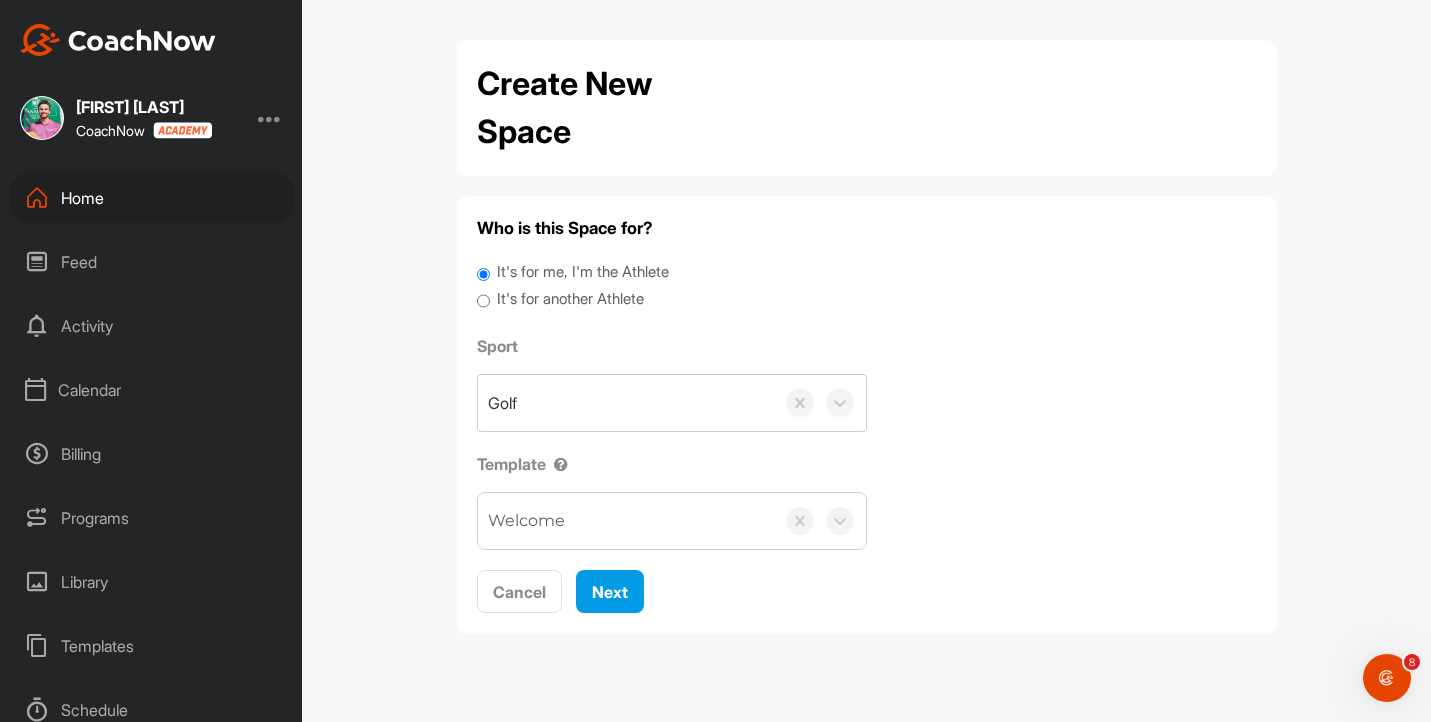 click on "Who is this Space for? It's for me, I'm the Athlete It's for another Athlete Sport Golf Template    Welcome   Cancel   Next" at bounding box center (867, 415) 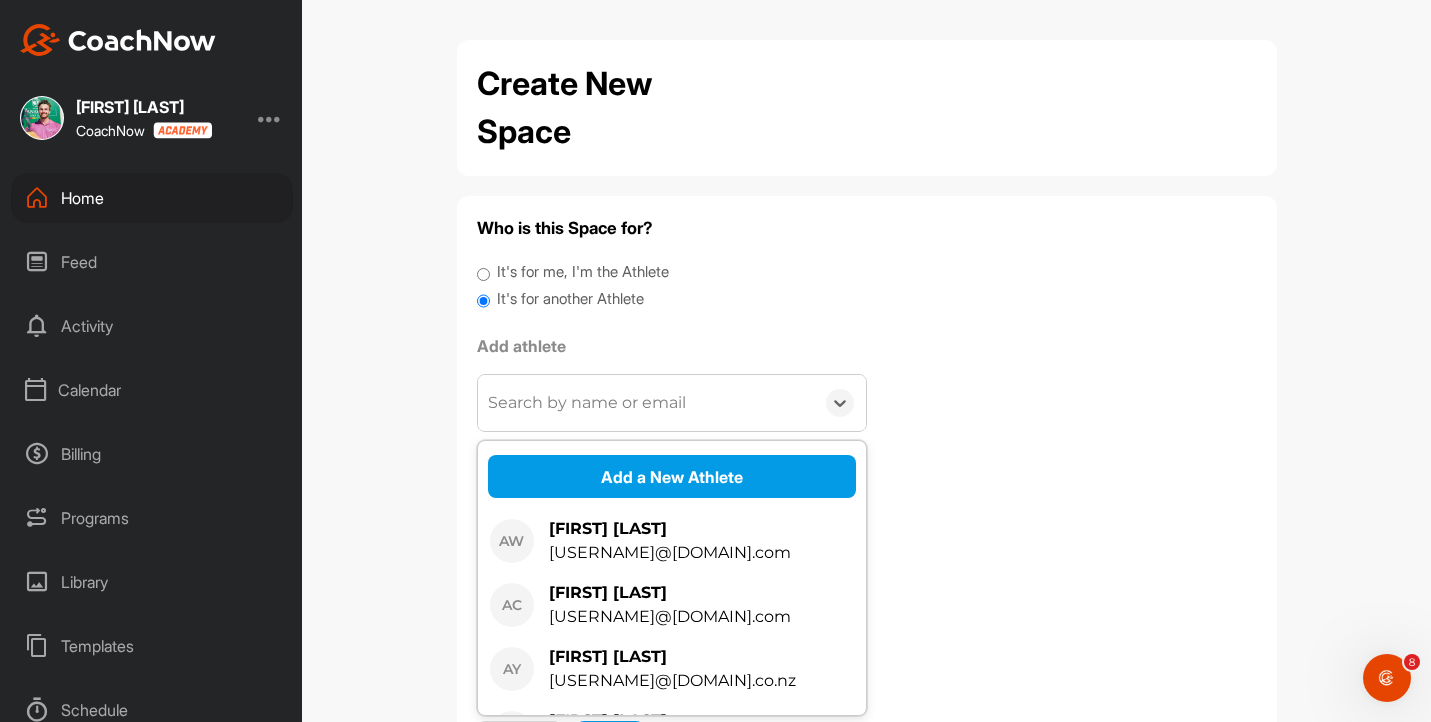 click on "Search by name or email" at bounding box center (587, 403) 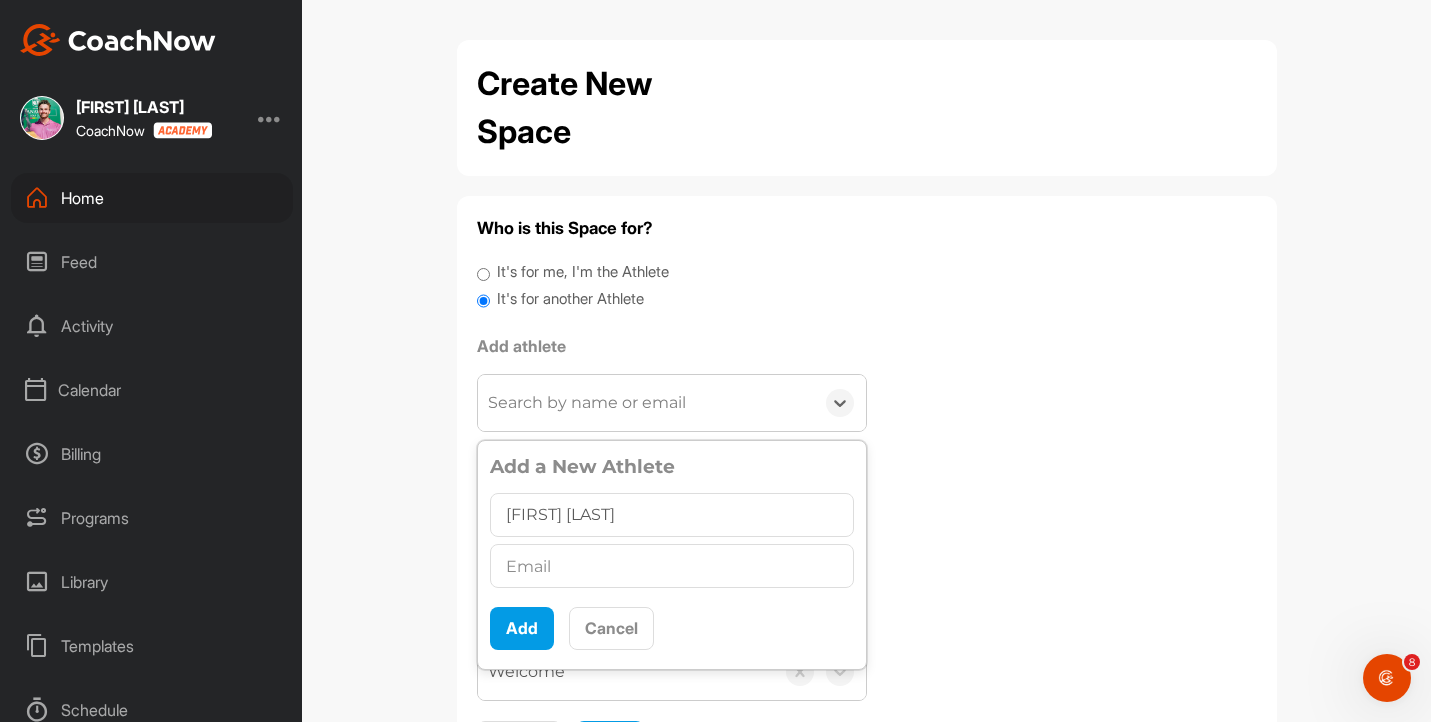 type on "[FIRST] [LAST]" 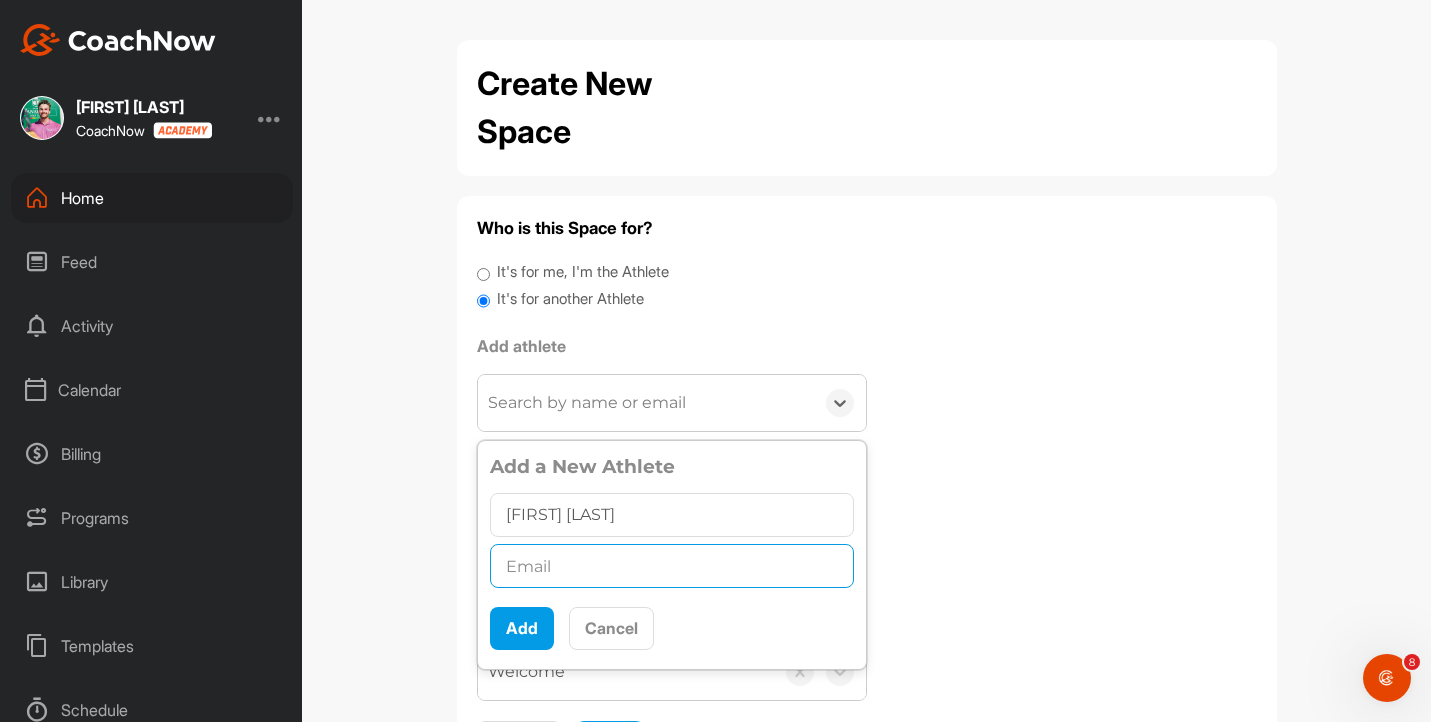 click at bounding box center (672, 566) 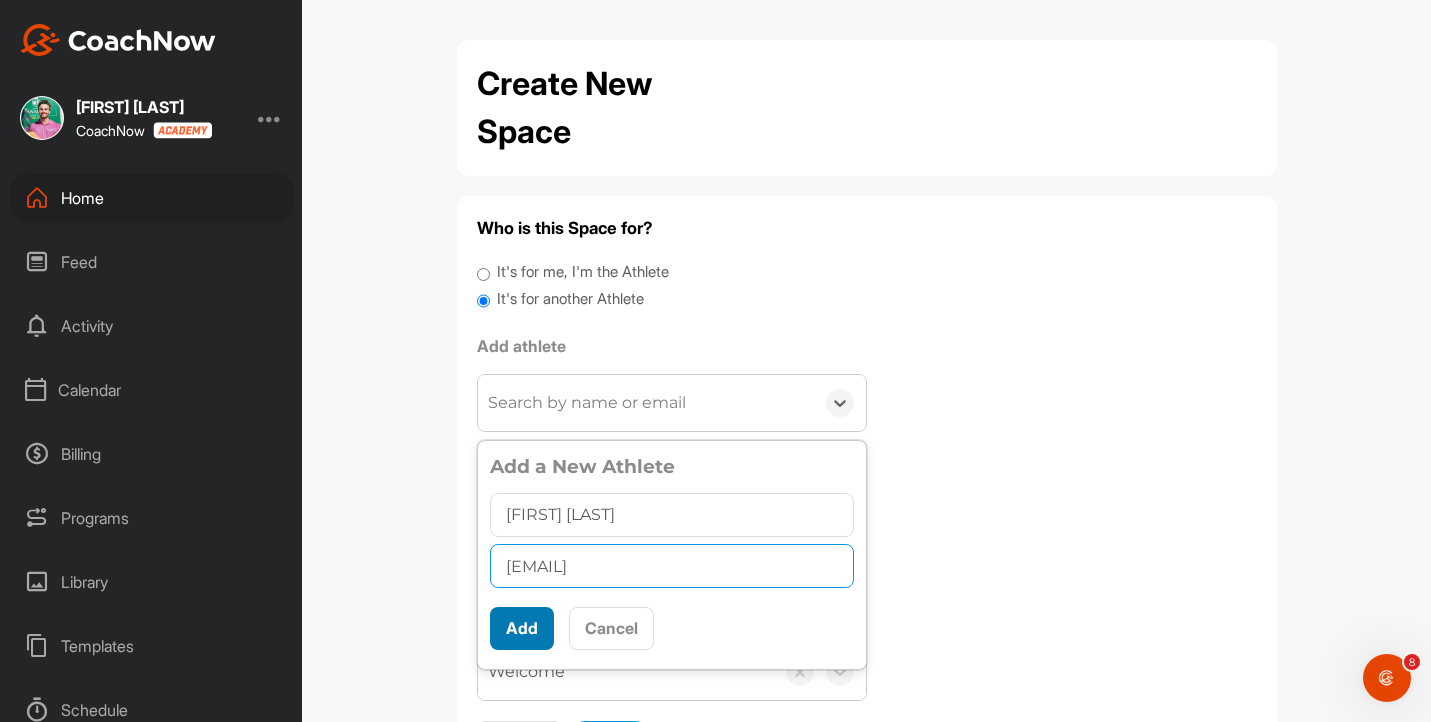 type on "[EMAIL]" 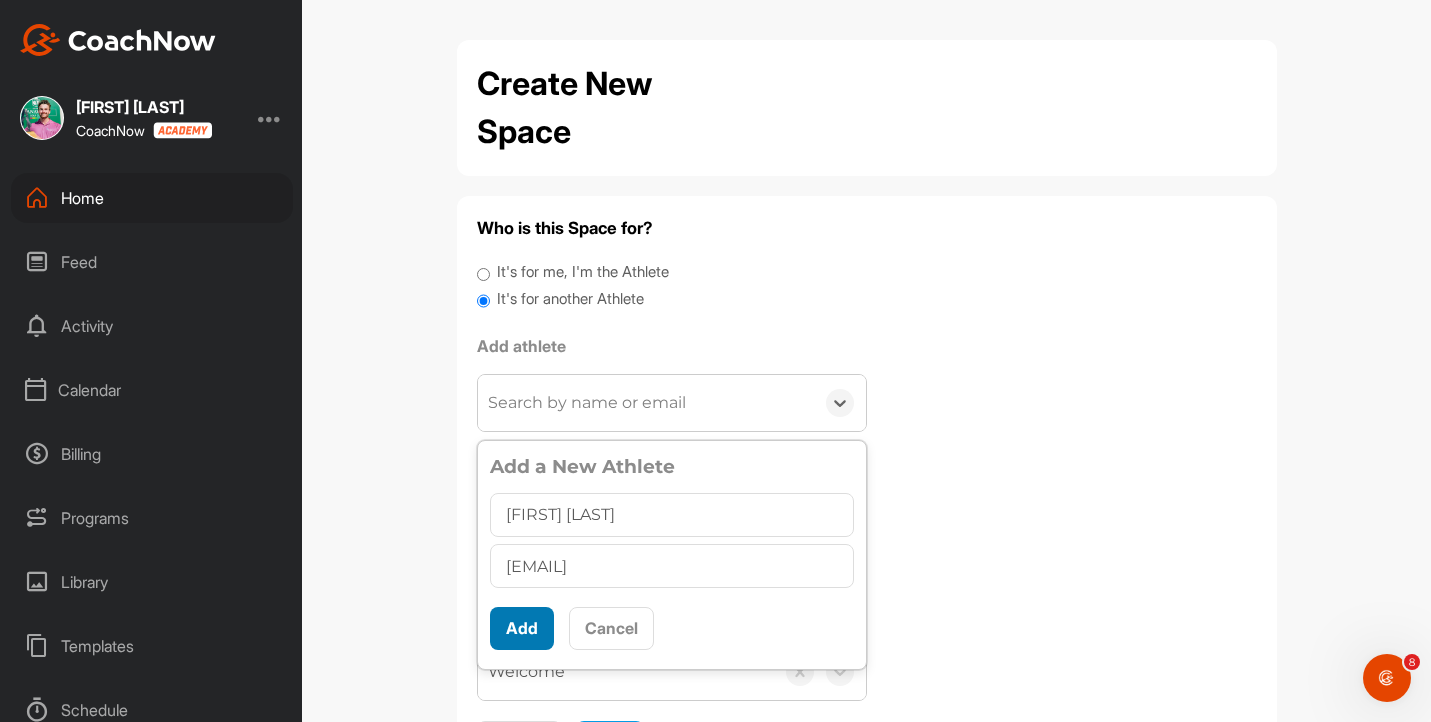 click on "Add" at bounding box center (522, 628) 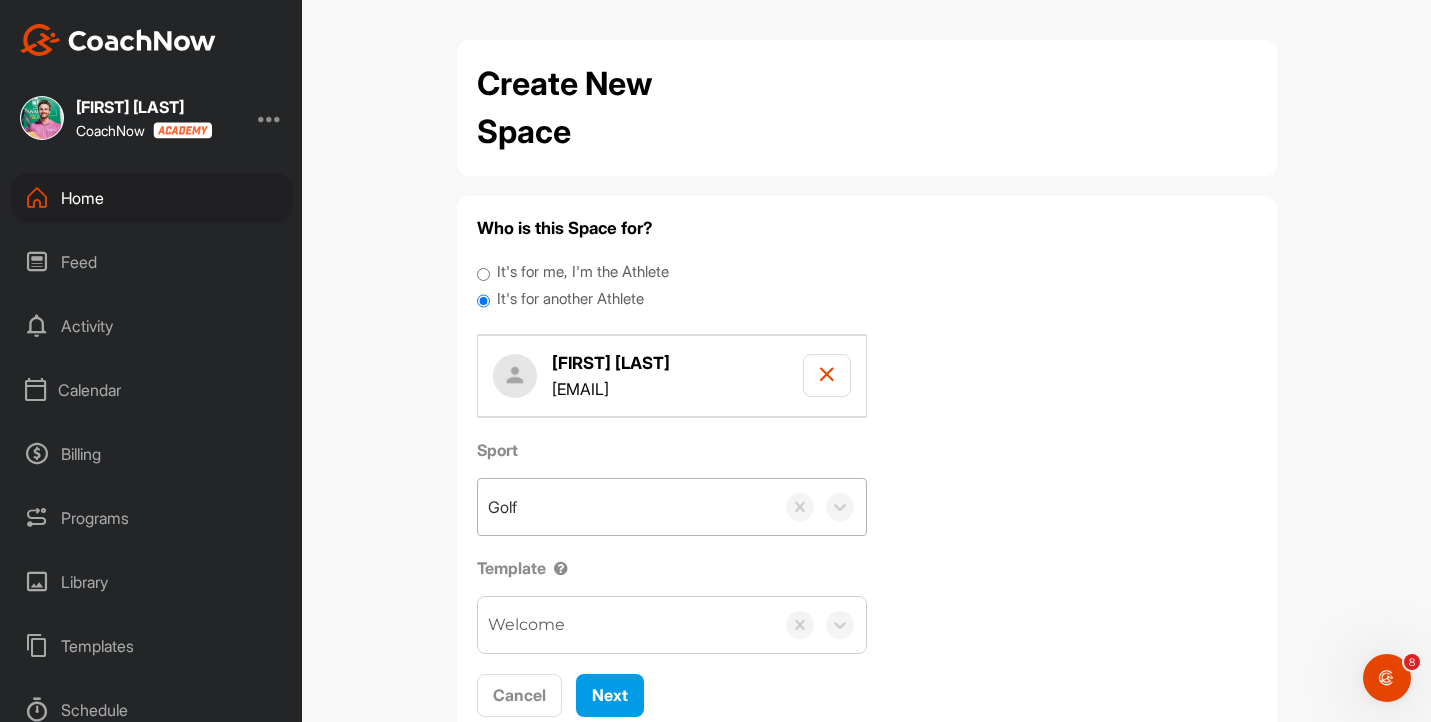 scroll, scrollTop: 61, scrollLeft: 0, axis: vertical 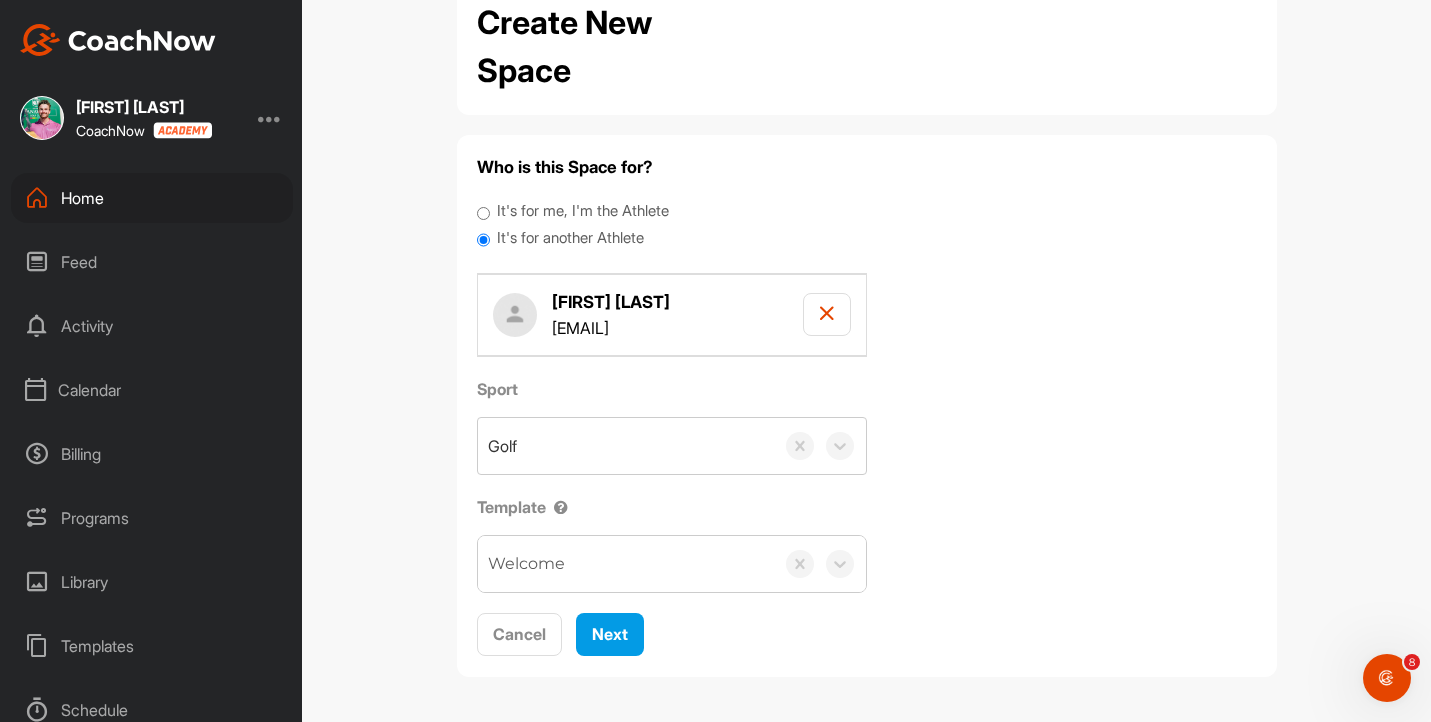 click on "Welcome" at bounding box center (626, 564) 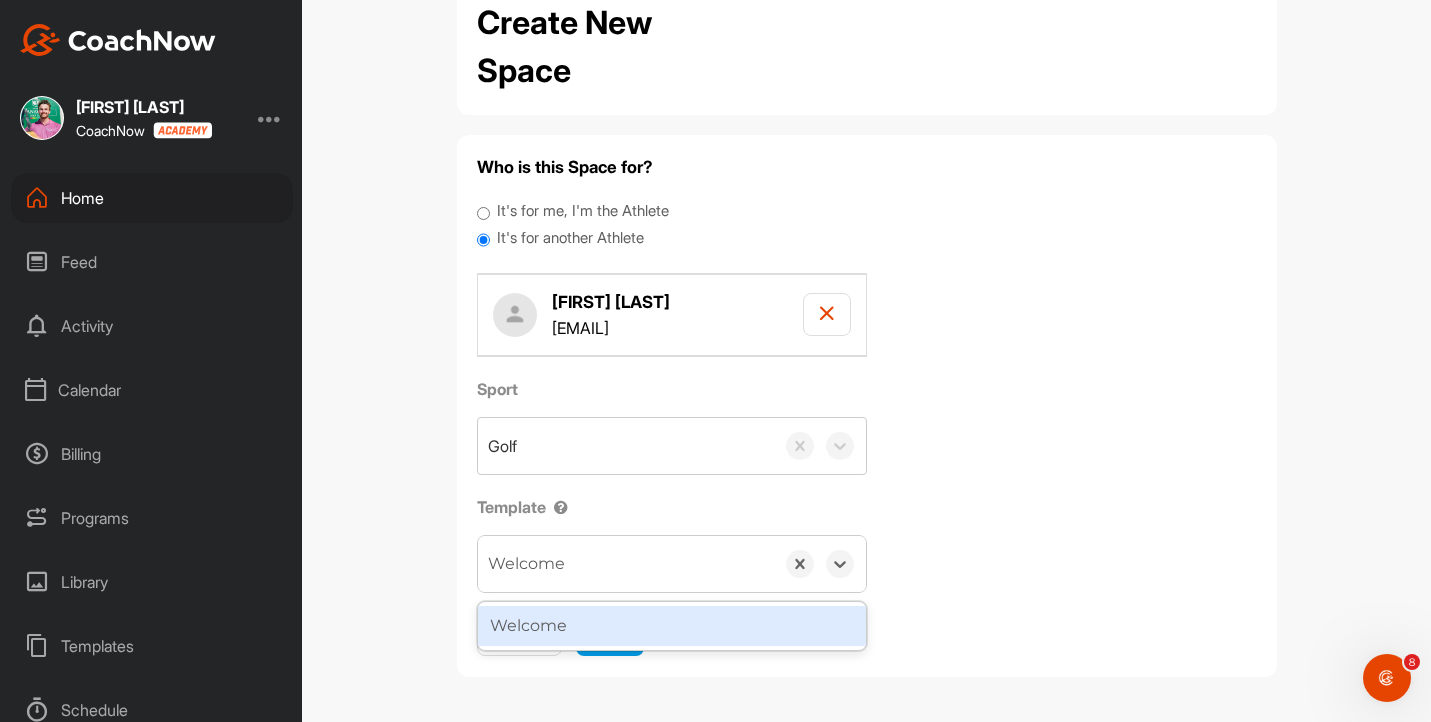 click on "Welcome" at bounding box center [672, 626] 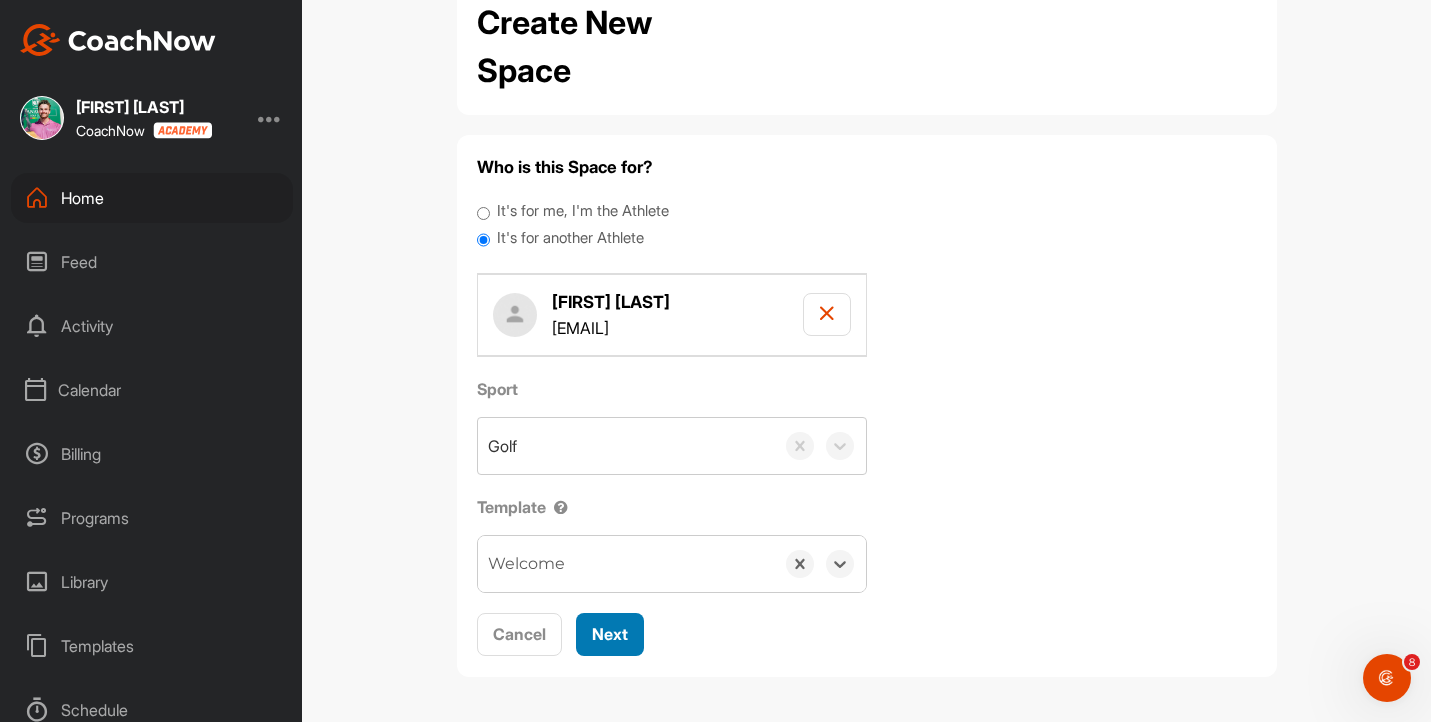 click on "Next" at bounding box center (610, 634) 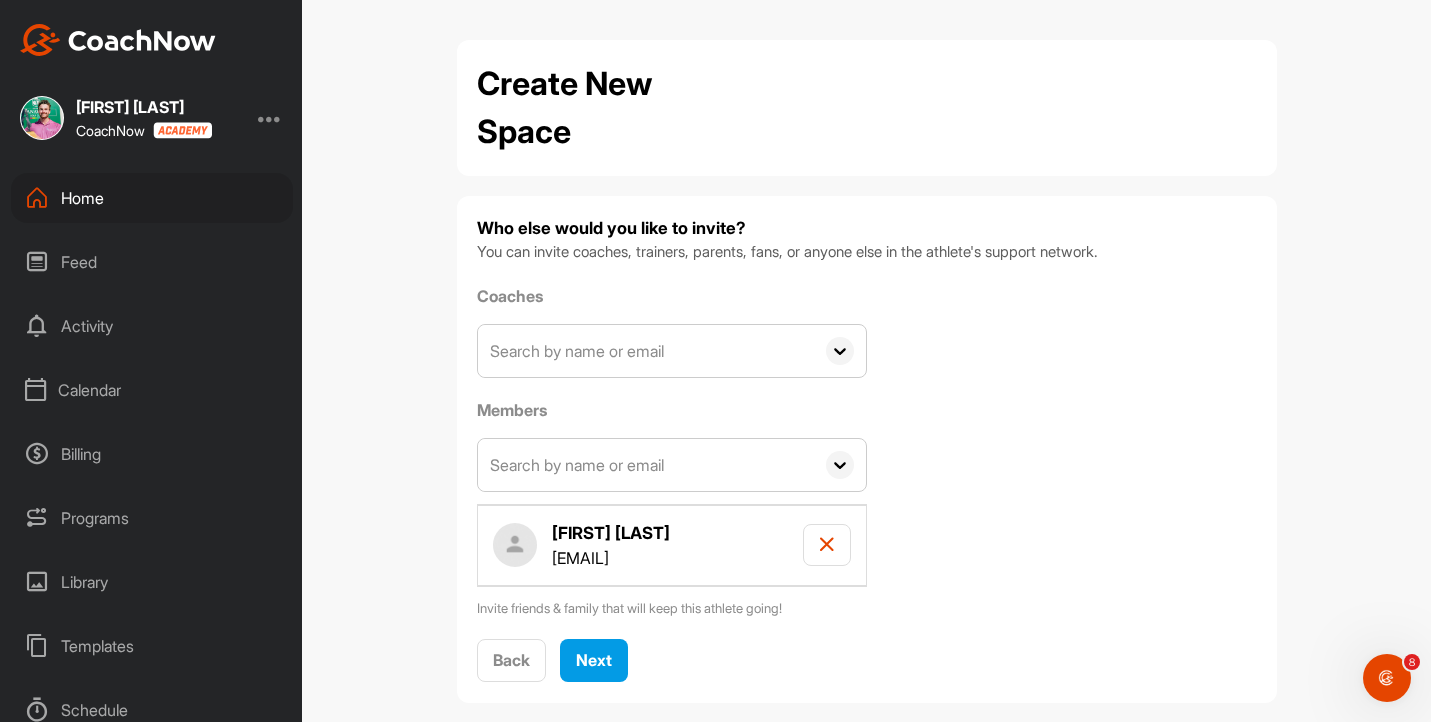 click at bounding box center (646, 351) 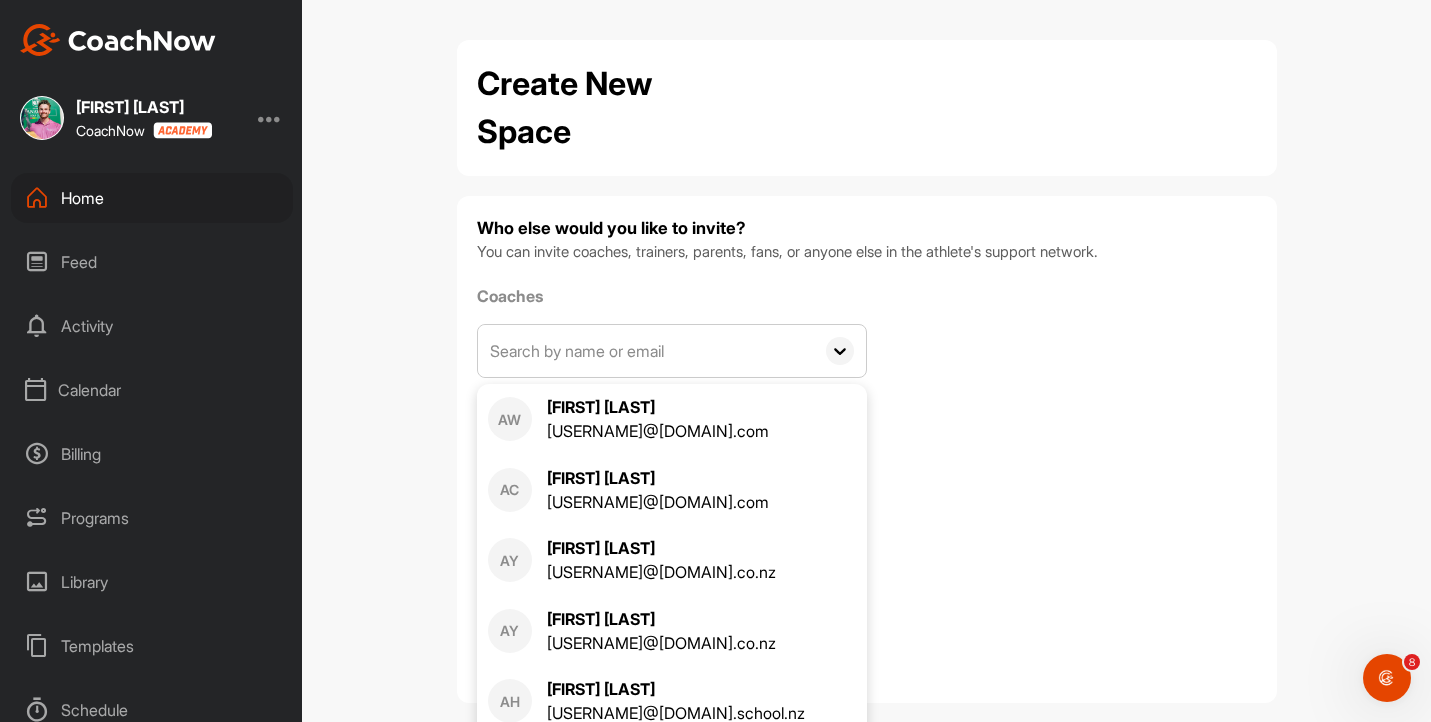type on "[EMAIL]" 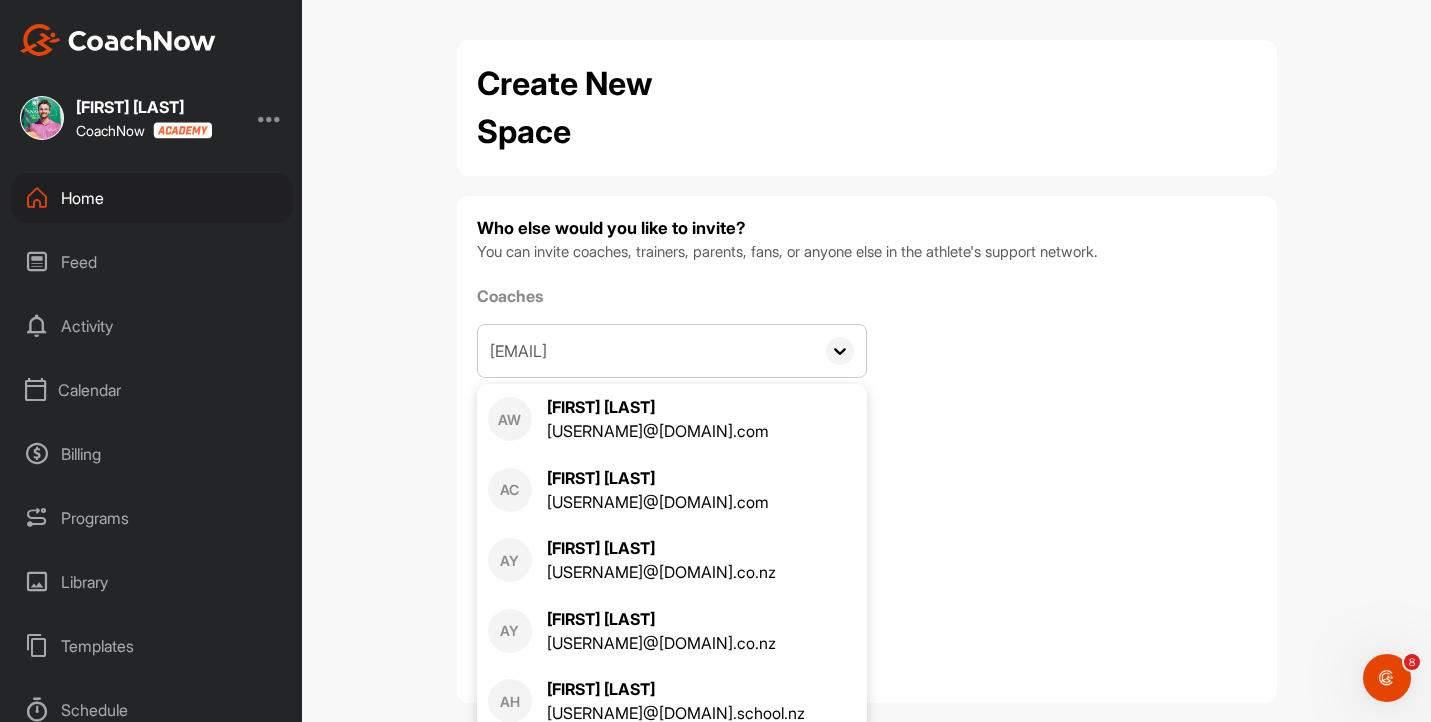 type on "[EMAIL]" 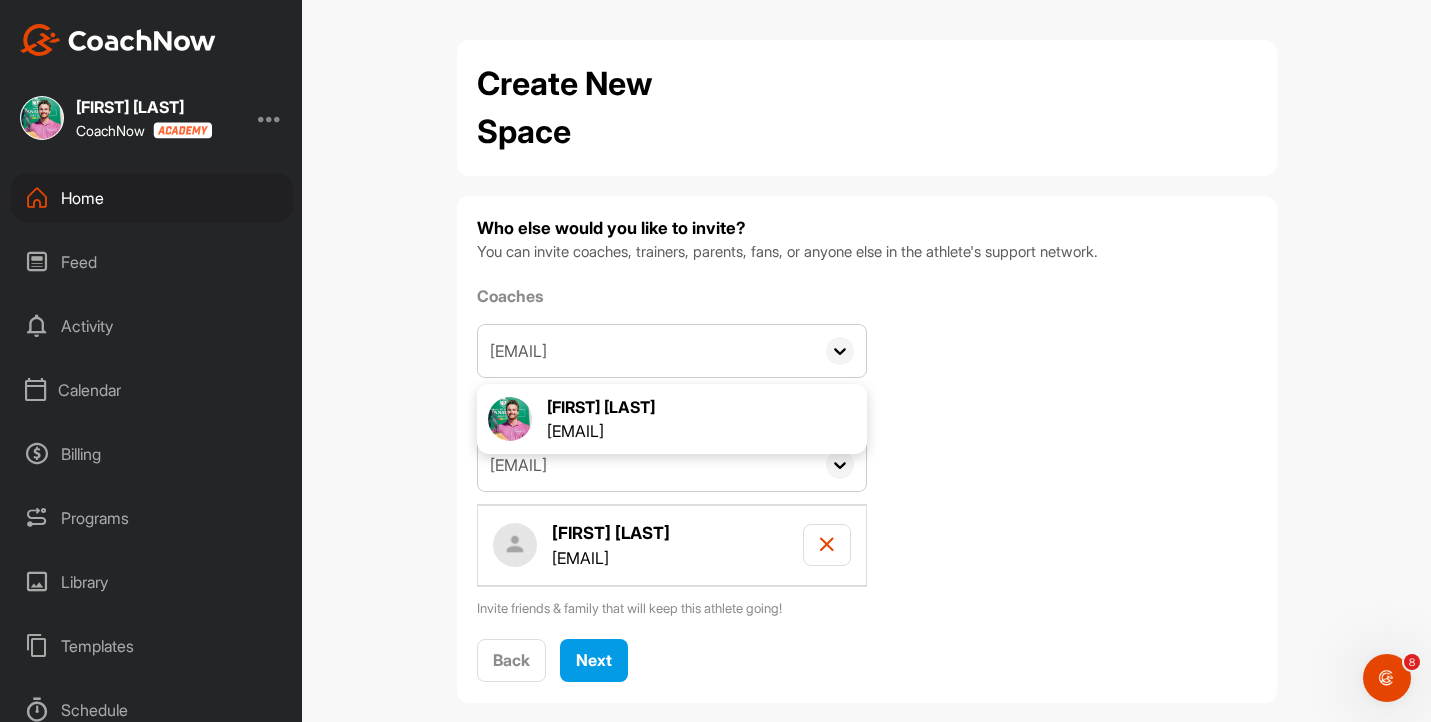 click on "Coaches [EMAIL] [FIRST] [LAST] [EMAIL] [FIRST] [LAST] Members [EMAIL] [FIRST] [LAST] [EMAIL] [FIRST] [LAST] [FIRST] [LAST] [EMAIL]   Invite friends & family that will keep this athlete going!" at bounding box center [867, 451] 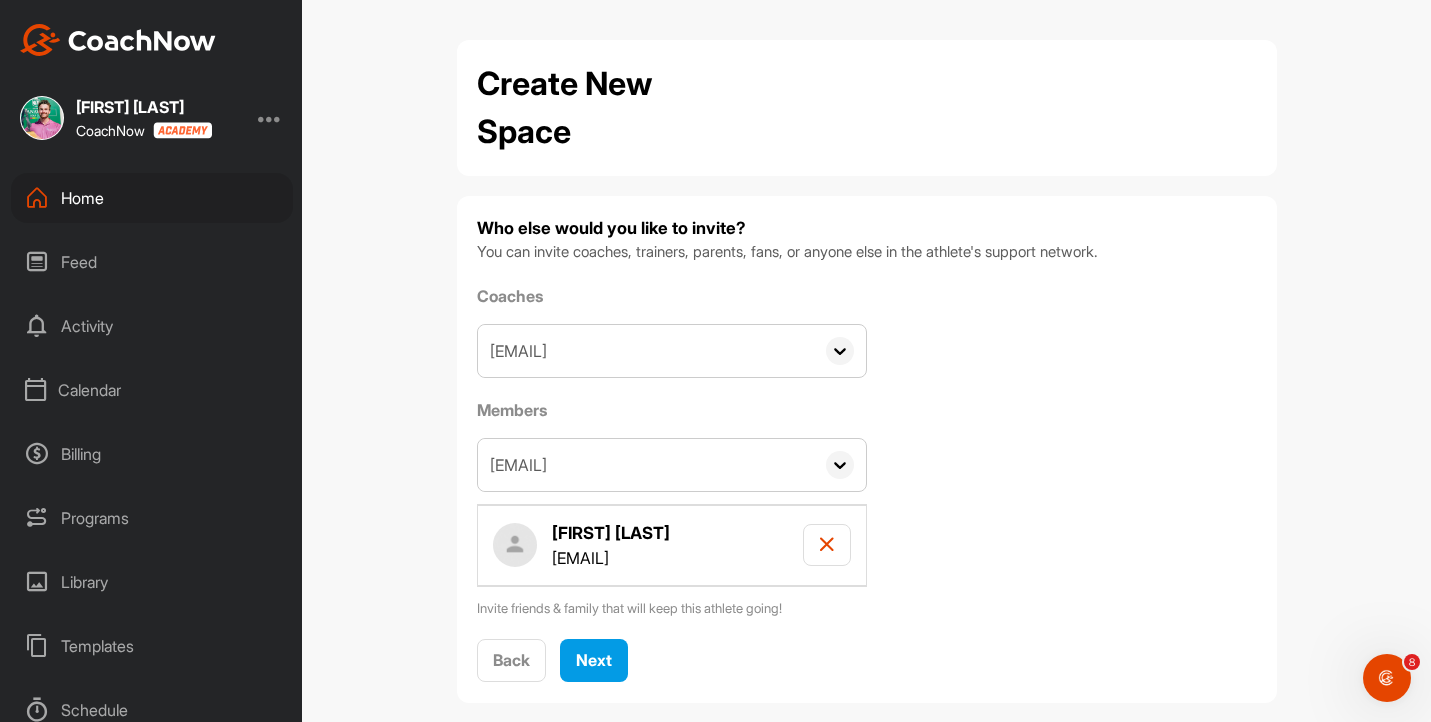 click on "[EMAIL]" at bounding box center [646, 351] 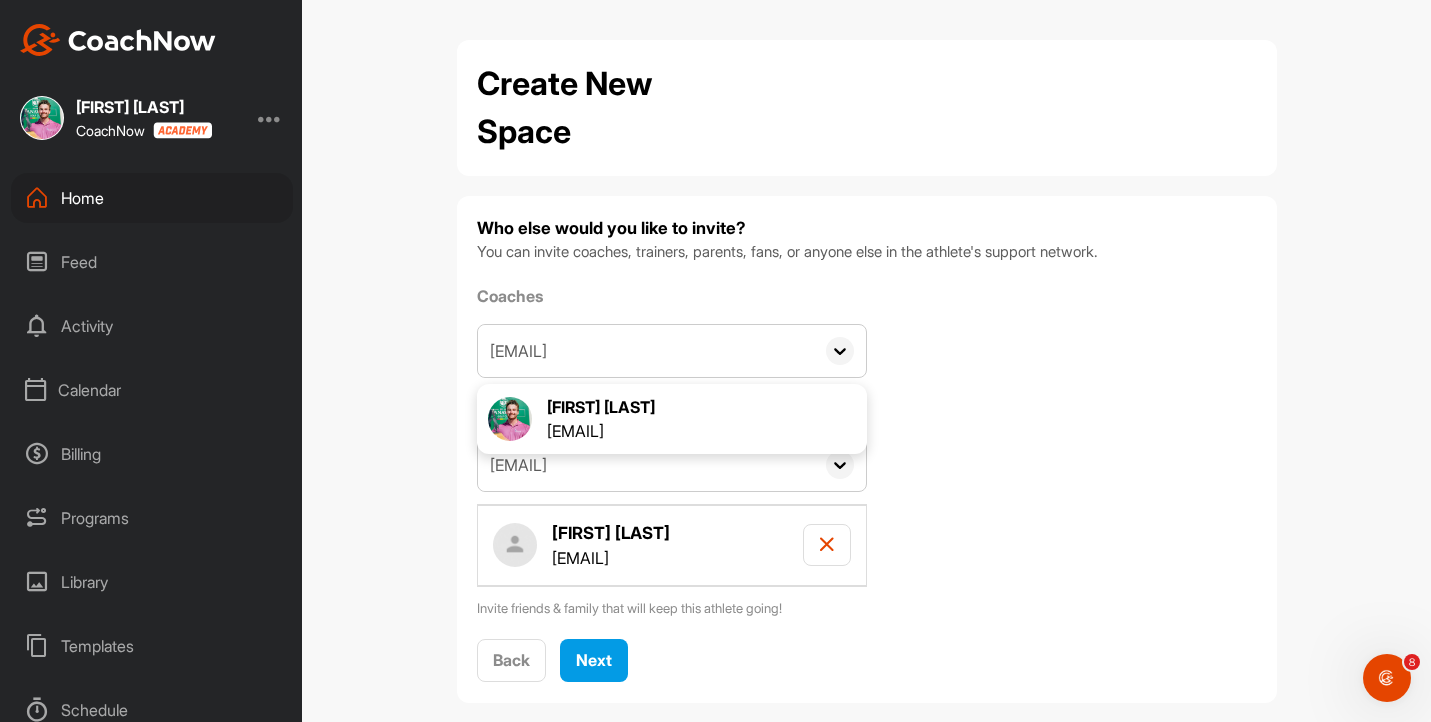 click on "Coaches [EMAIL] [FIRST] [LAST] [EMAIL] [FIRST] [LAST] Members [EMAIL] [FIRST] [LAST] [EMAIL] [FIRST] [LAST] [FIRST] [LAST] [EMAIL]   Invite friends & family that will keep this athlete going!" at bounding box center (867, 451) 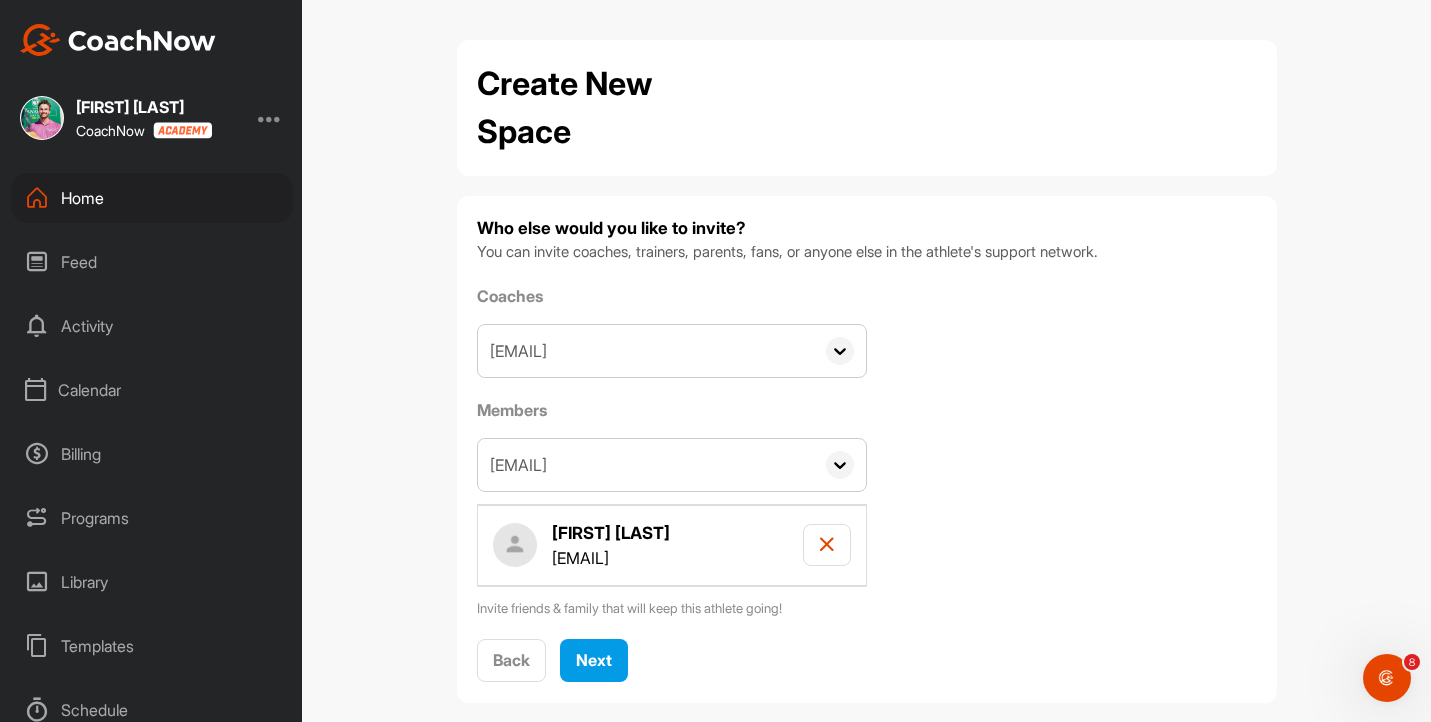 click 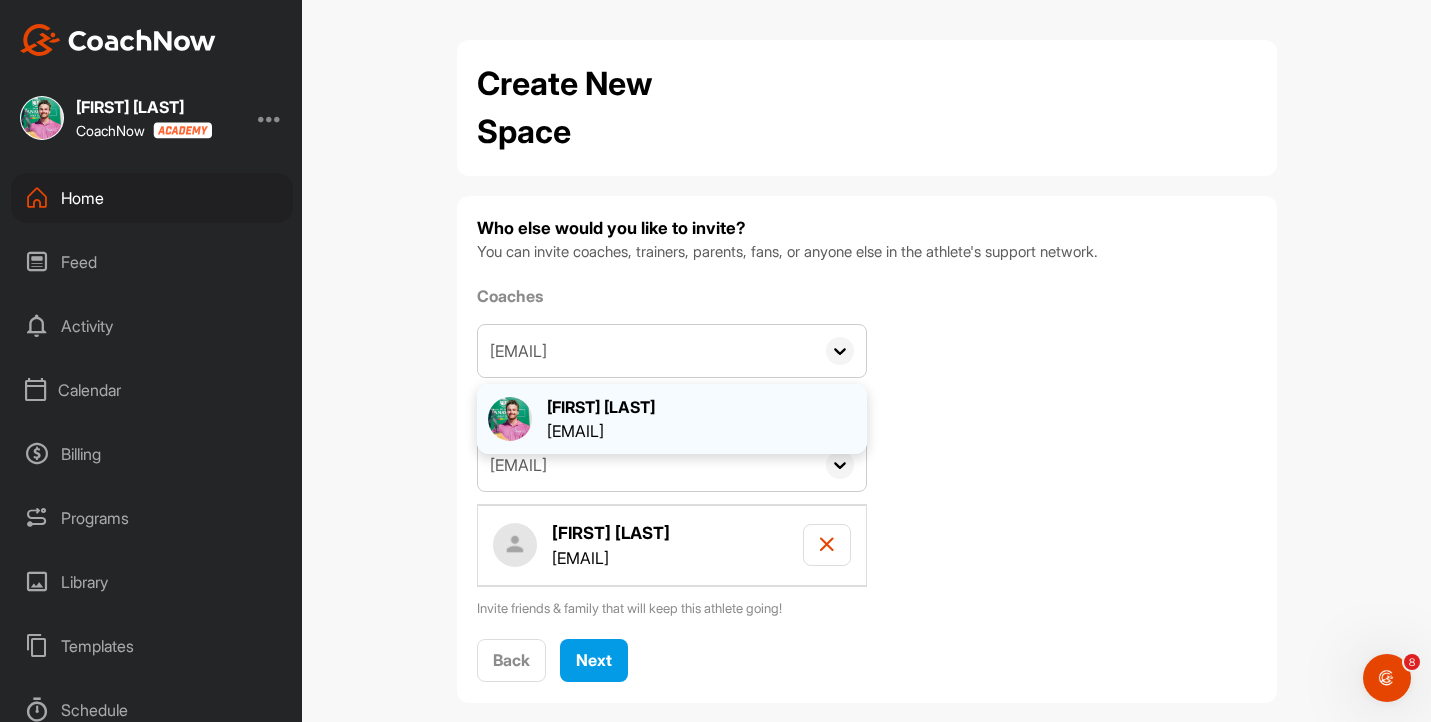 click on "[EMAIL]" at bounding box center [601, 431] 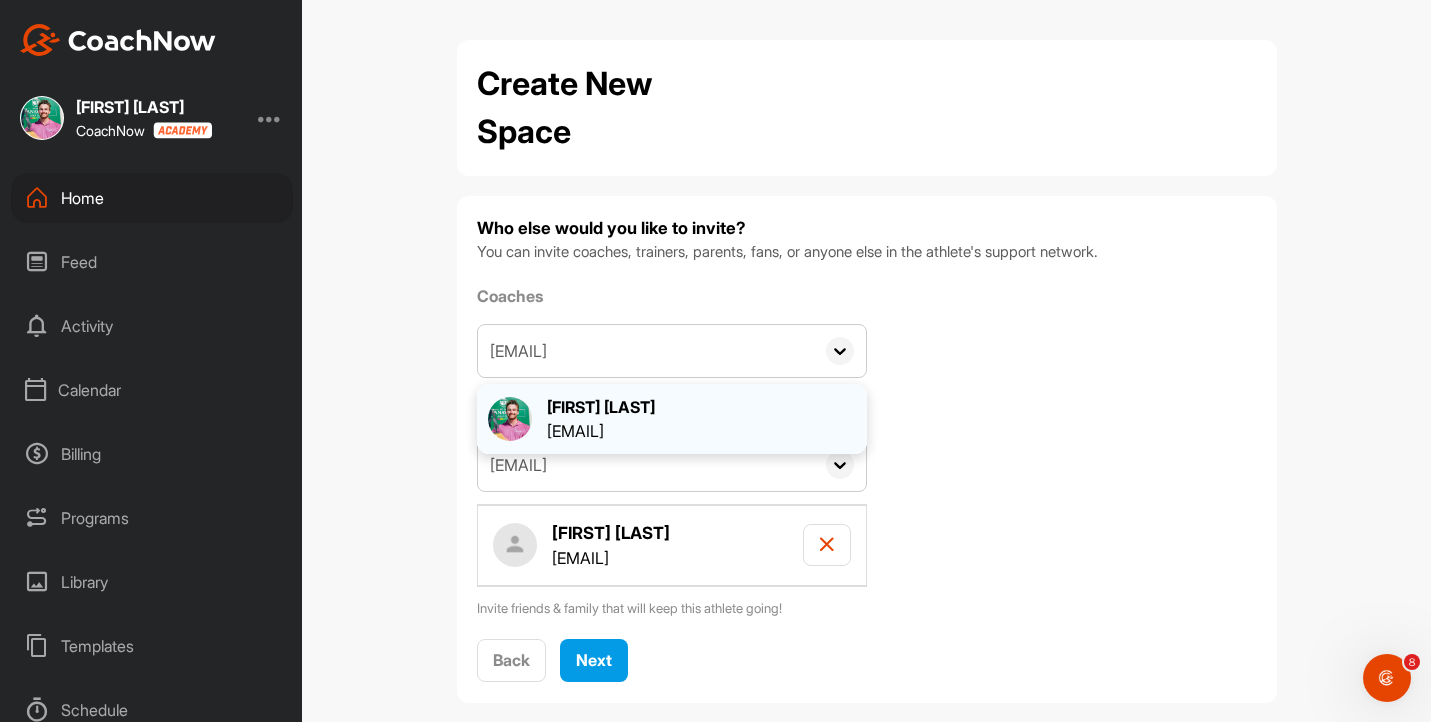 type 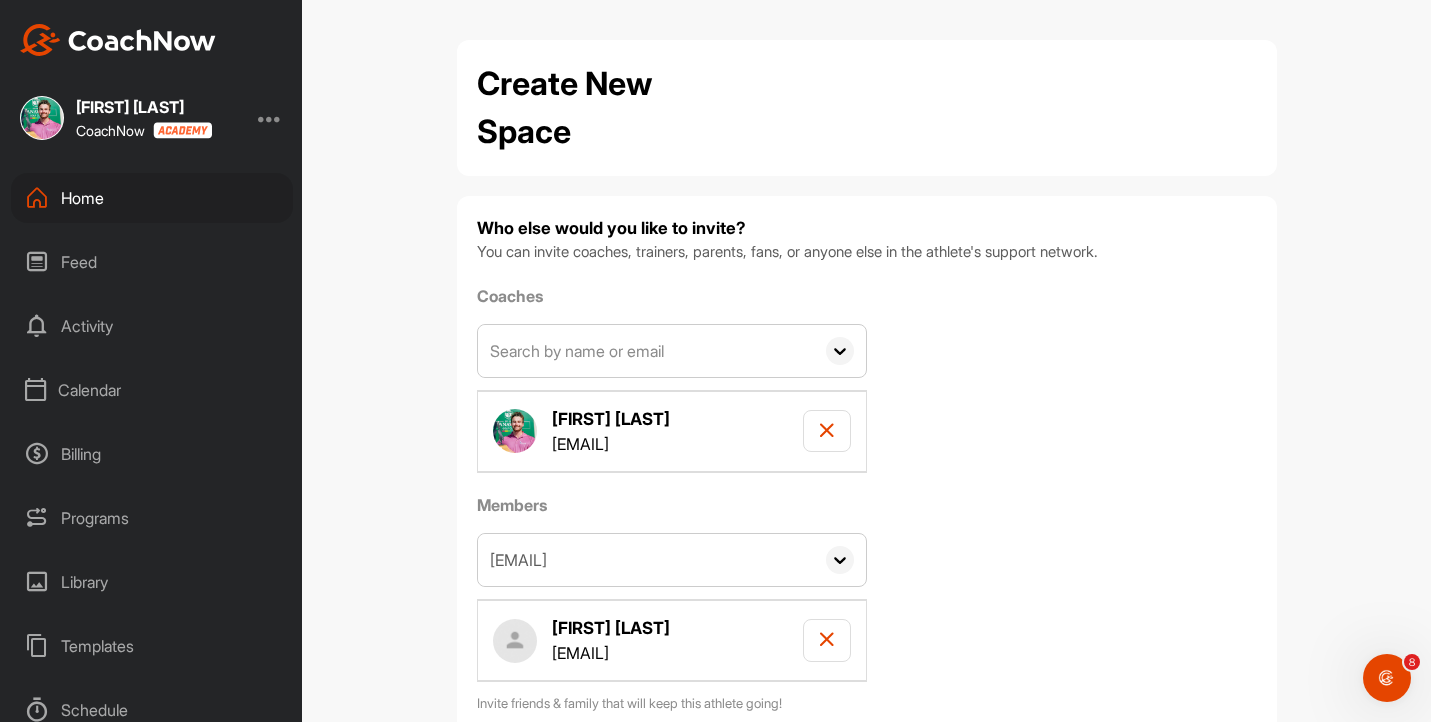 click on "Coaches AW Aidan Woodward [EMAIL] AC Alex Coffey [EMAIL] AY Ally Yu [EMAIL] AY Amy Yu [EMAIL] AH Andrew Herrick [EMAIL] BV Brenden Van [EMAIL] BM Bridget Morris [EMAIL] Chris Pearn [EMAIL] CC Clare Chandler [EMAIL] CL Conrad Lindstrom [EMAIL] DP Dan Parker [EMAIL] DC David Cheape [EMAIL] David Griffiths [EMAIL] FS Fenella Smith [EMAIL] FB Fiona Burrows [EMAIL] GR Gabby Ruben [EMAIL] GP Garth Palmer [EMAIL] Grace Sherwin [EMAIL] GN Graham Nelson [EMAIL] GB Grant Burley [EMAIL] GW Grant Watt [EMAIL] JC James Cooper [EMAIL] JP Jane Paterson [EMAIL] Jenny Saunders [EMAIL] JO Joanne Ou [EMAIL] JB JW" at bounding box center [867, 499] 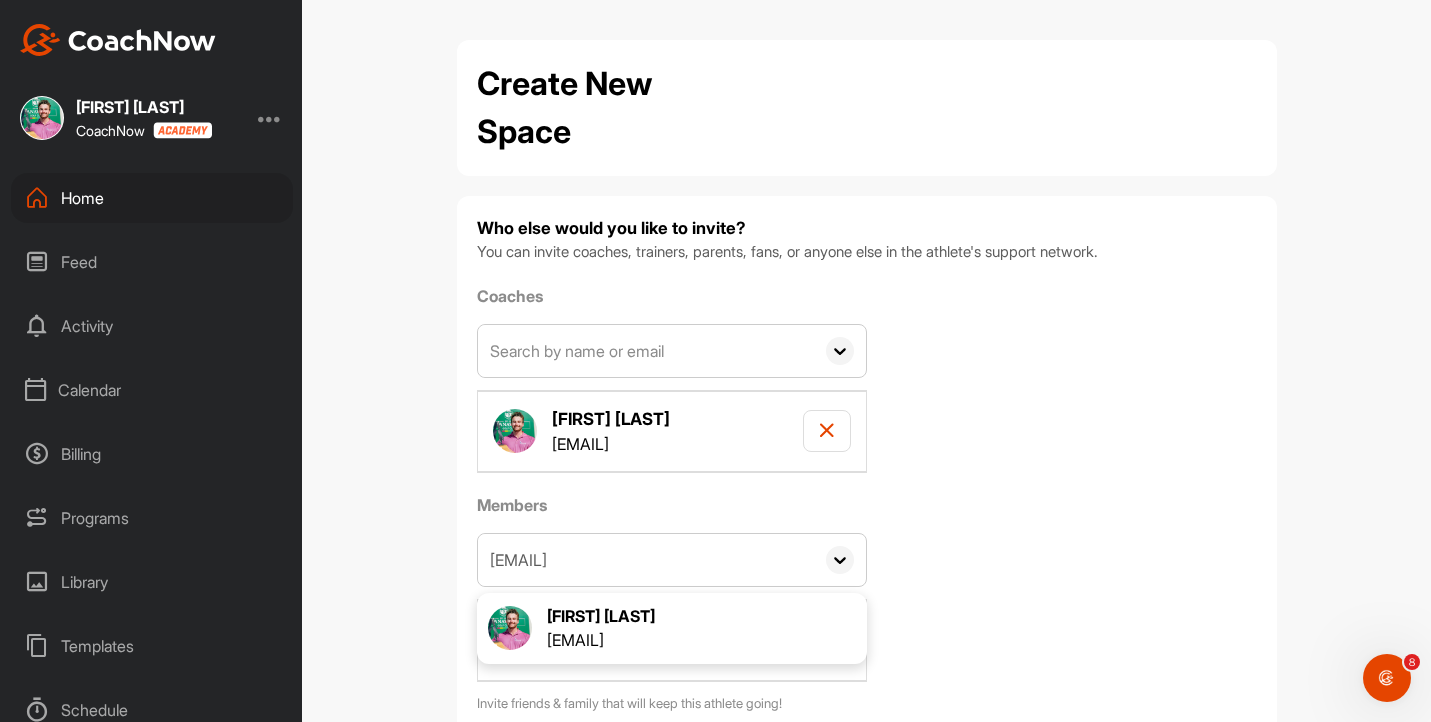 click on "Coaches AW Aidan Woodward [EMAIL] AC Alex Coffey [EMAIL] AY Ally Yu [EMAIL] AY Amy Yu [EMAIL] AH Andrew Herrick [EMAIL] BV Brenden Van [EMAIL] BM Bridget Morris [EMAIL] Chris Pearn [EMAIL] CC Clare Chandler [EMAIL] CL Conrad Lindstrom [EMAIL] DP Dan Parker [EMAIL] DC David Cheape [EMAIL] David Griffiths [EMAIL] FS Fenella Smith [EMAIL] FB Fiona Burrows [EMAIL] GR Gabby Ruben [EMAIL] GP Garth Palmer [EMAIL] Grace Sherwin [EMAIL] GN Graham Nelson [EMAIL] GB Grant Burley [EMAIL] GW Grant Watt [EMAIL] JC James Cooper [EMAIL] JP Jane Paterson [EMAIL] Jenny Saunders [EMAIL] JO Joanne Ou [EMAIL] JB JW" at bounding box center (867, 499) 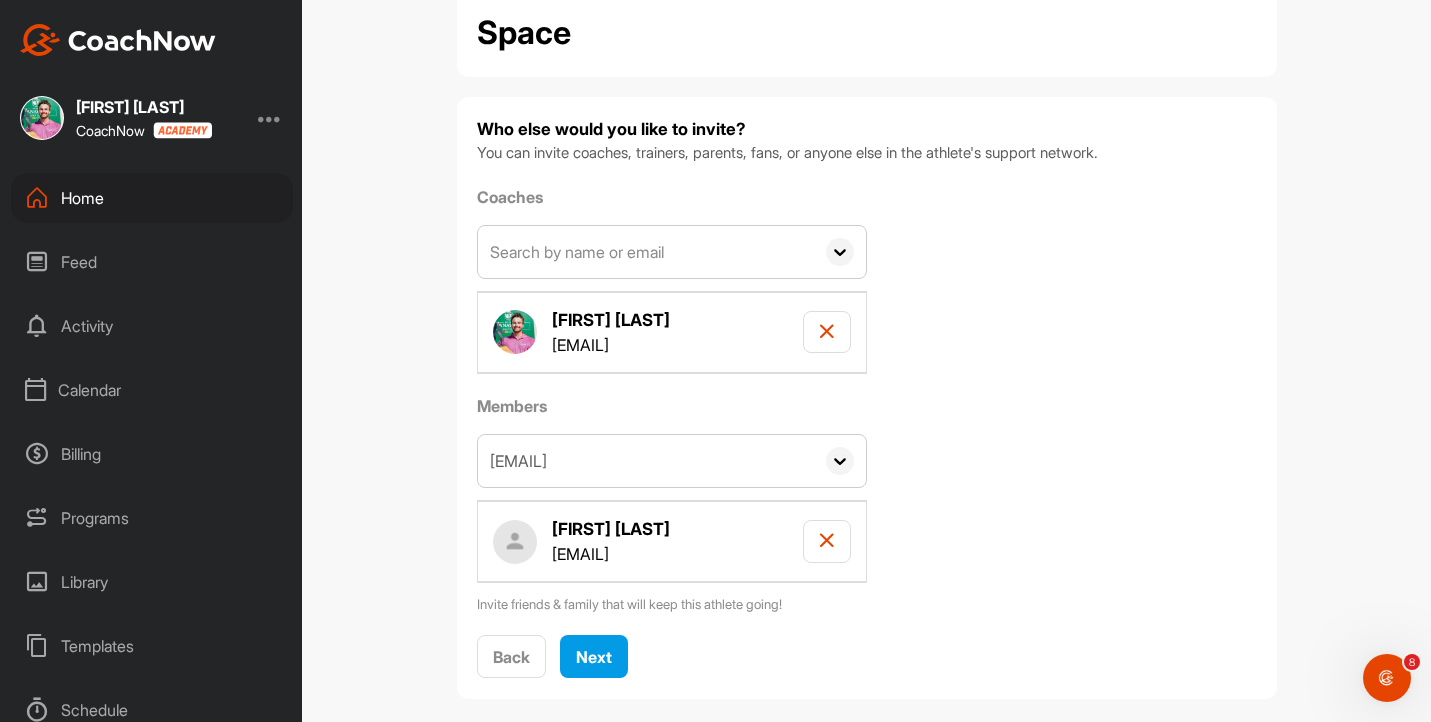 scroll, scrollTop: 122, scrollLeft: 0, axis: vertical 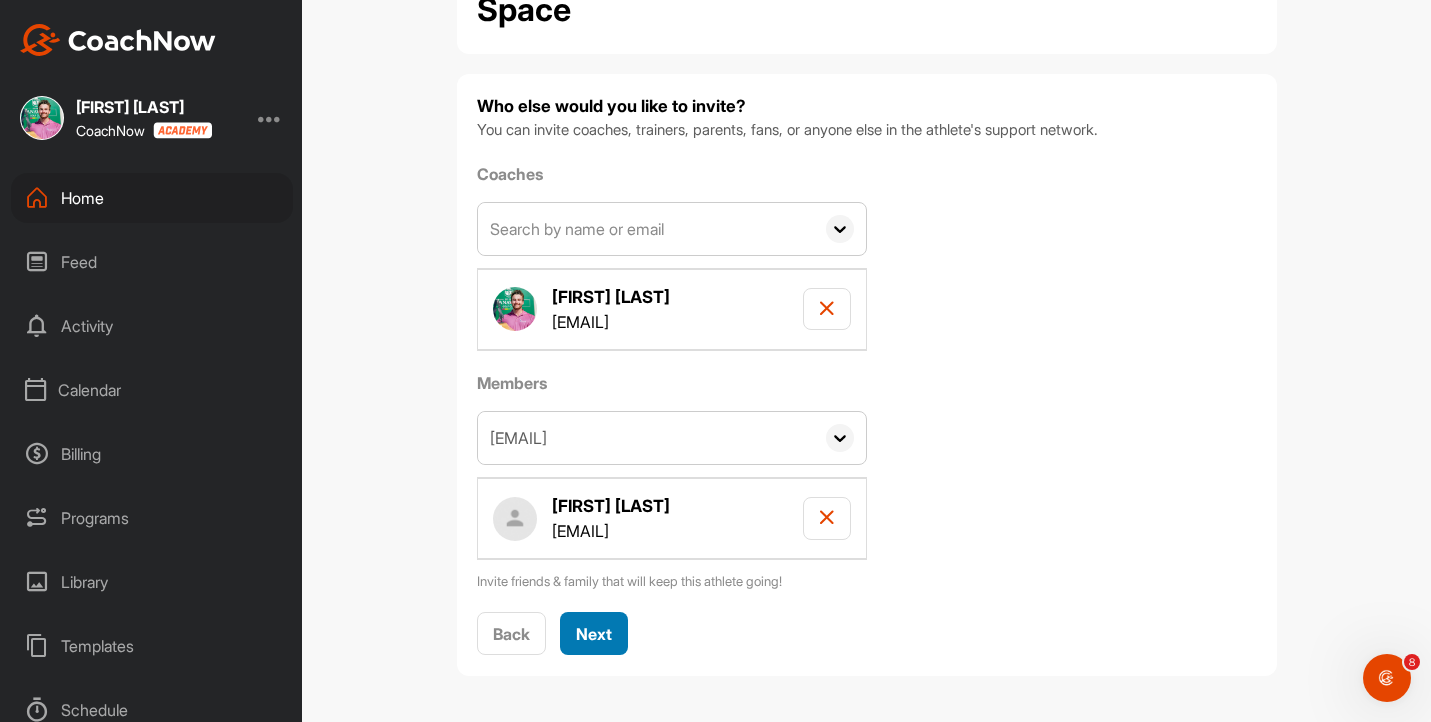 click on "Next" at bounding box center (594, 634) 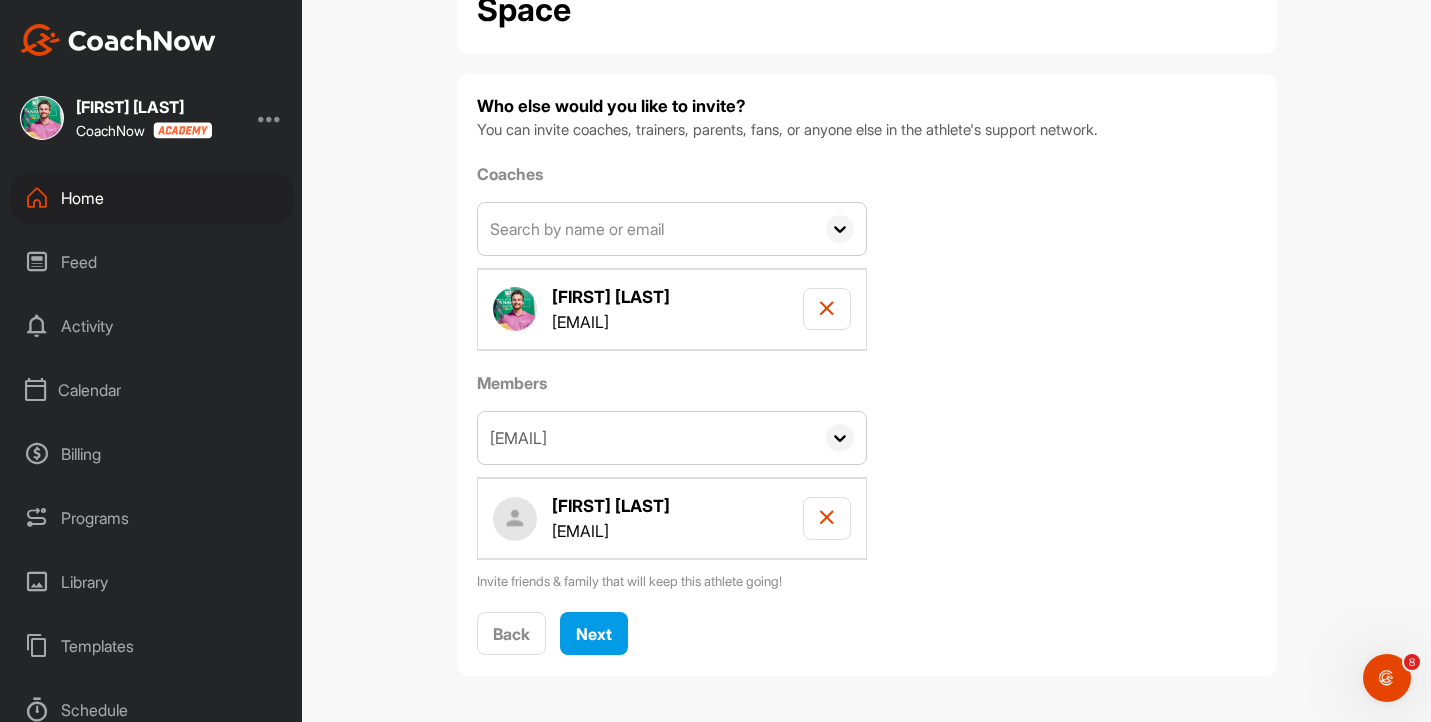 scroll, scrollTop: 0, scrollLeft: 0, axis: both 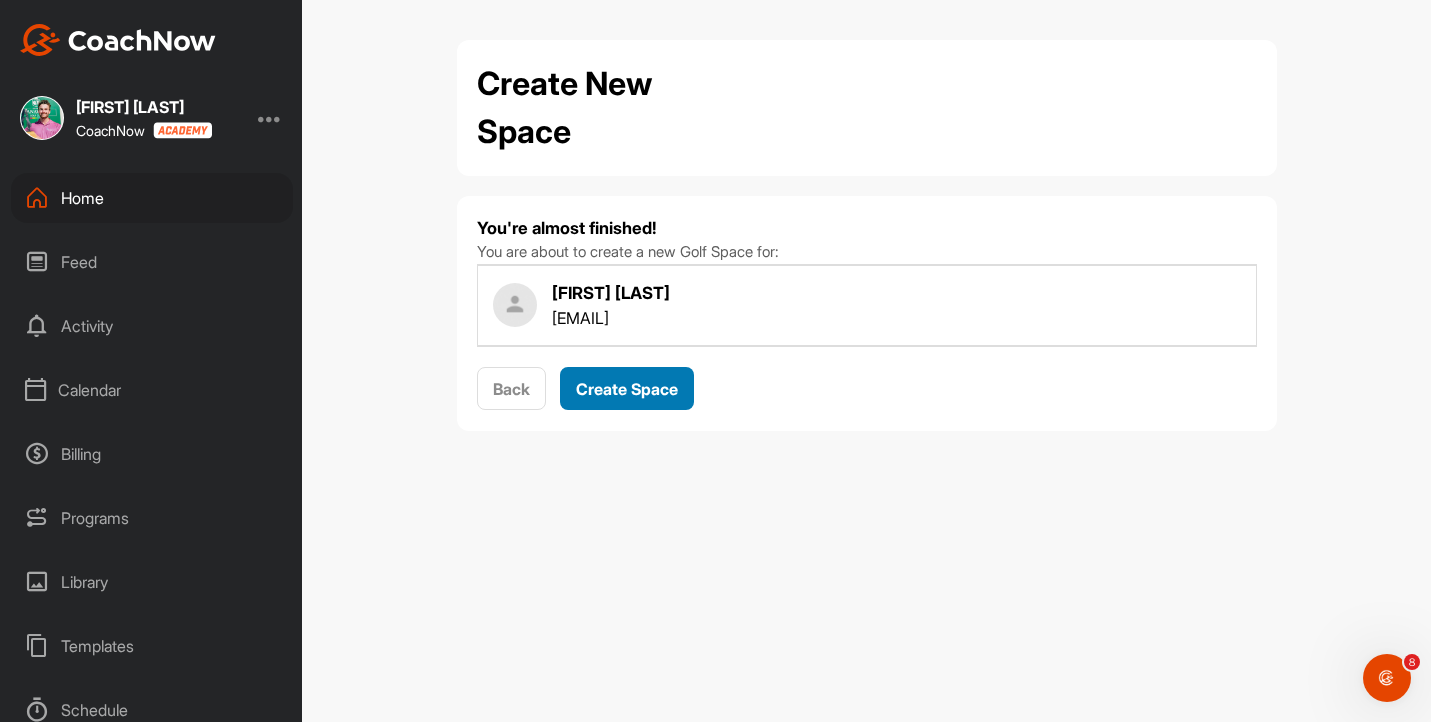 click on "Create Space" at bounding box center (627, 389) 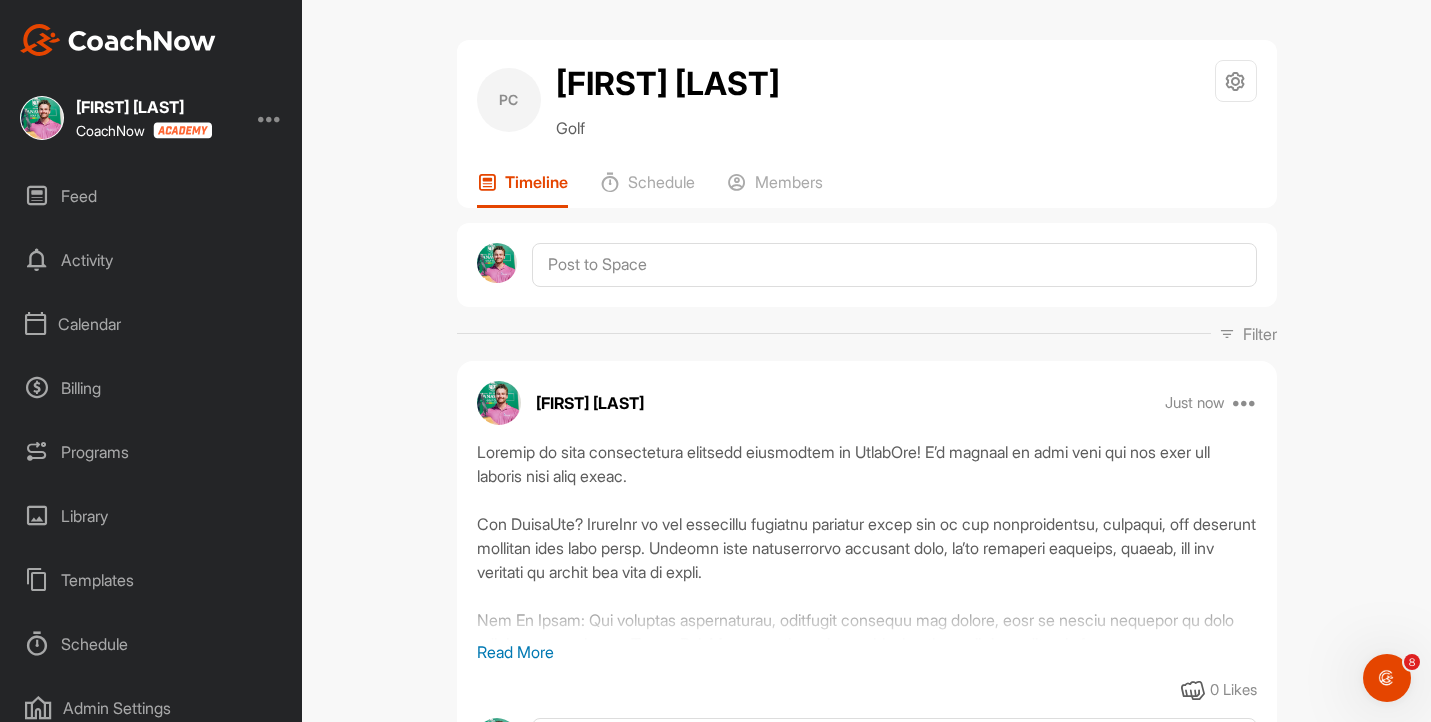 scroll, scrollTop: 68, scrollLeft: 0, axis: vertical 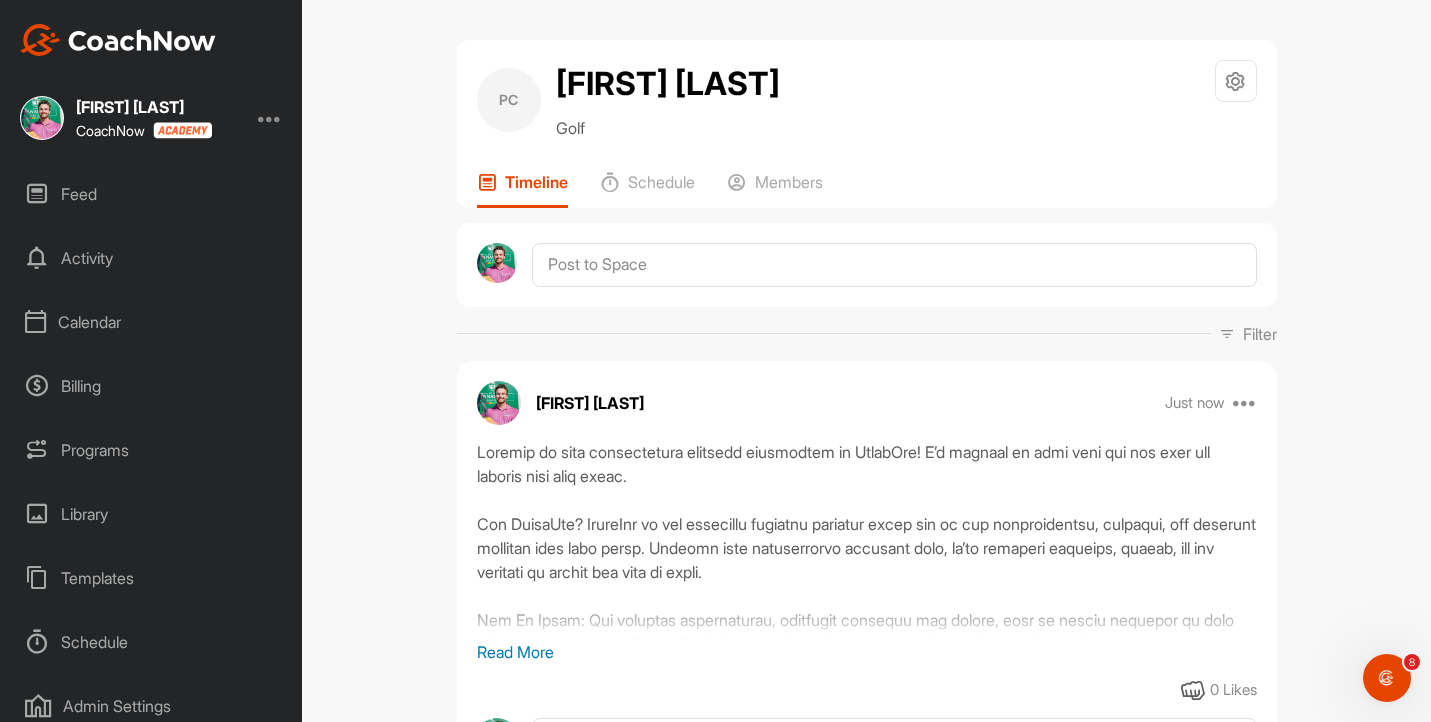 click on "Calendar" at bounding box center [152, 322] 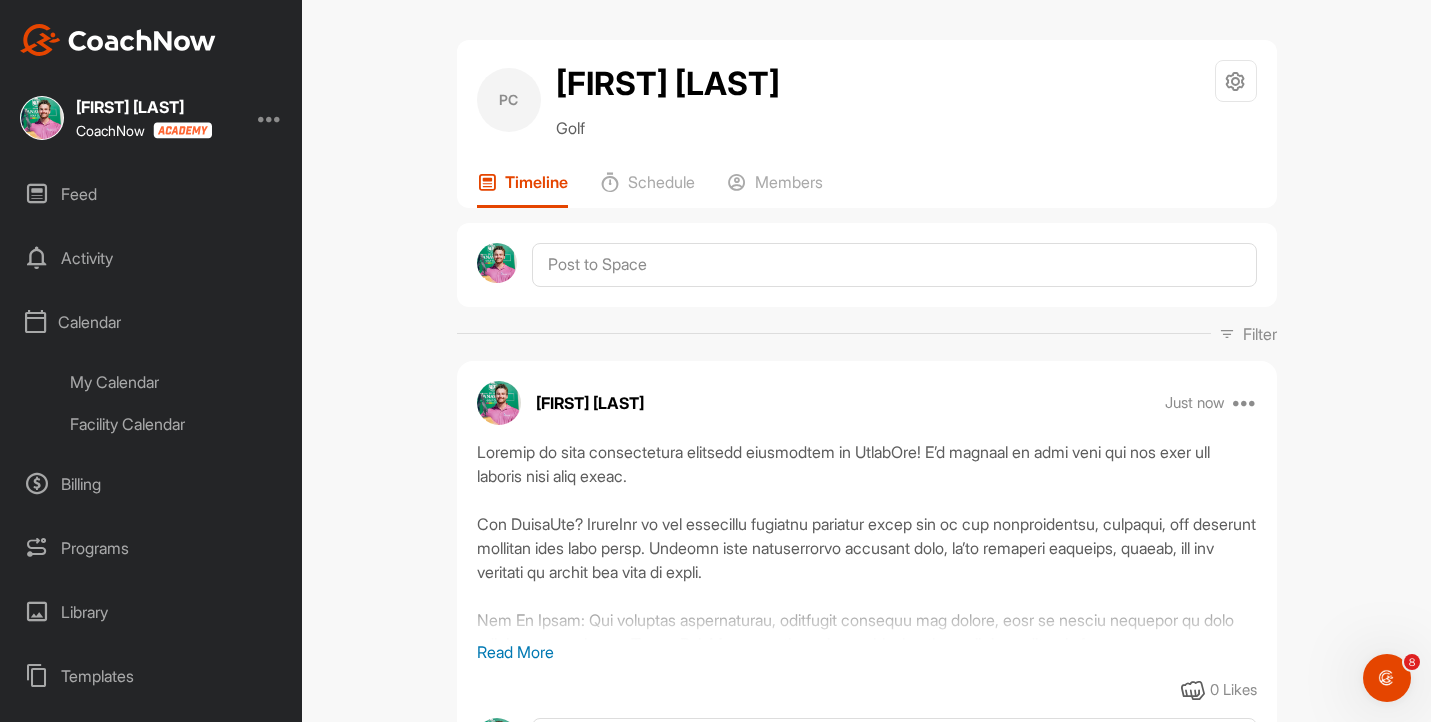 click on "My Calendar" at bounding box center (174, 382) 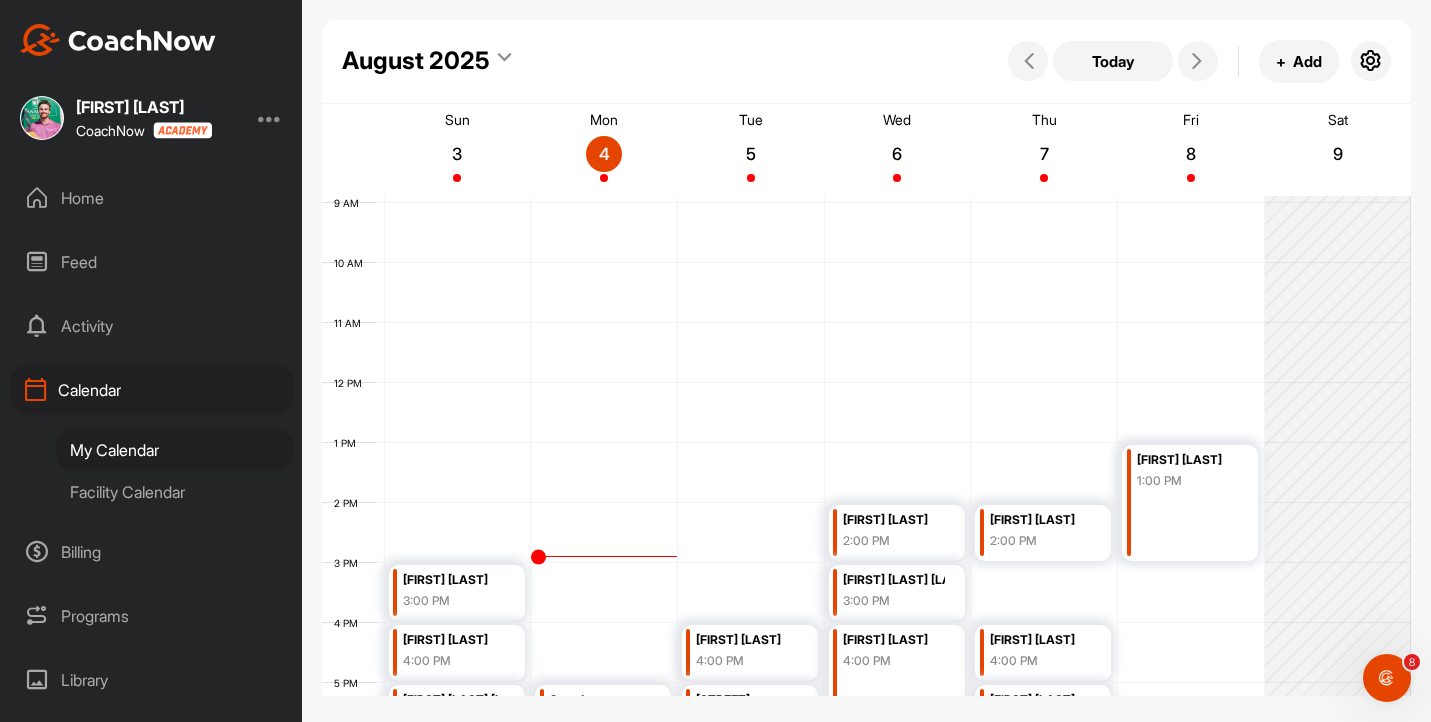 scroll, scrollTop: 528, scrollLeft: 0, axis: vertical 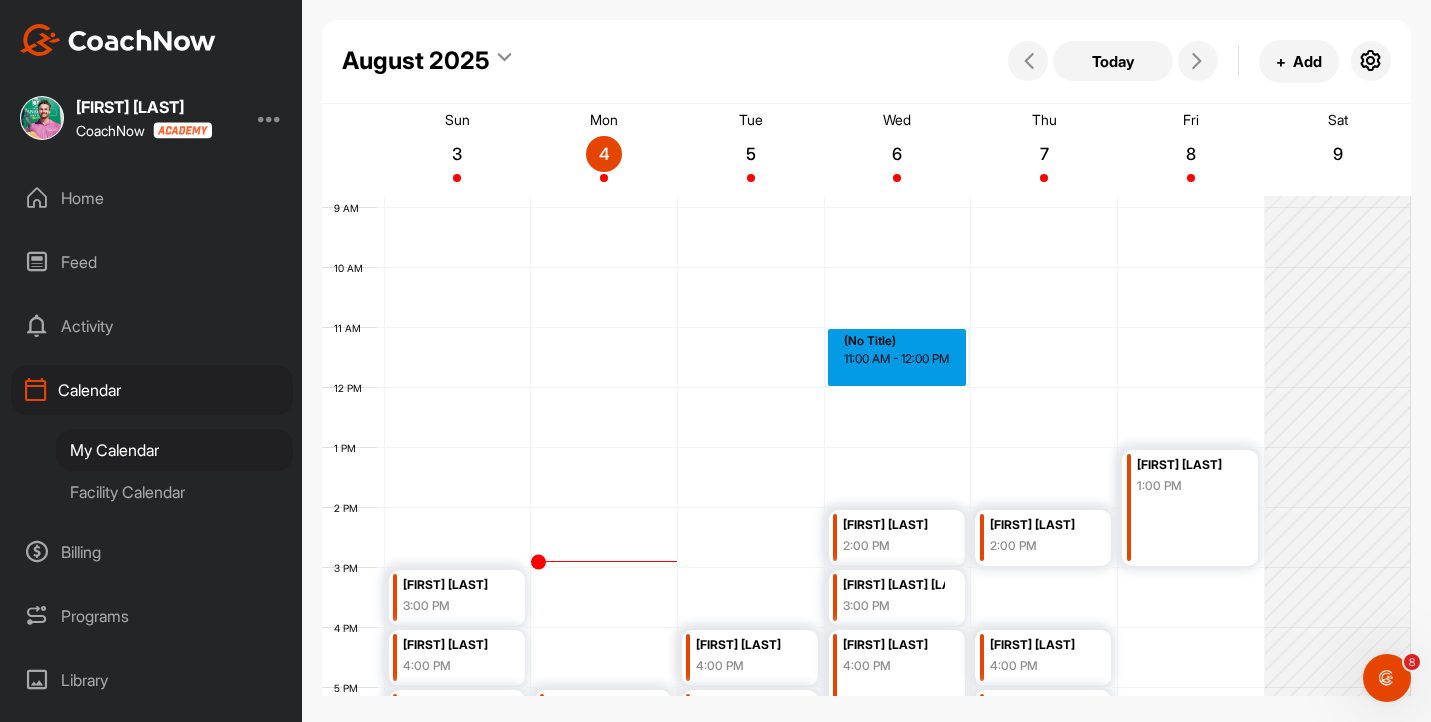 click on "12 AM 1 AM 2 AM 3 AM 4 AM 5 AM 6 AM 7 AM 8 AM 9 AM 10 AM 11 AM 12 PM 1 PM 2 PM 3 PM 4 PM 5 PM 6 PM 7 PM 8 PM 9 PM 10 PM 11 PM [FIRST] [LAST] 3:00 PM [FIRST] [LAST] 4:00 PM [FIRST] [LAST] [LAST] [LAST] 5:00 PM 2 students 5:00 PM [CITY] [NAME] 6:00 PM [FIRST] [LAST] 4:00 PM [CITY] [NAME] 5:00 PM [FIRST] [LAST] 6:00 PM [FIRST] [LAST] 2:00 PM [FIRST] [LAST] [LAST] [LAST] 3:00 PM [FIRST] [LAST] 4:00 PM (No Title) 11:00 AM - 12:00 PM [FIRST] [LAST] 2:00 PM [FIRST] [LAST] 4:00 PM [FIRST] [LAST] 5:00 PM [FIRST] [LAST] 1:00 PM" at bounding box center [866, 388] 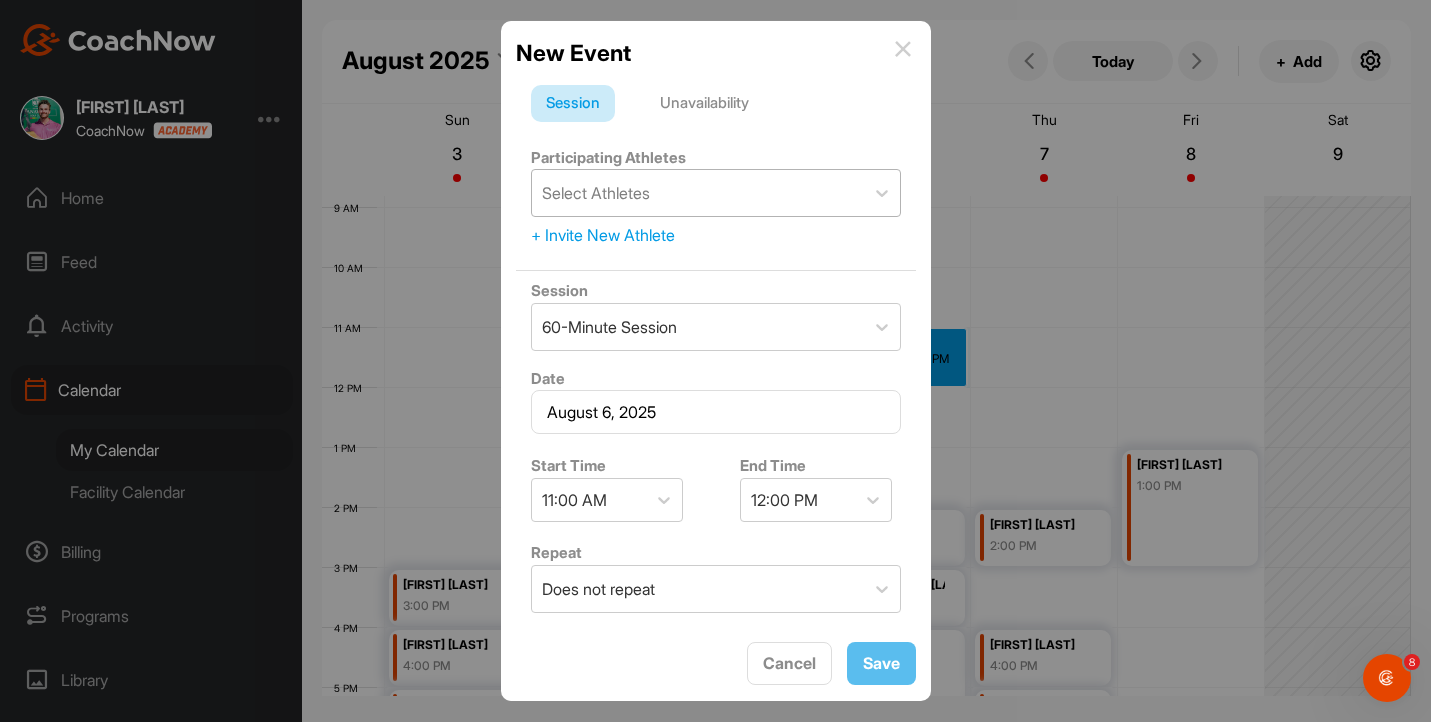 click on "Select Athletes" at bounding box center [698, 193] 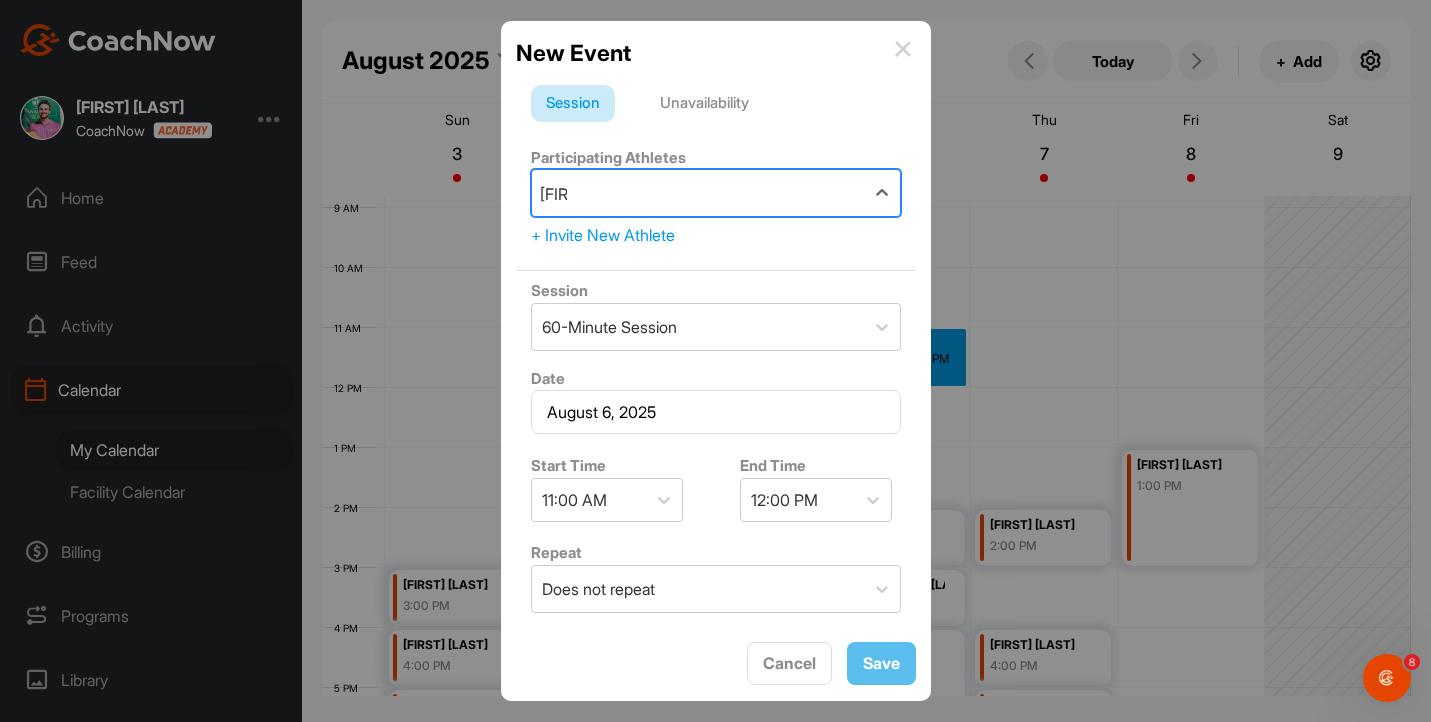 type on "[FIRST]" 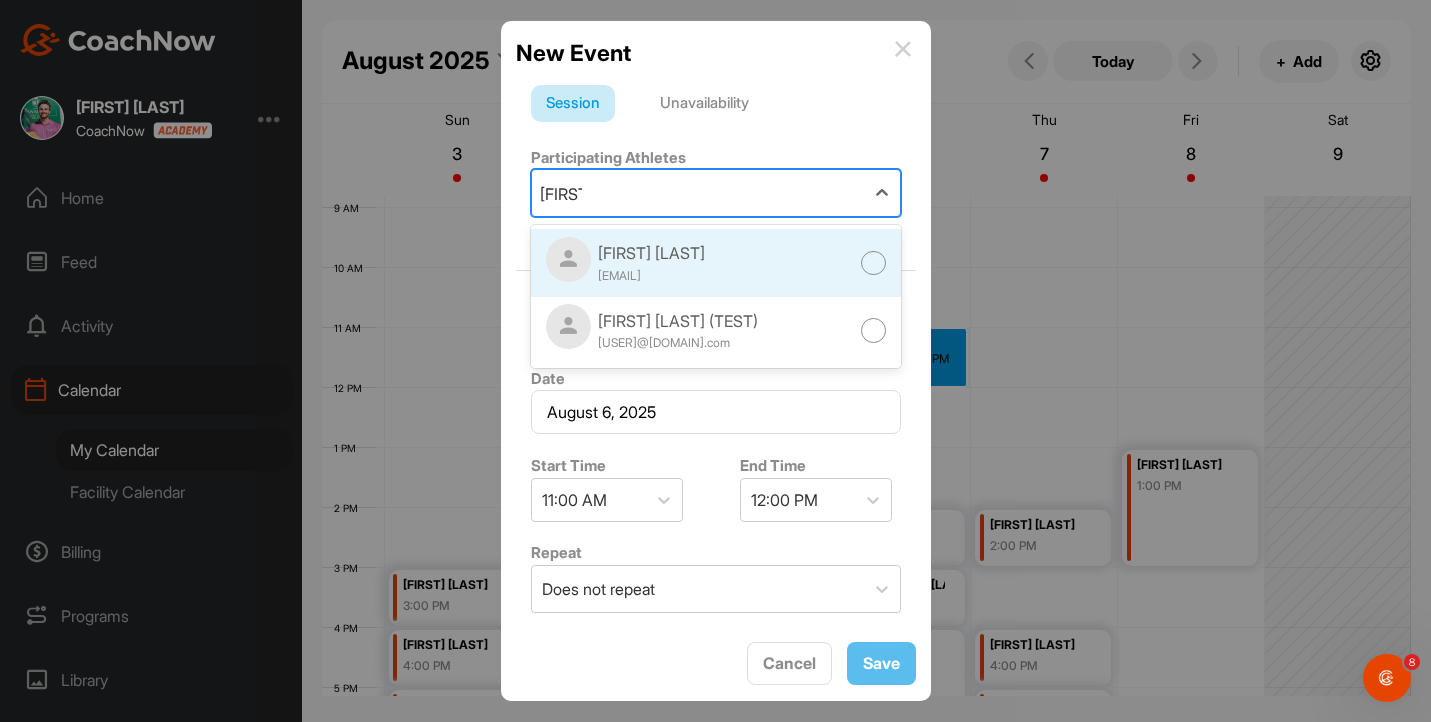 click at bounding box center (873, 263) 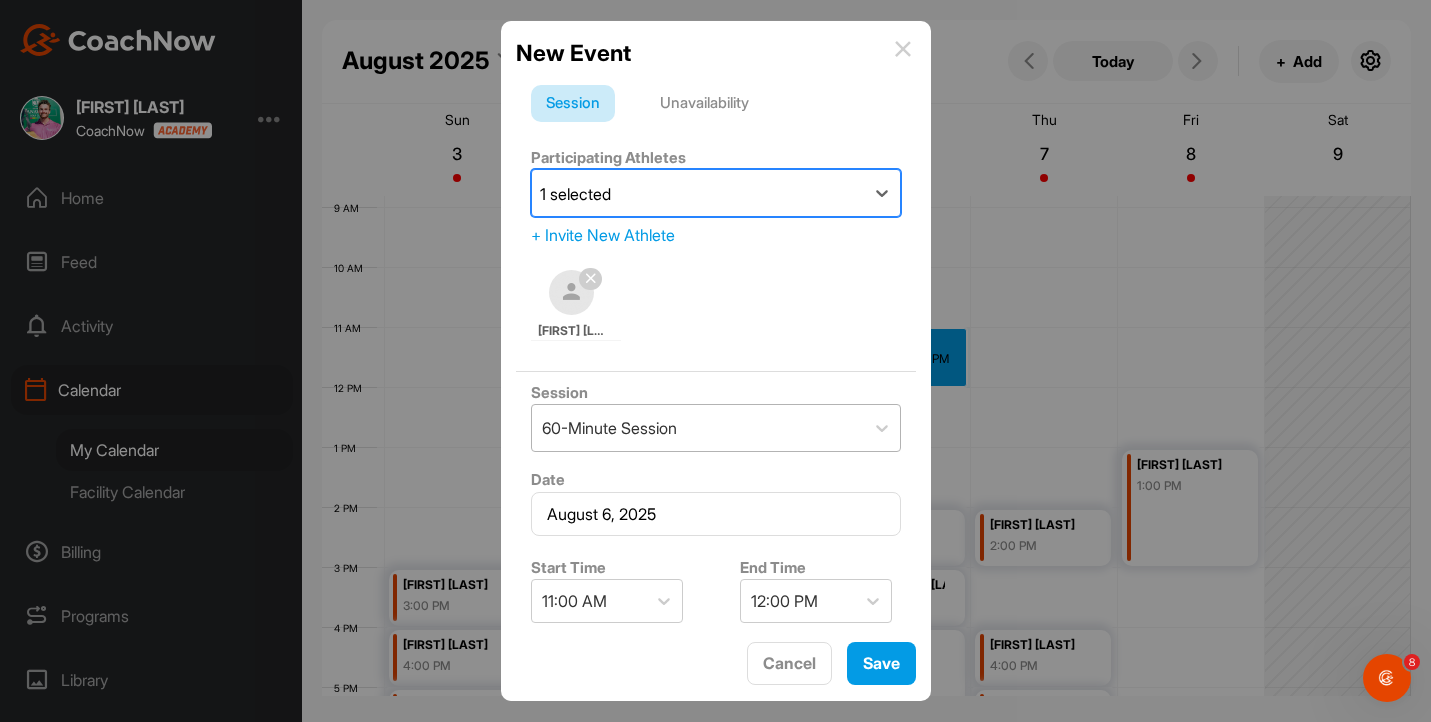 click on "60-Minute Session" at bounding box center (609, 428) 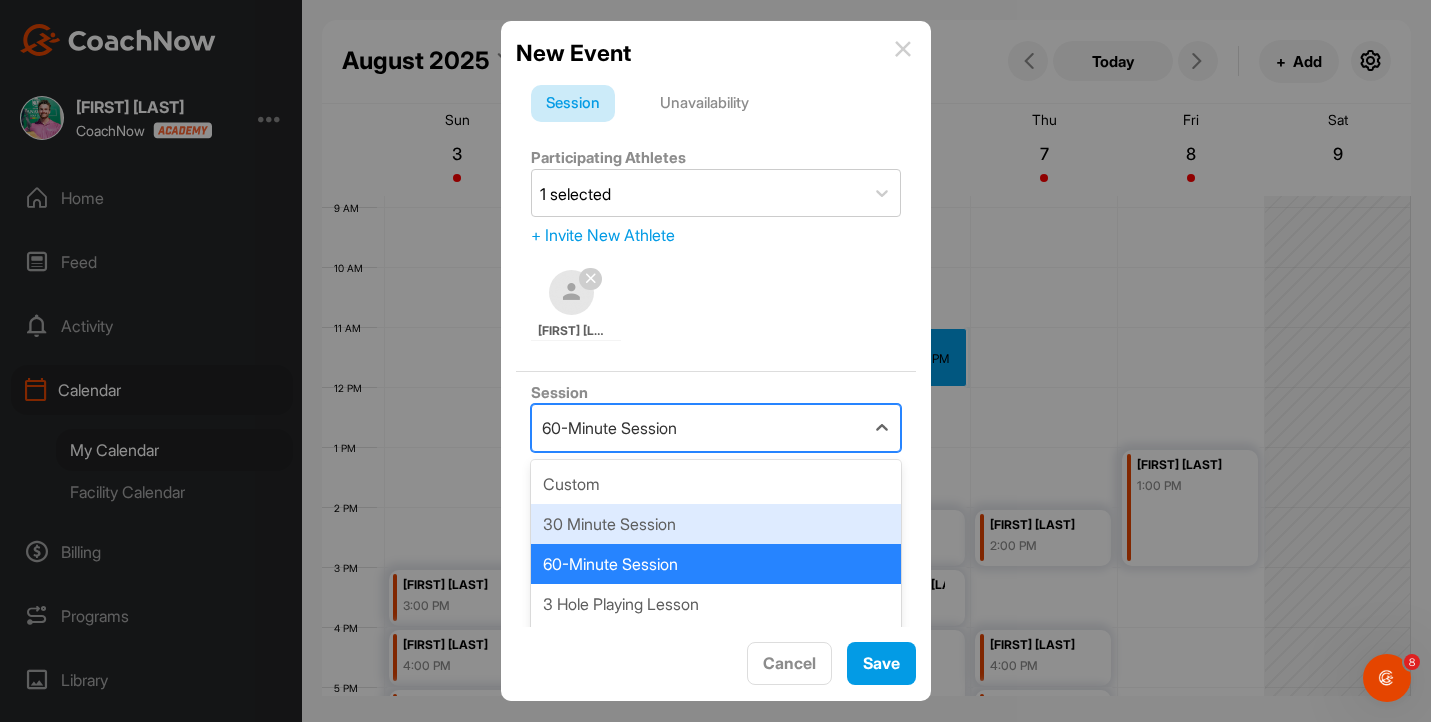click on "30 Minute Session" at bounding box center [716, 524] 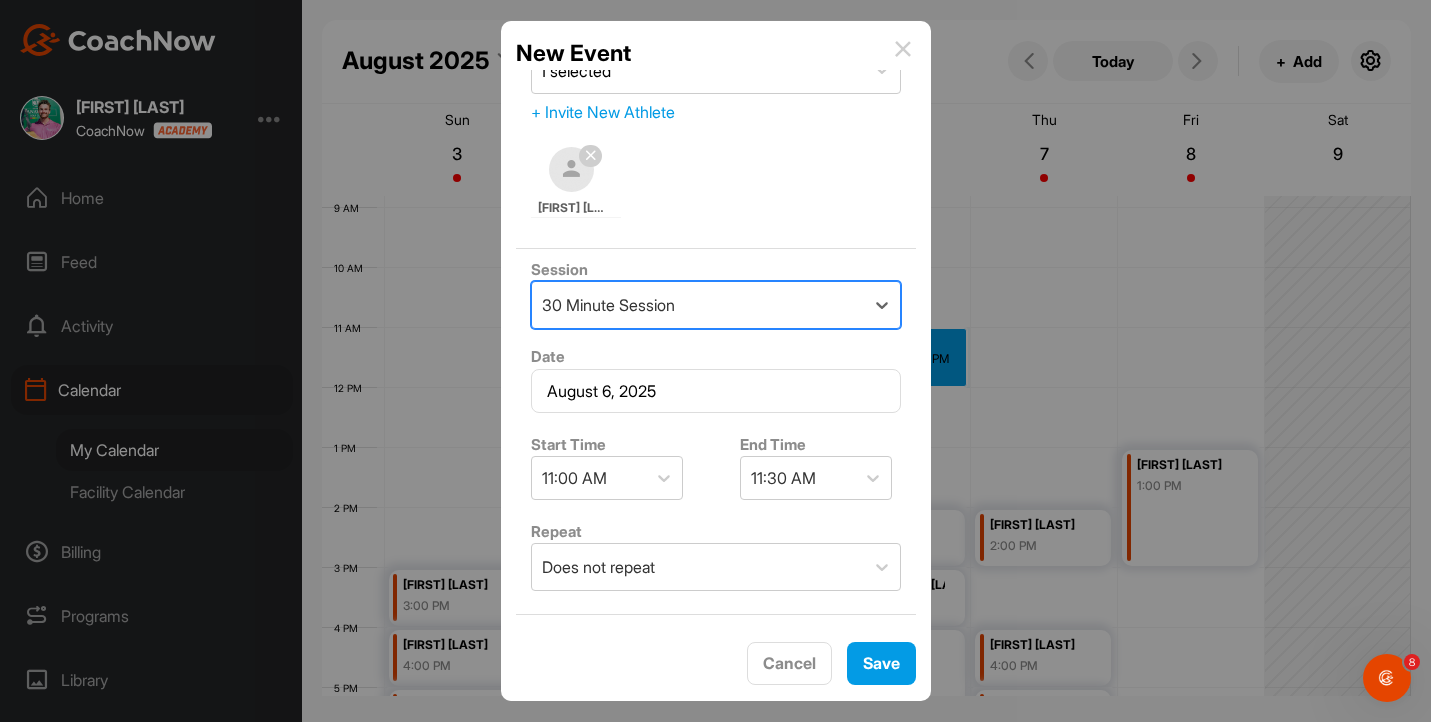 scroll, scrollTop: 165, scrollLeft: 0, axis: vertical 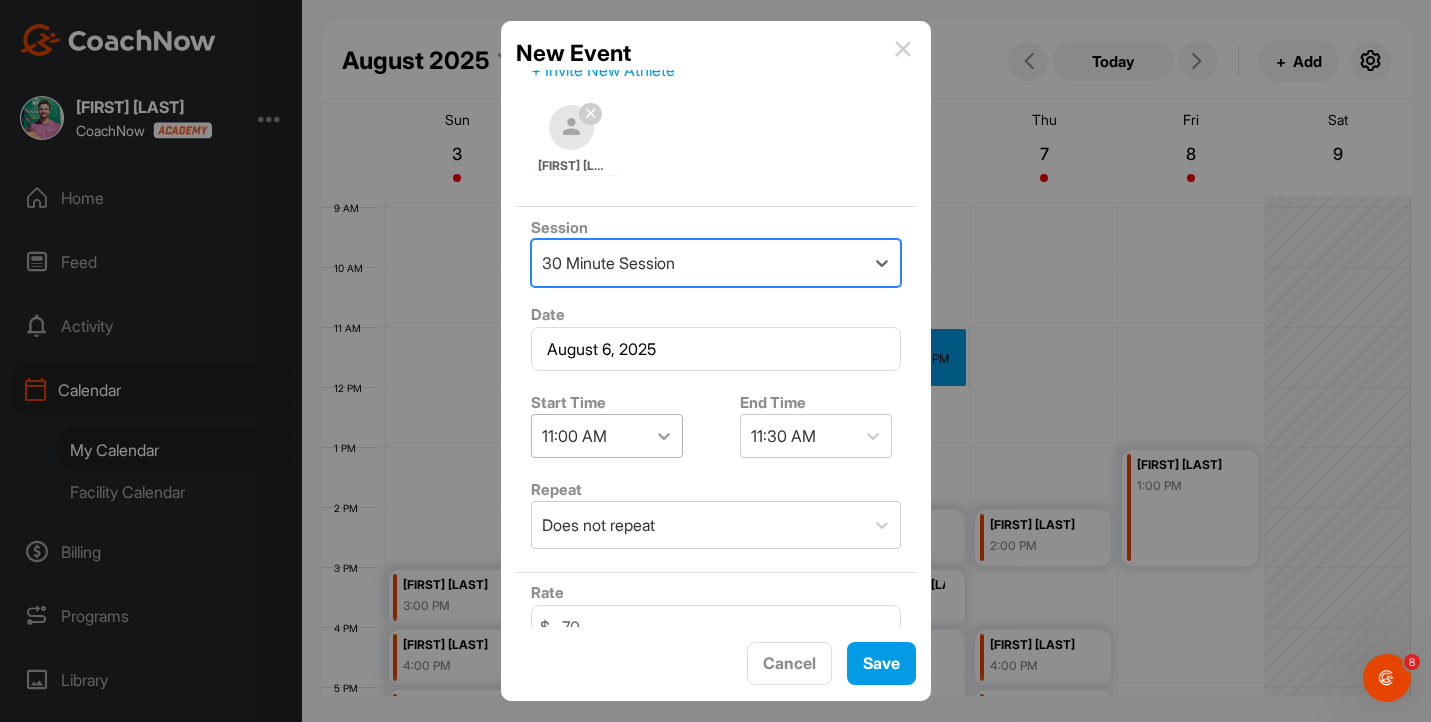 click 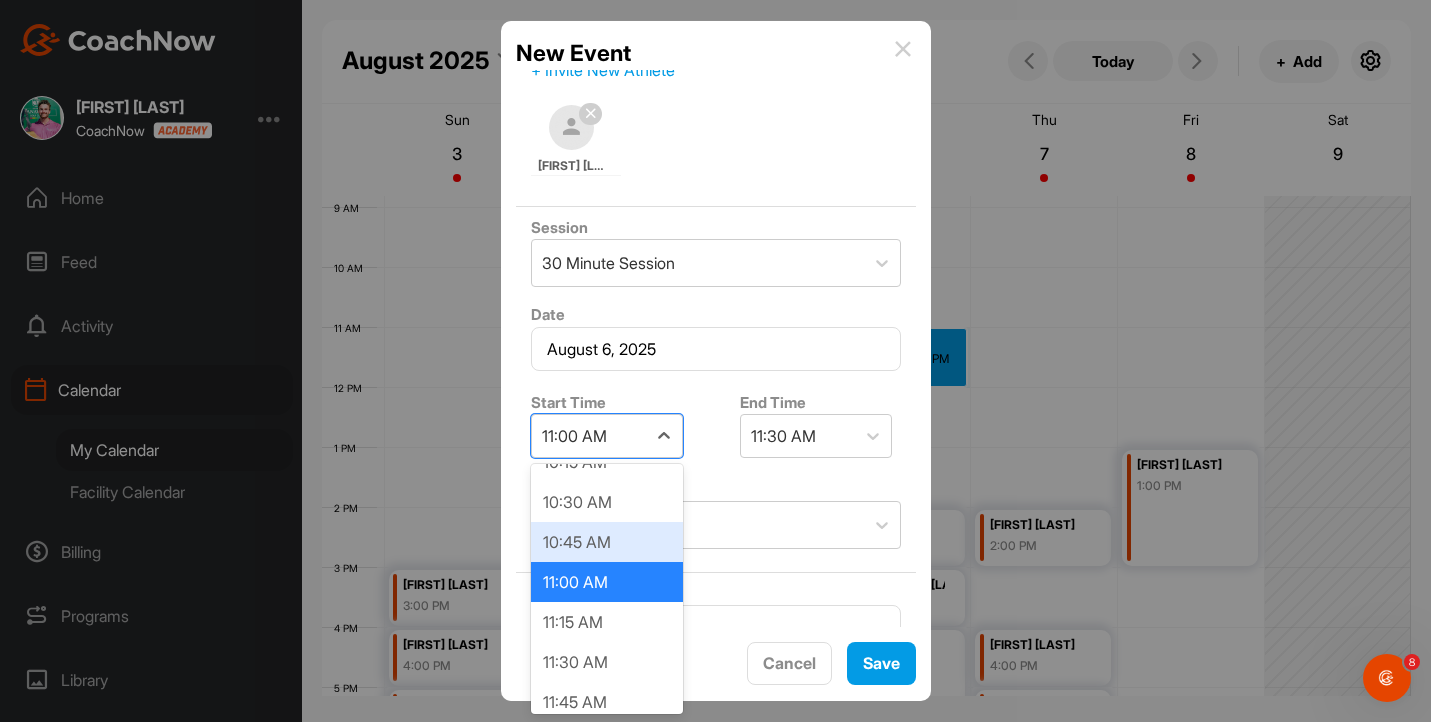 scroll, scrollTop: 1684, scrollLeft: 0, axis: vertical 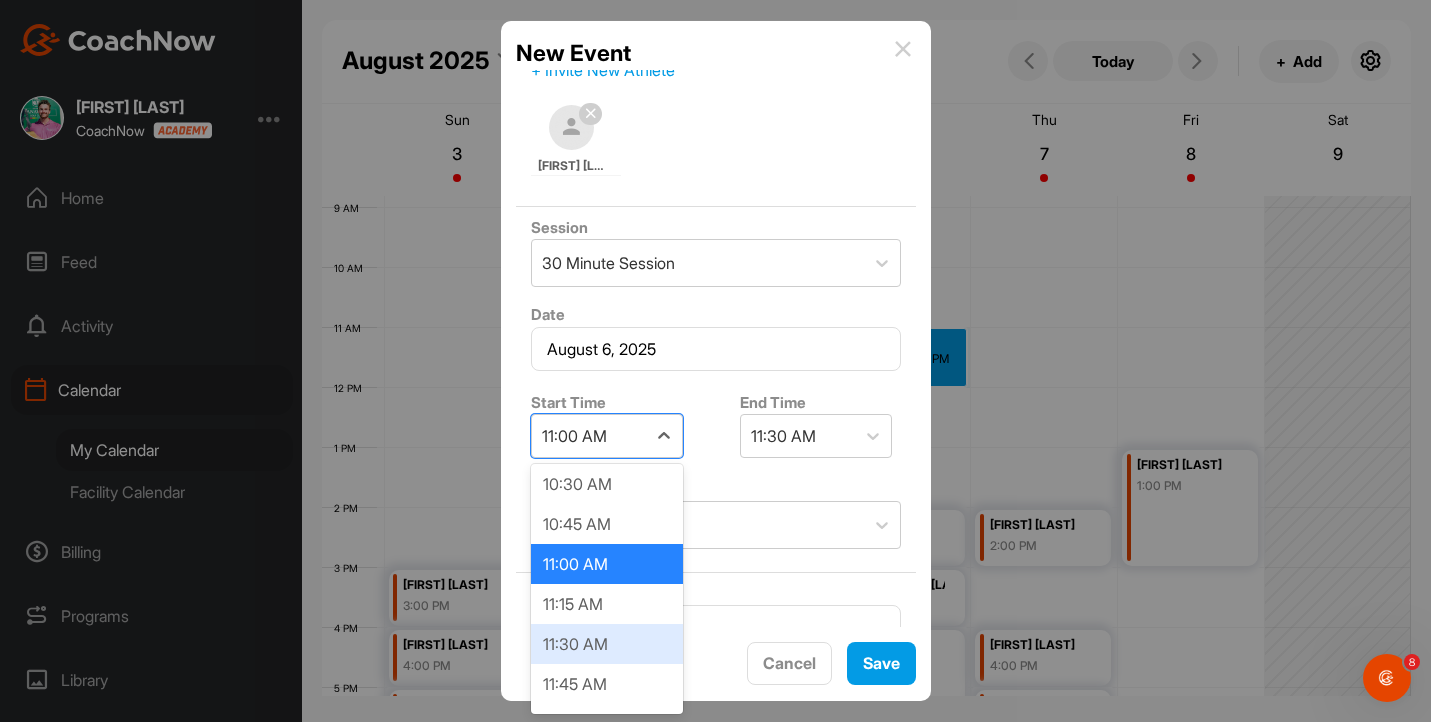 click on "11:30 AM" at bounding box center [607, 644] 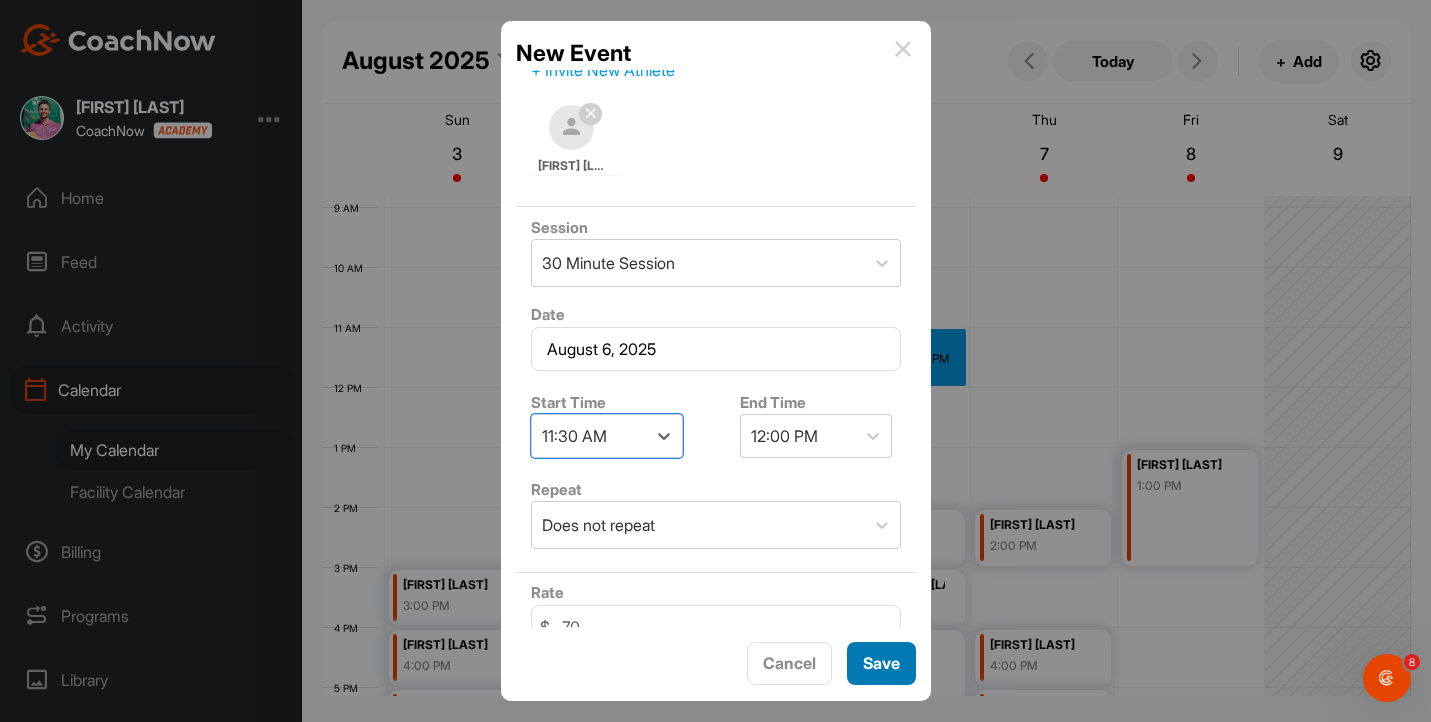 click on "Save" at bounding box center (881, 663) 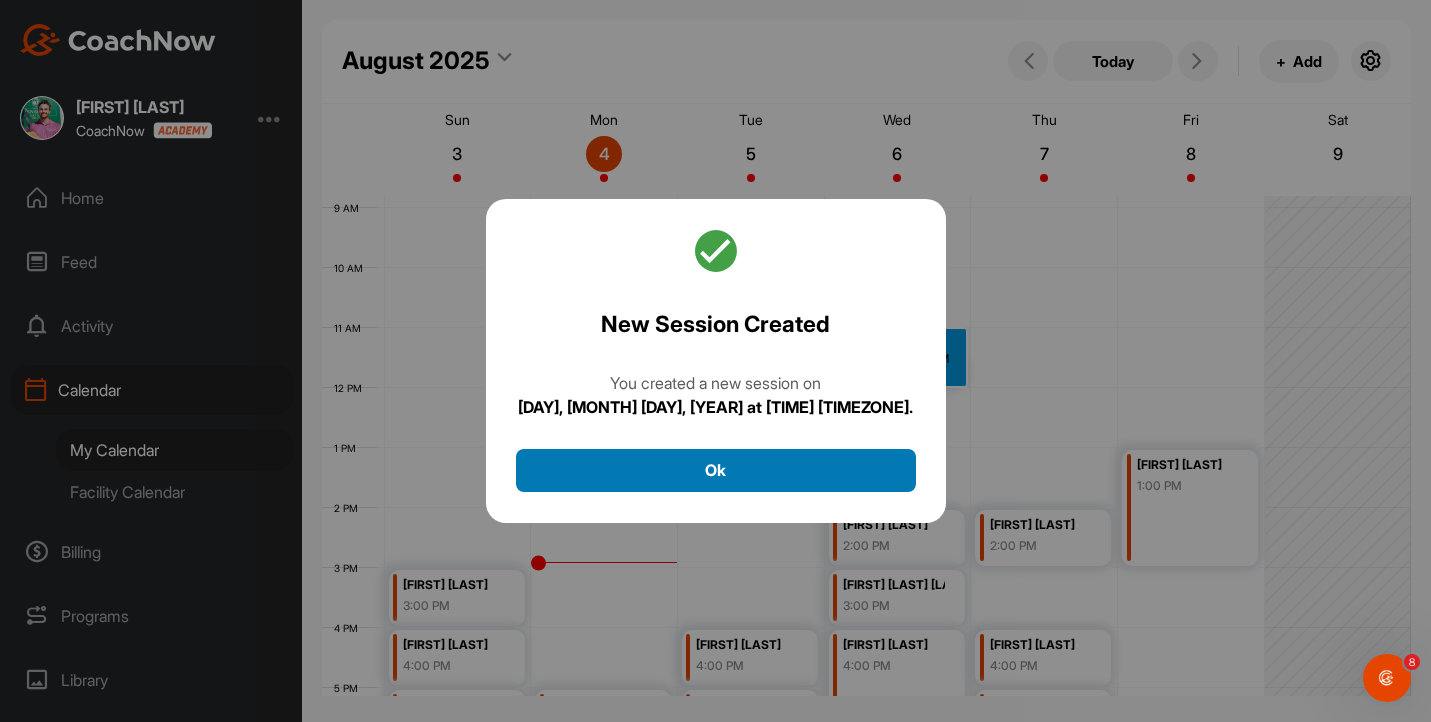 click on "Ok" at bounding box center [716, 470] 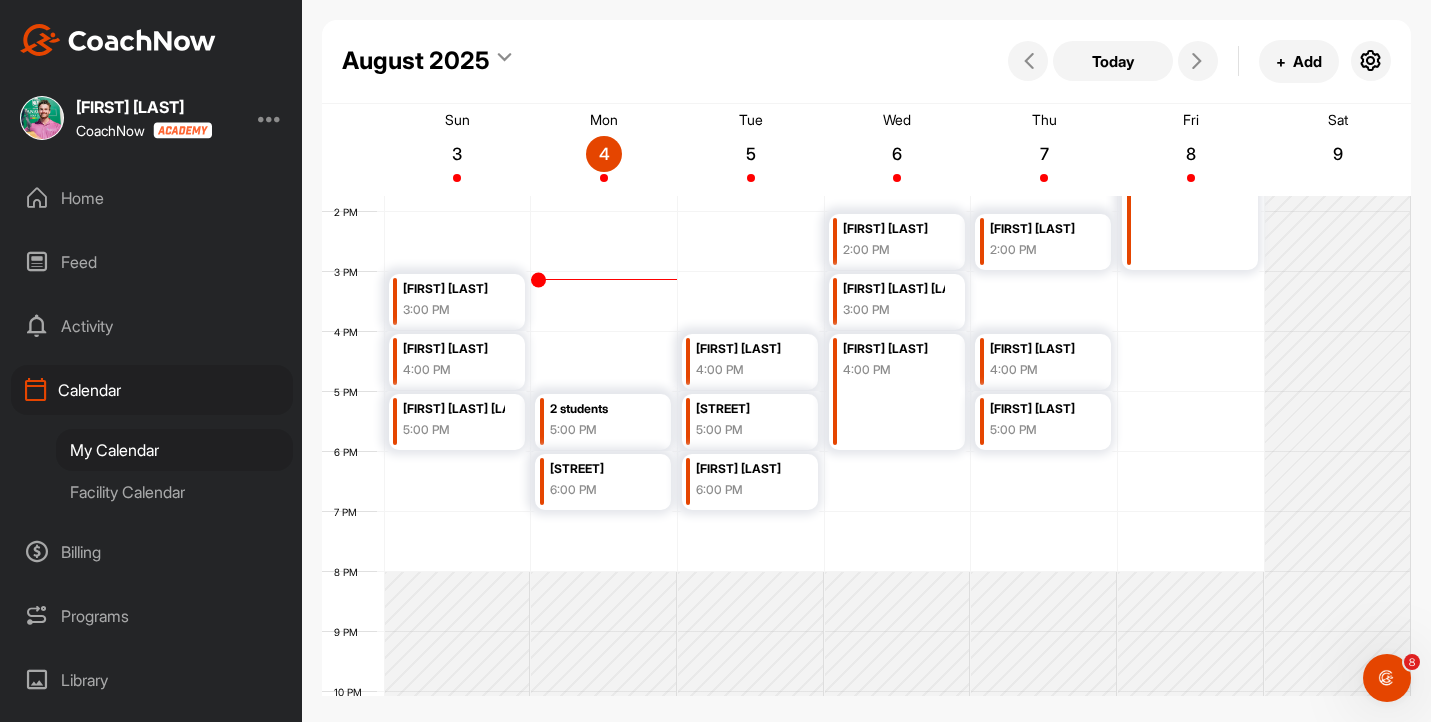 scroll, scrollTop: 821, scrollLeft: 0, axis: vertical 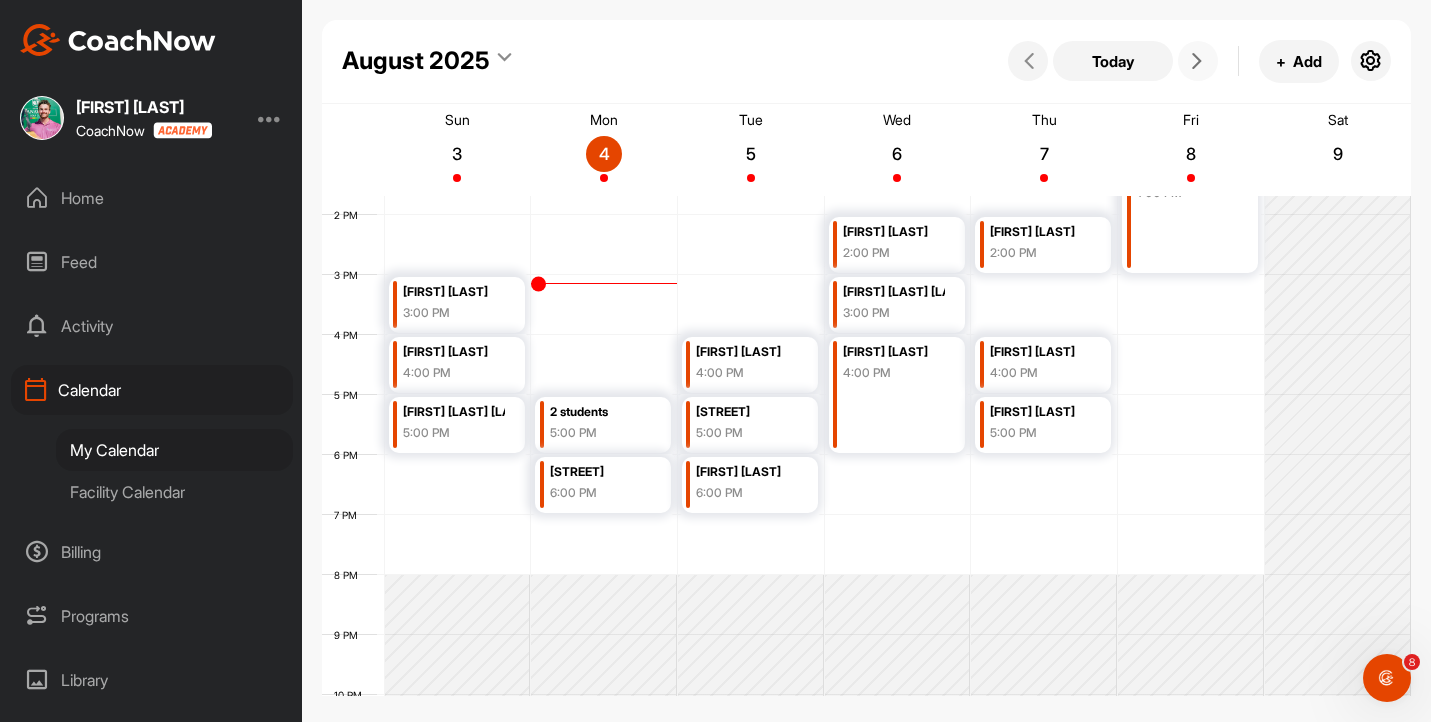 click at bounding box center [1198, 61] 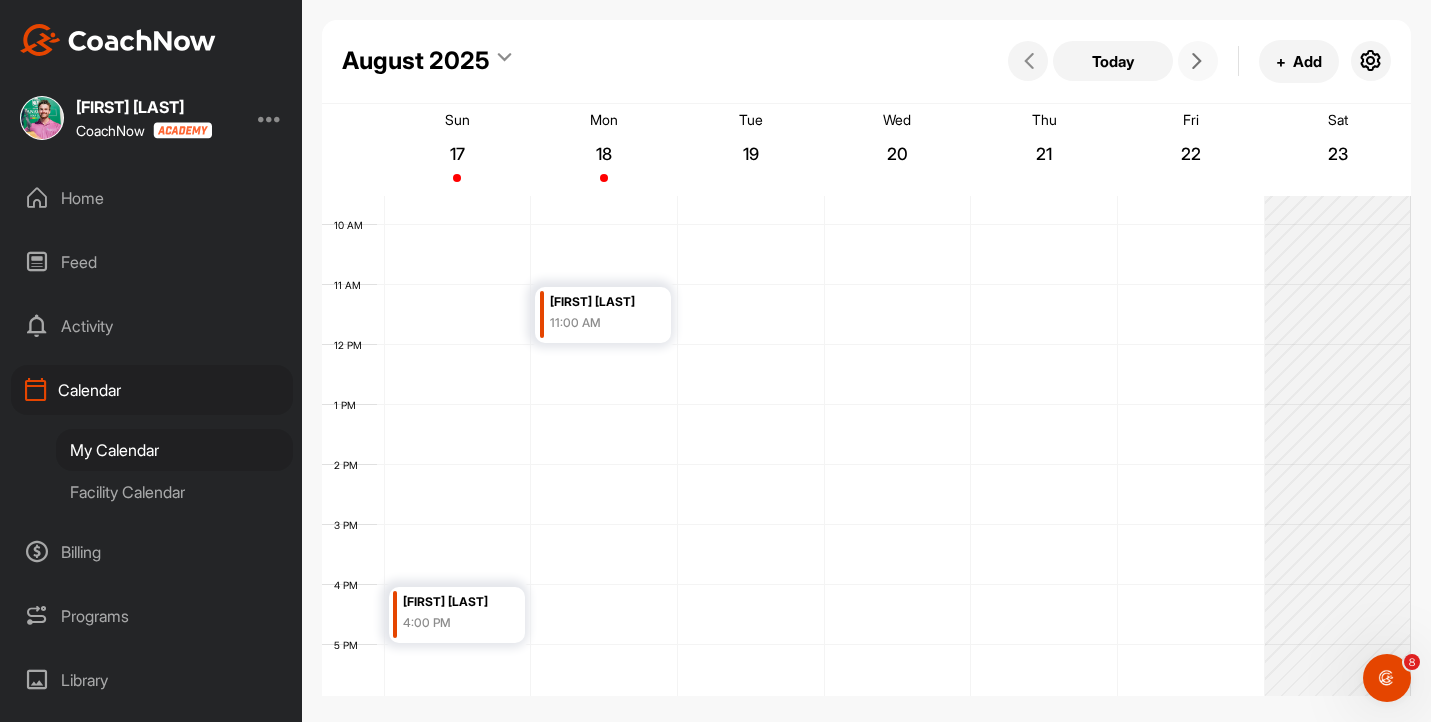 scroll, scrollTop: 688, scrollLeft: 0, axis: vertical 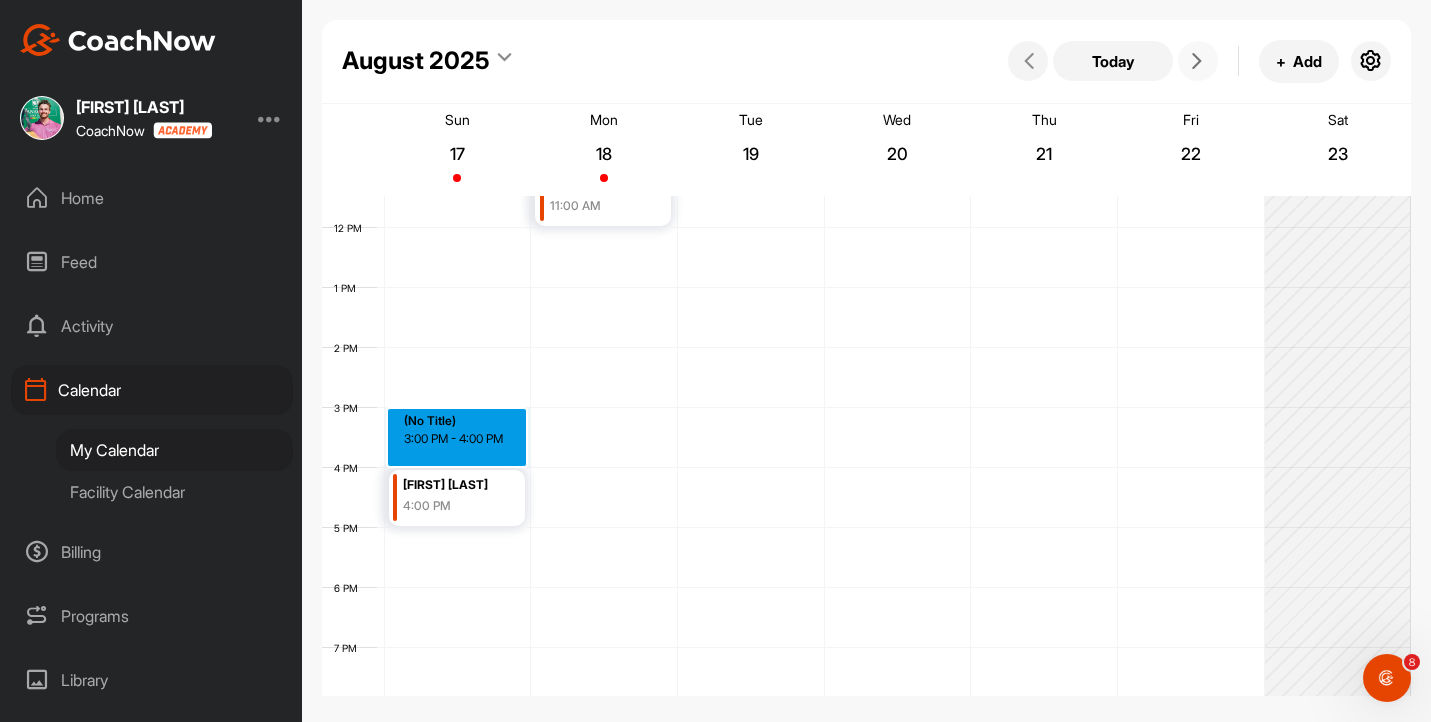 click on "12 AM 1 AM 2 AM 3 AM 4 AM 5 AM 6 AM 7 AM 8 AM 9 AM 10 AM 11 AM 12 PM 1 PM 2 PM 3 PM 4 PM 5 PM 6 PM 7 PM 8 PM 9 PM 10 PM 11 PM [FIRST] [LAST] [TIME] (No Title) [TIME] - [TIME] [FIRST] [LAST] [TIME]" at bounding box center (866, 228) 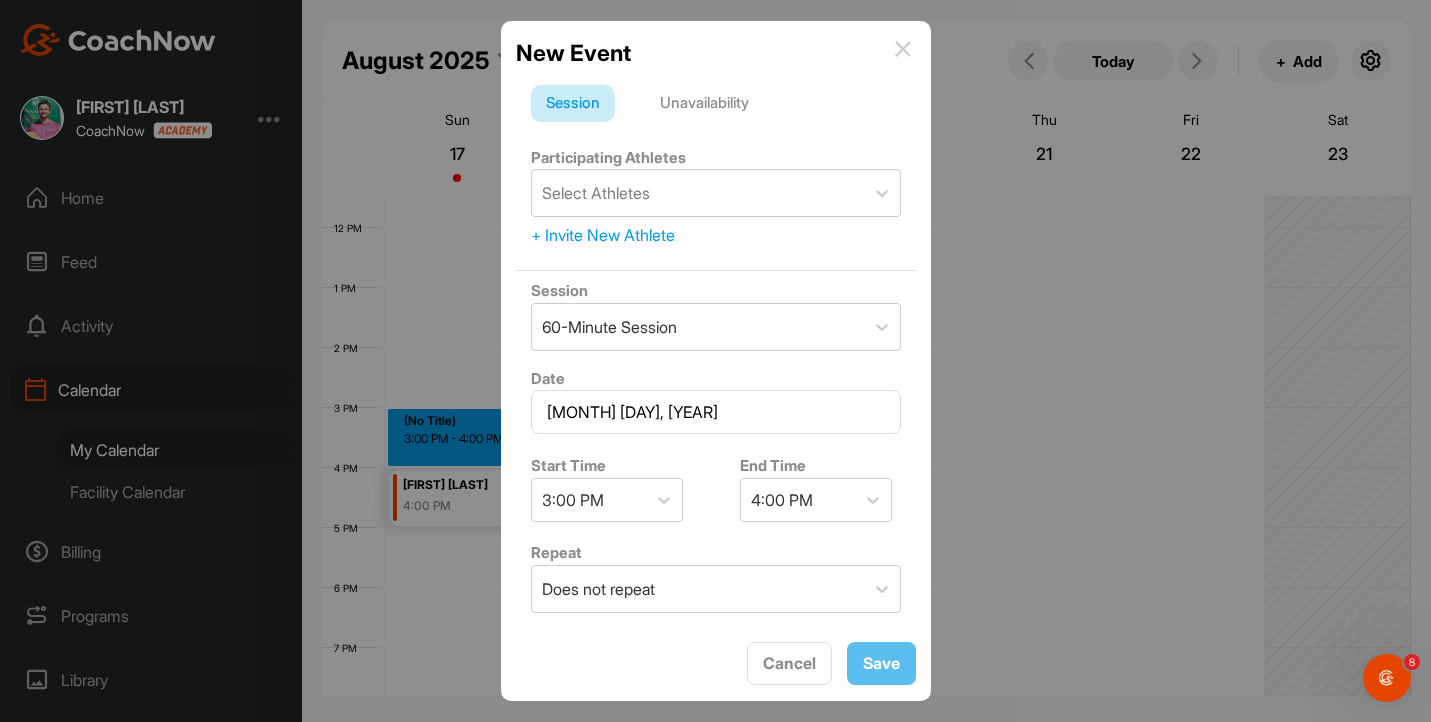 click on "+ Invite New Athlete" at bounding box center [716, 235] 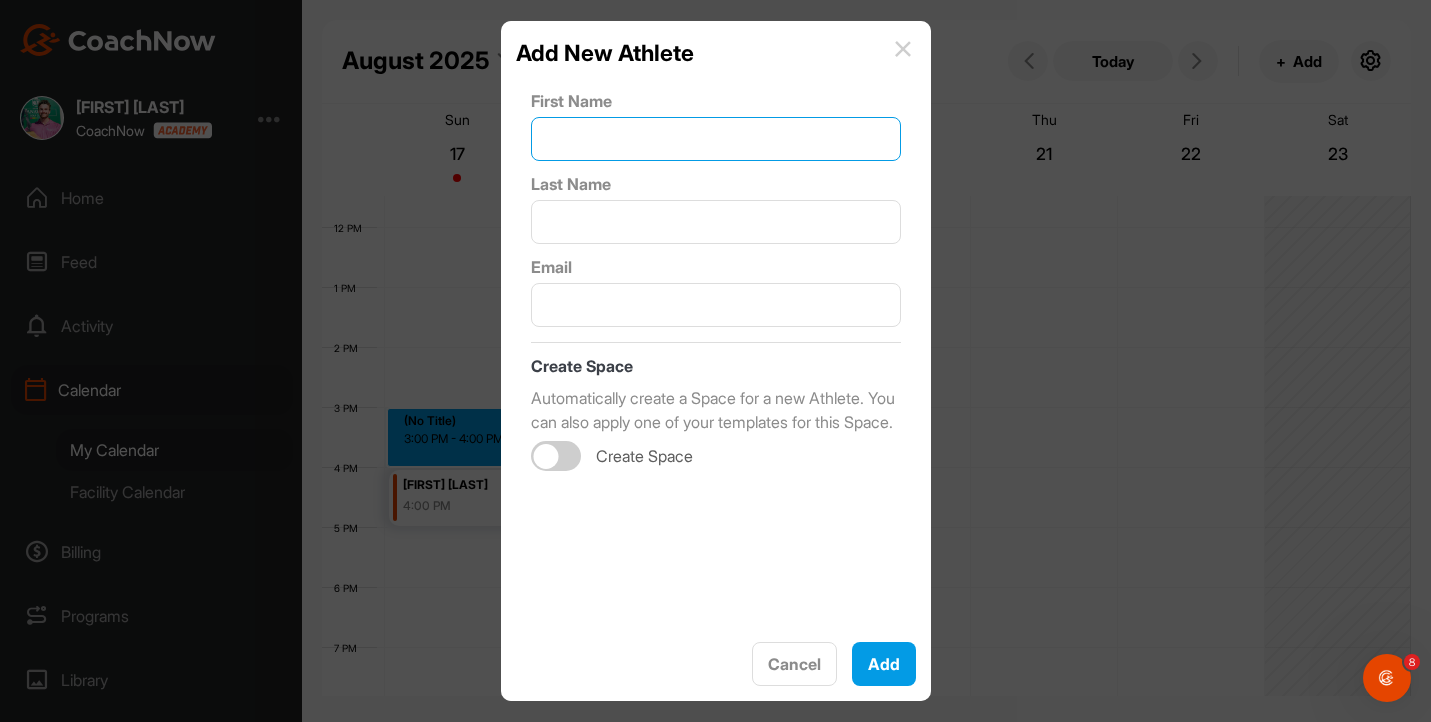click at bounding box center [716, 139] 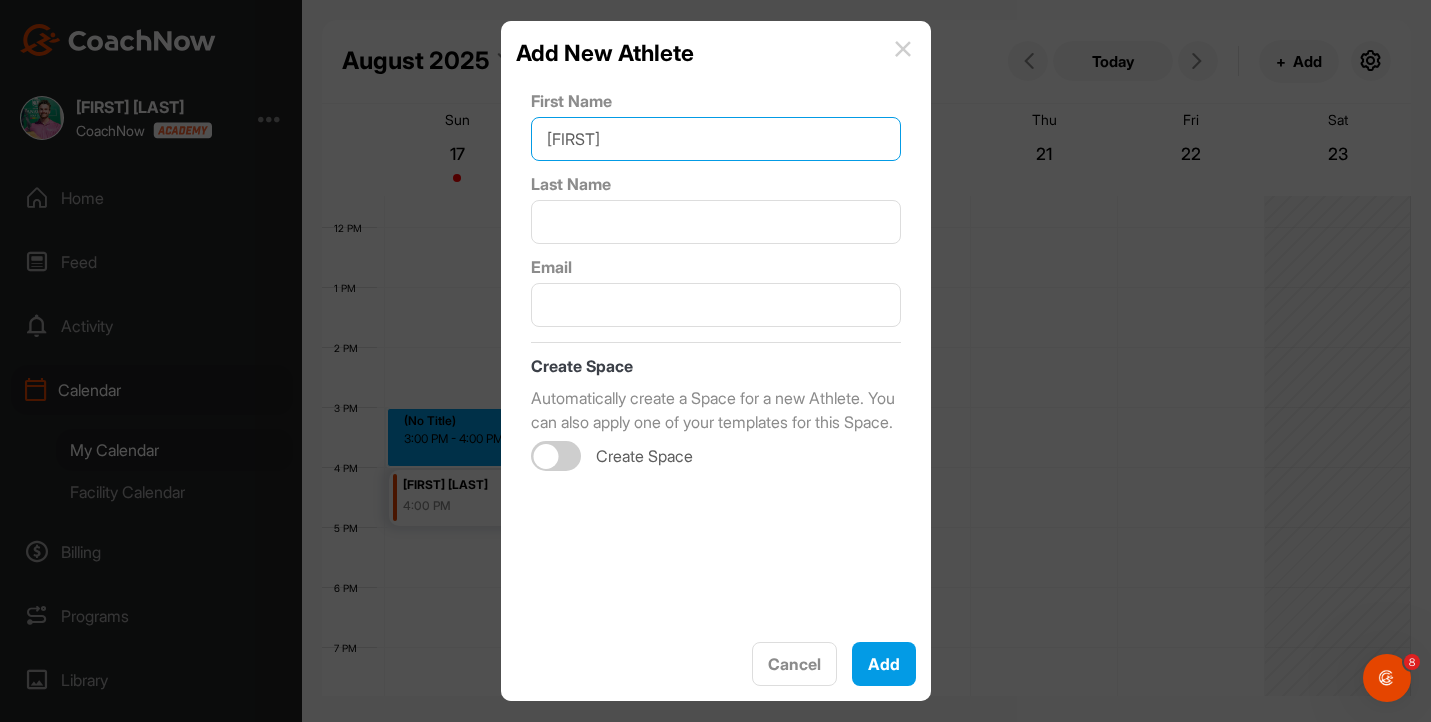 type on "[FIRST]" 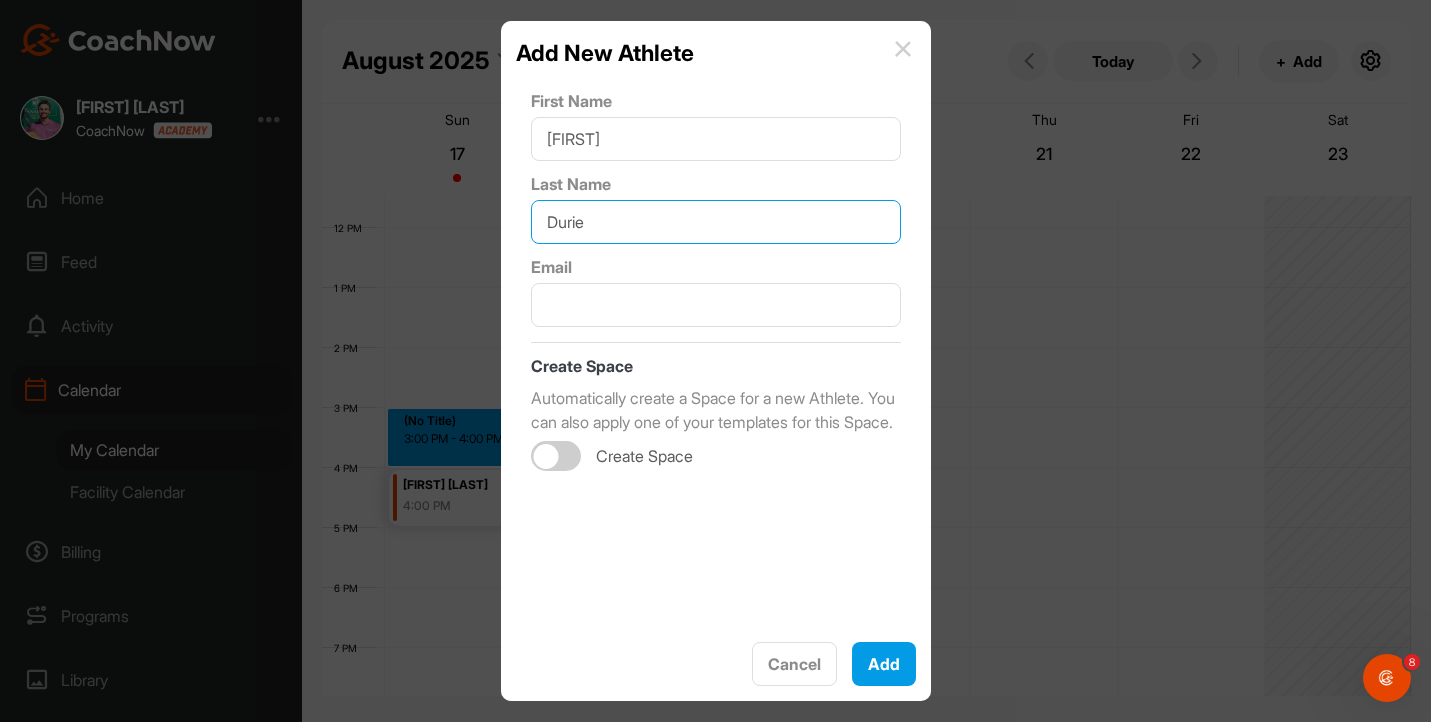 type on "Durie" 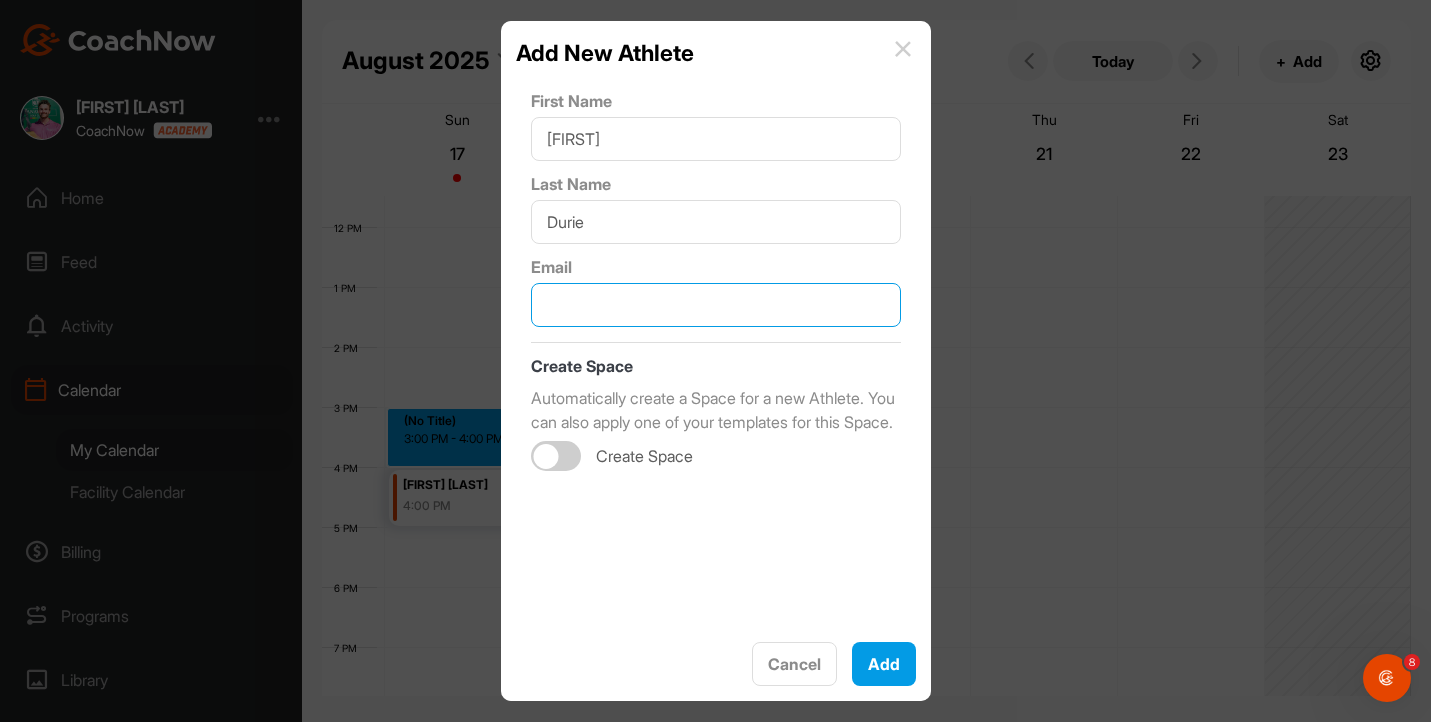 click at bounding box center [716, 305] 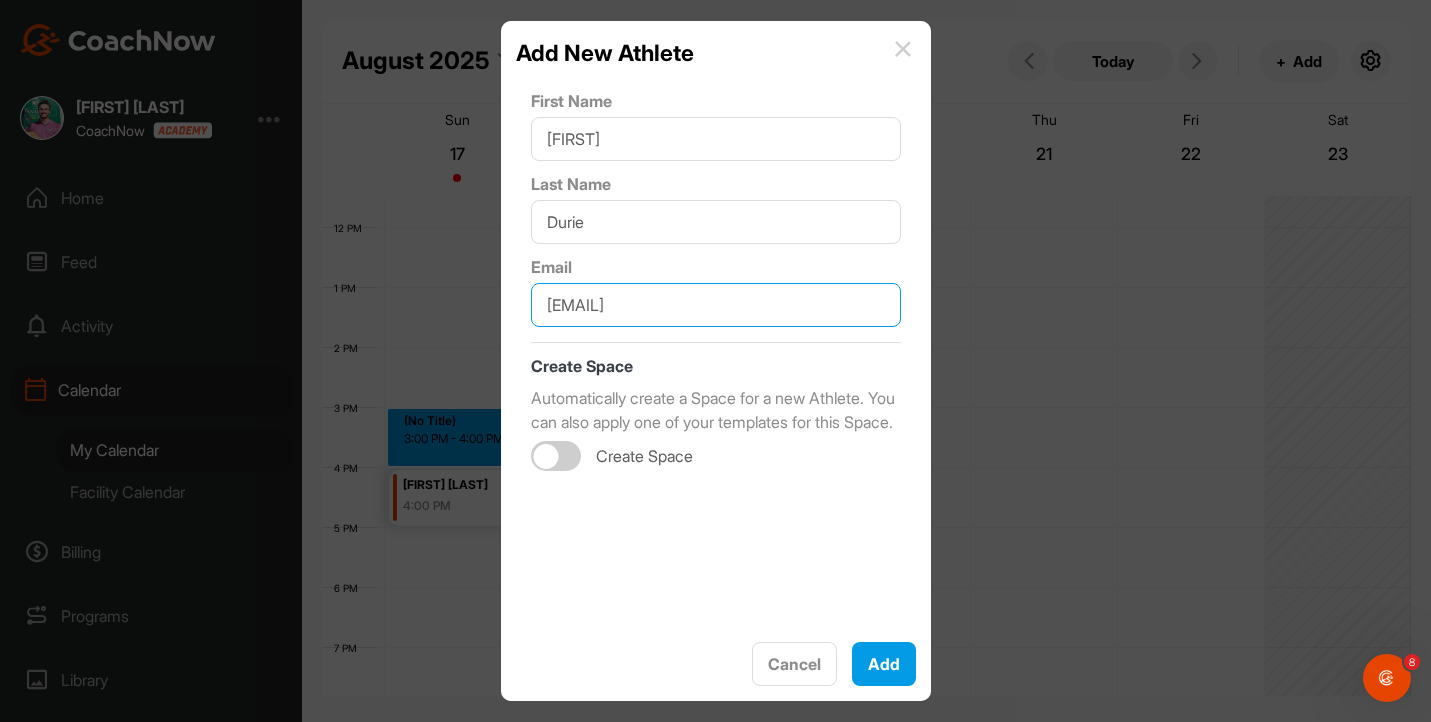 click at bounding box center [556, 456] 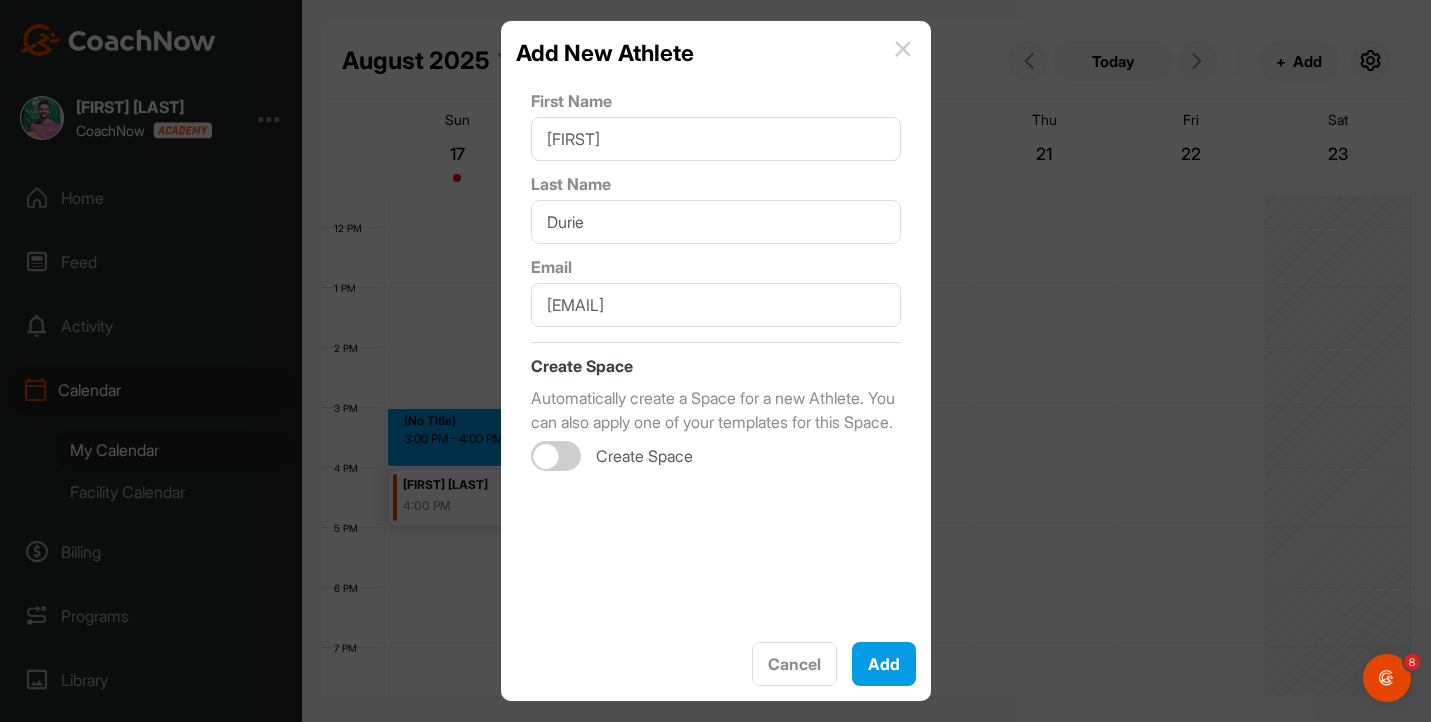 checkbox on "true" 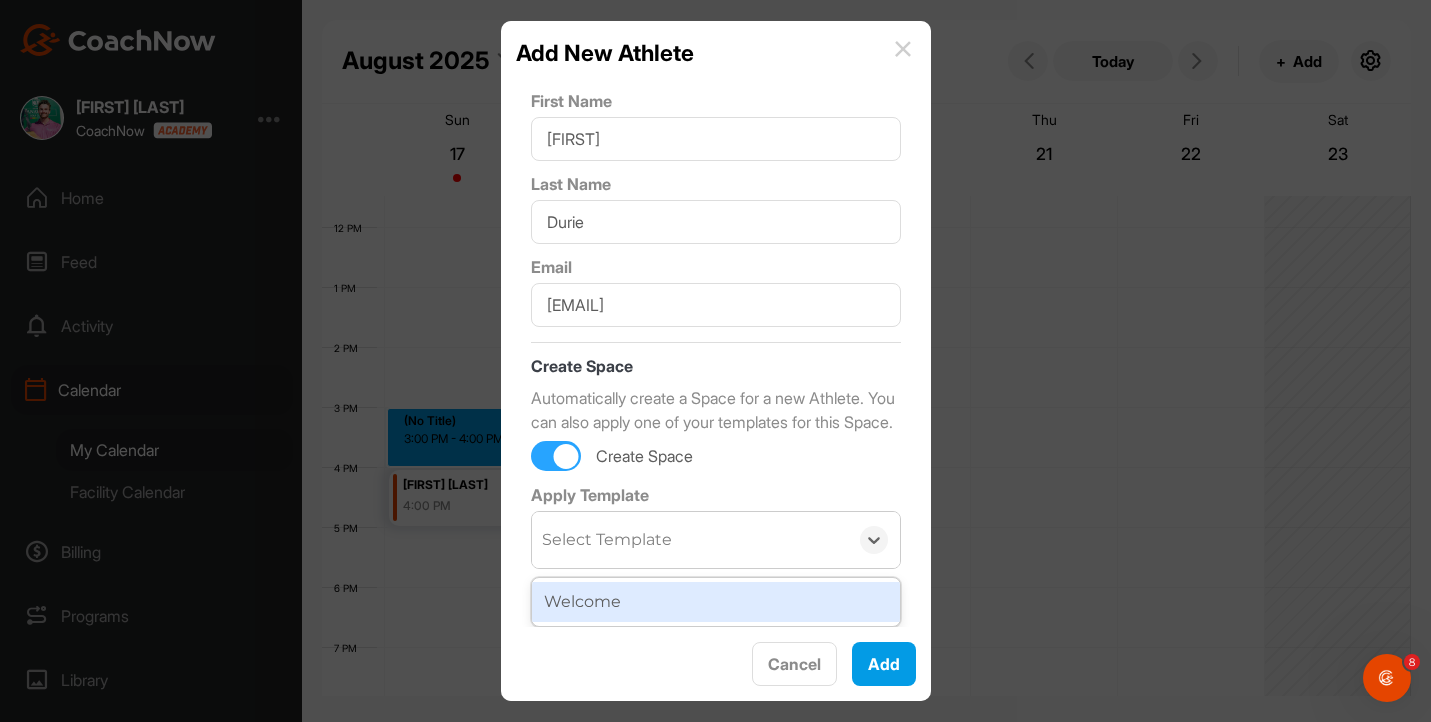 scroll, scrollTop: 10, scrollLeft: 0, axis: vertical 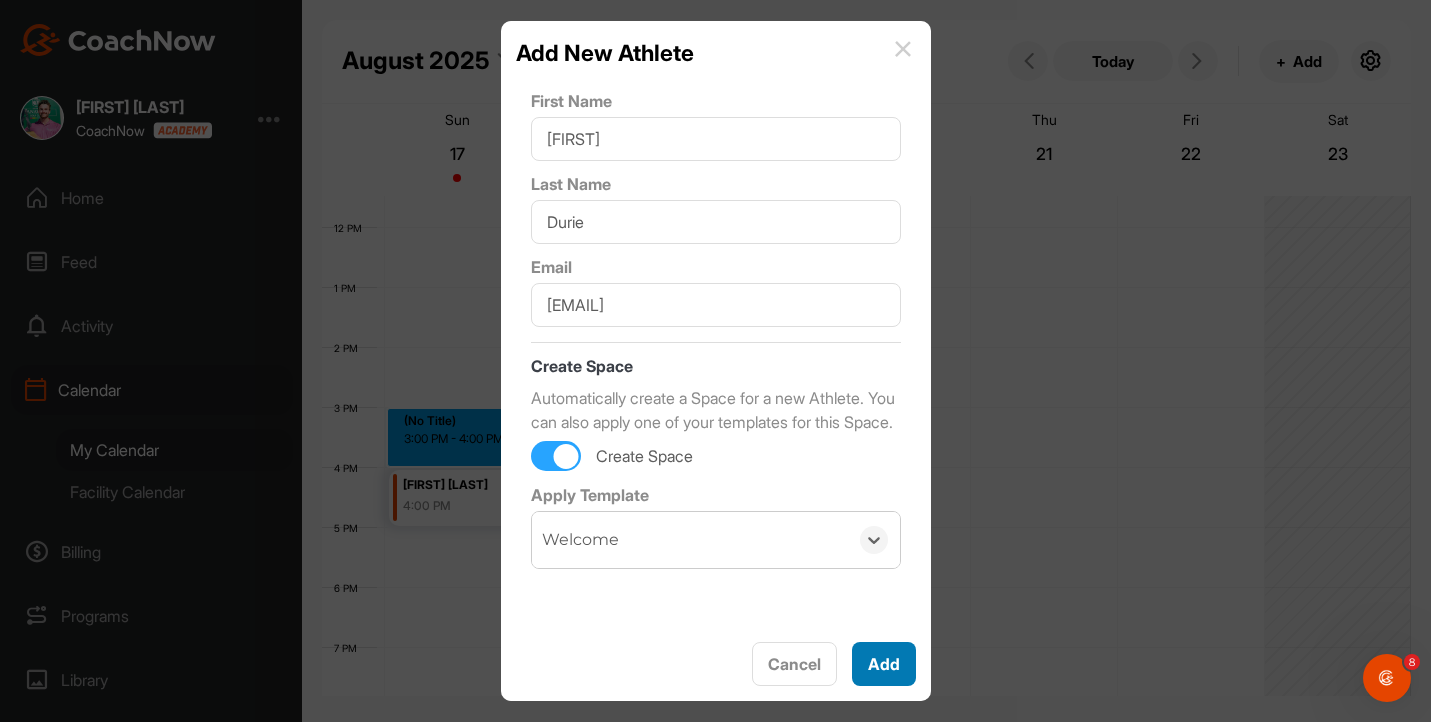 click on "Add" at bounding box center [884, 664] 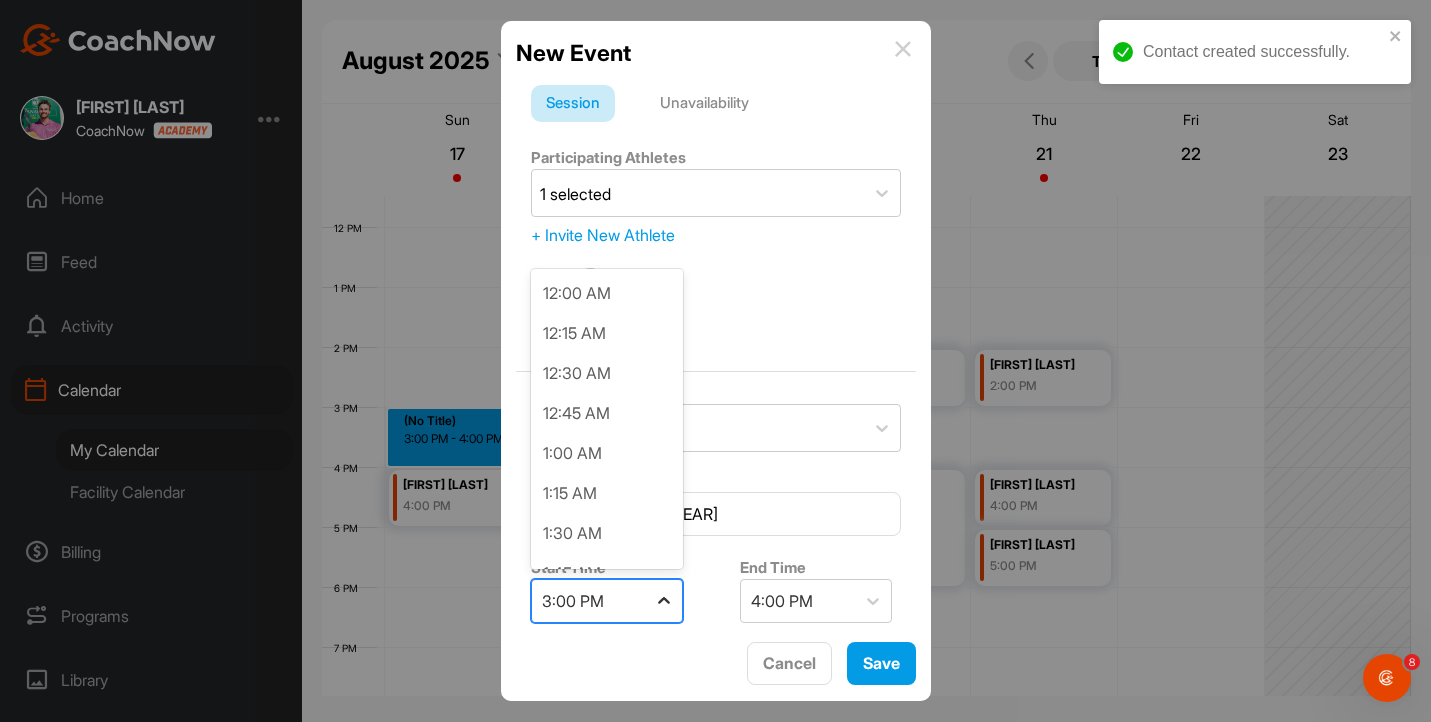 click 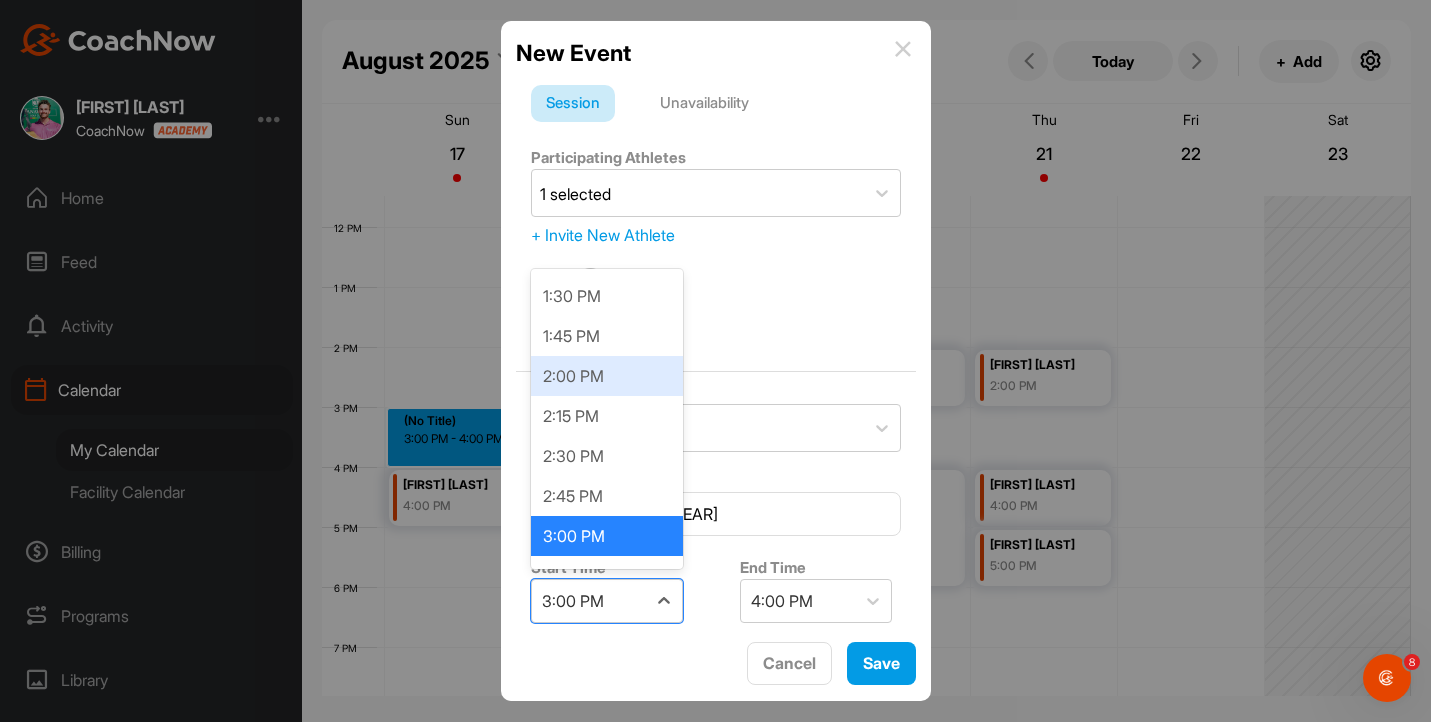 click on "2:00 PM" at bounding box center [607, 376] 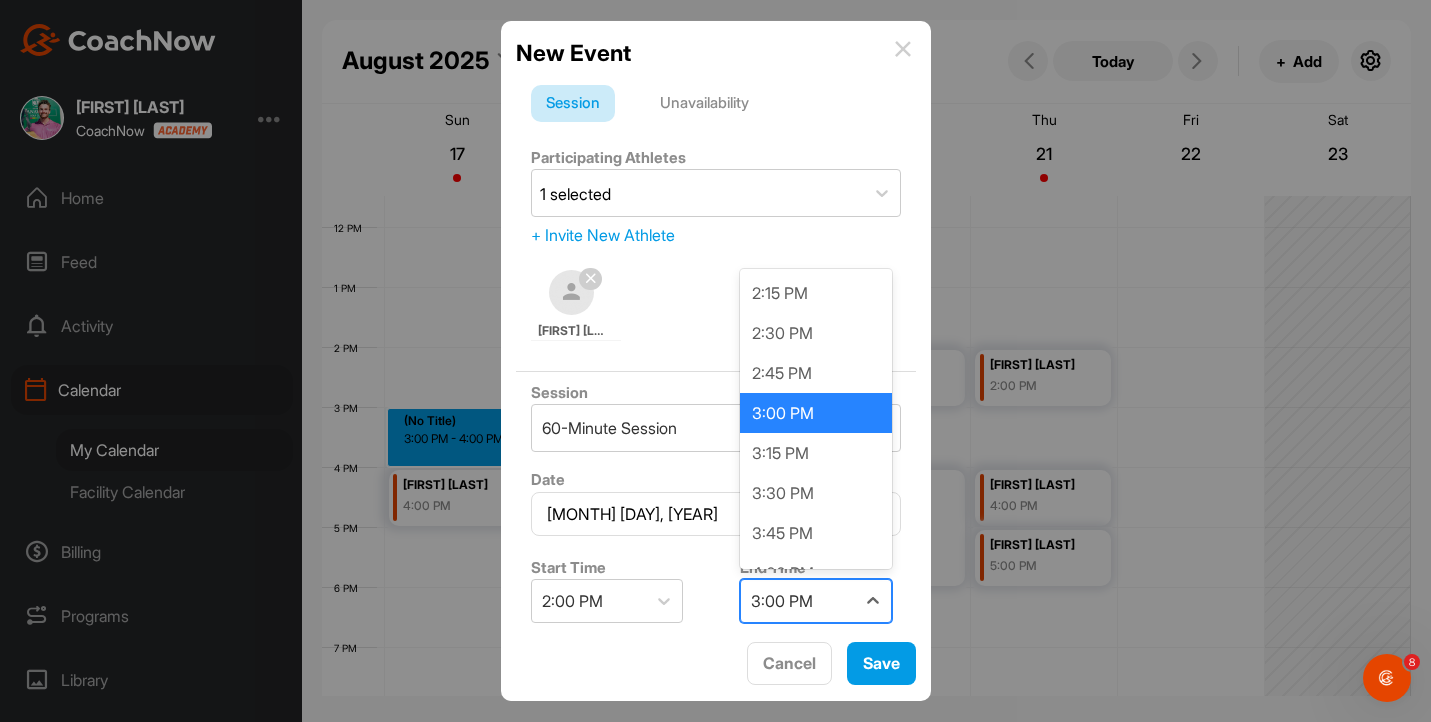 click on "3:00 PM" at bounding box center [782, 601] 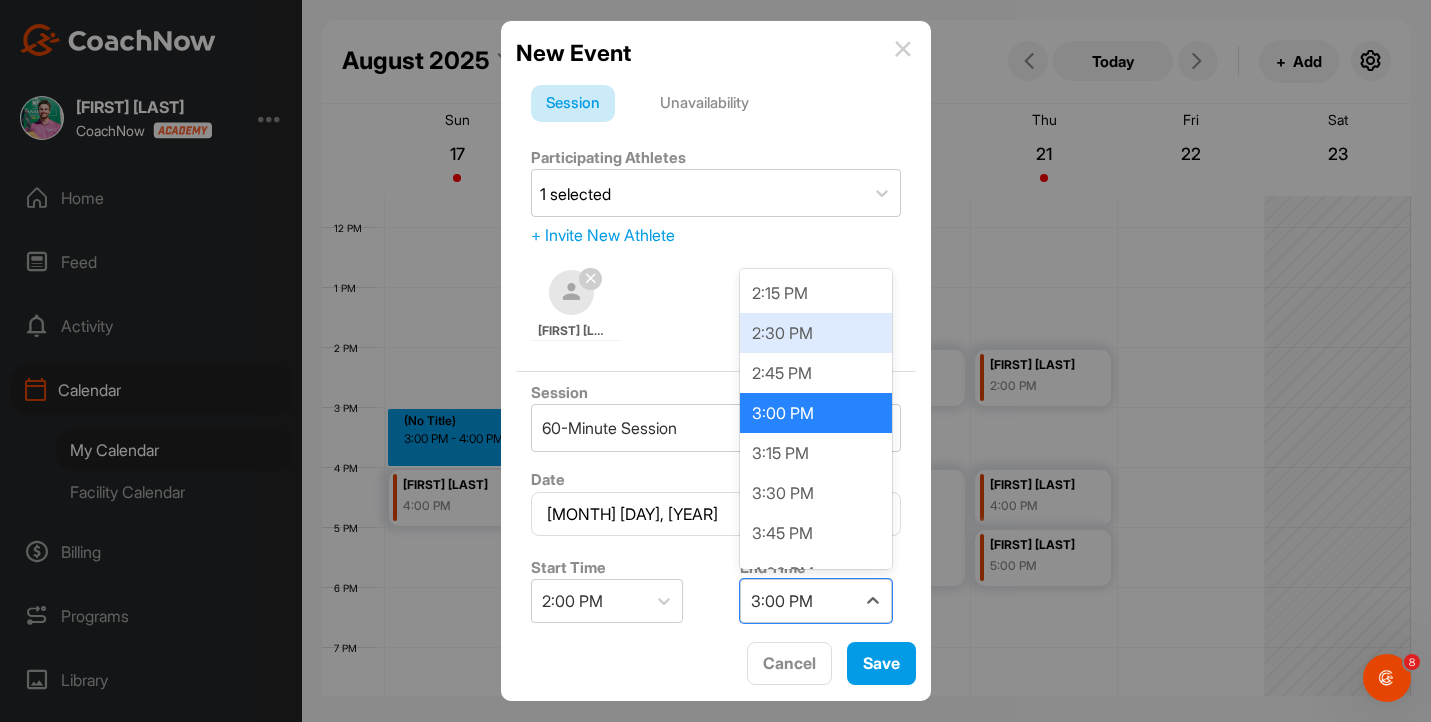 click on "2:30 PM" at bounding box center [816, 333] 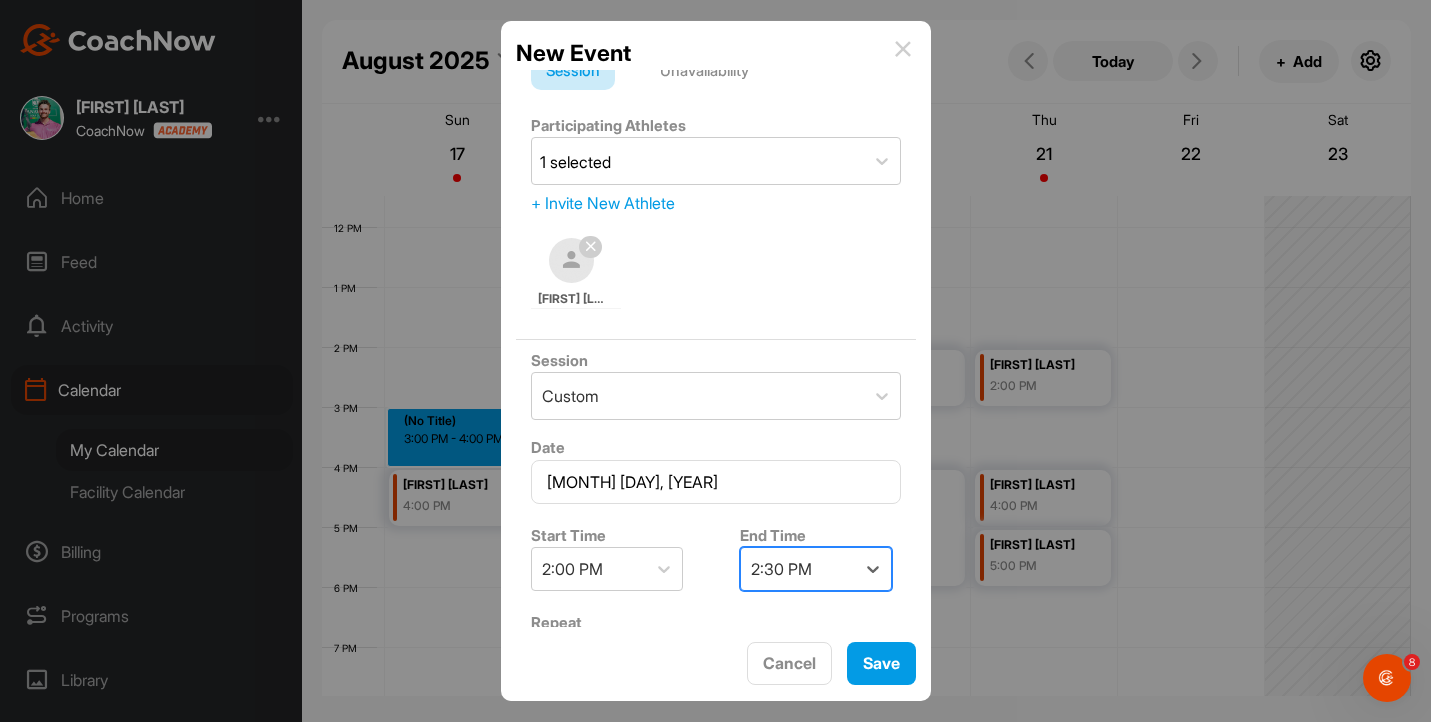 scroll, scrollTop: 0, scrollLeft: 0, axis: both 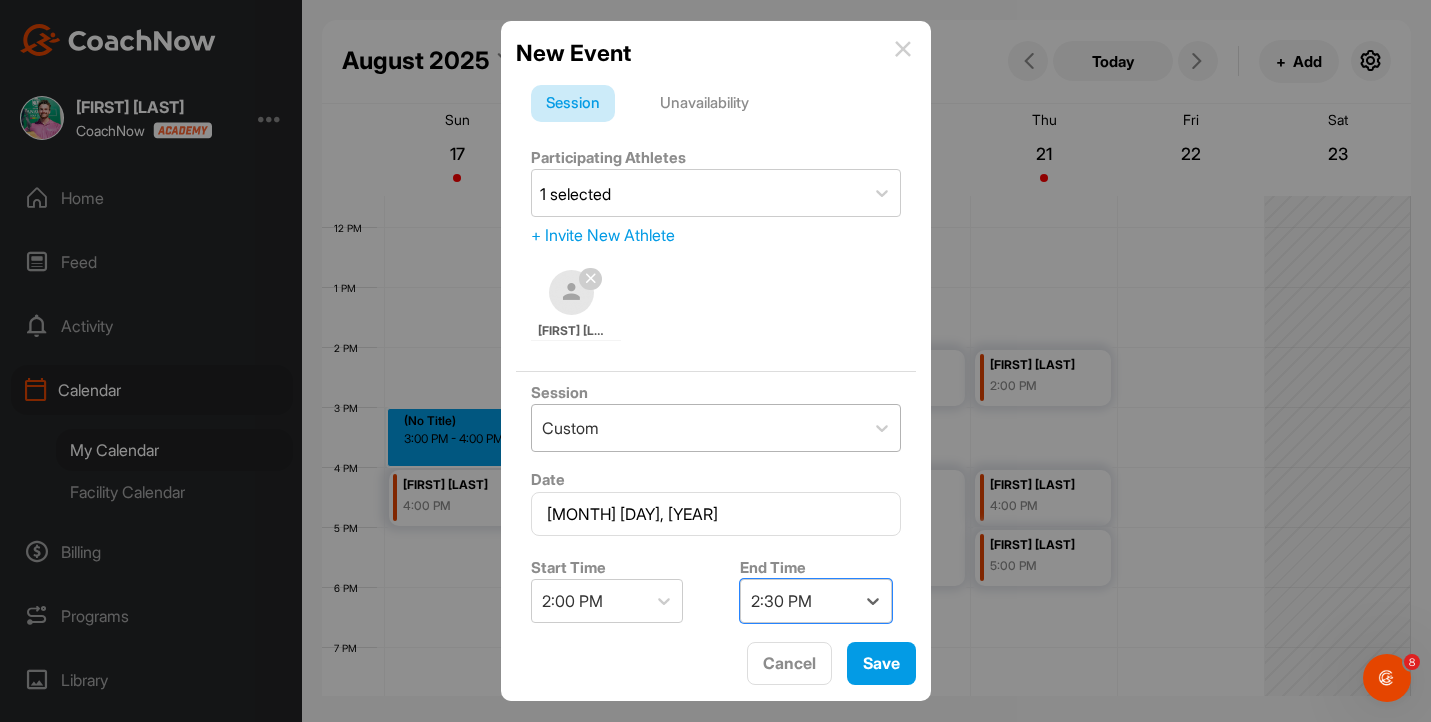 click on "Custom" at bounding box center (698, 428) 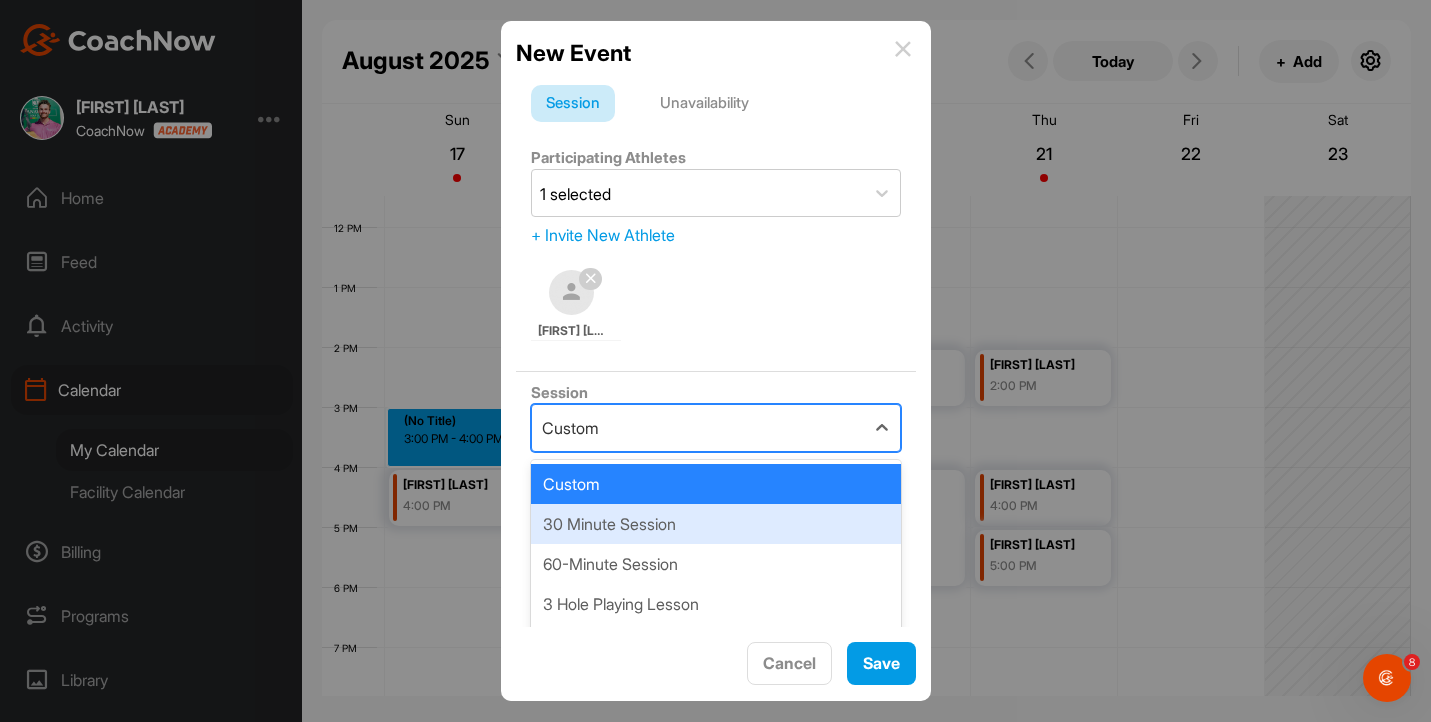 click on "30 Minute Session" at bounding box center [716, 524] 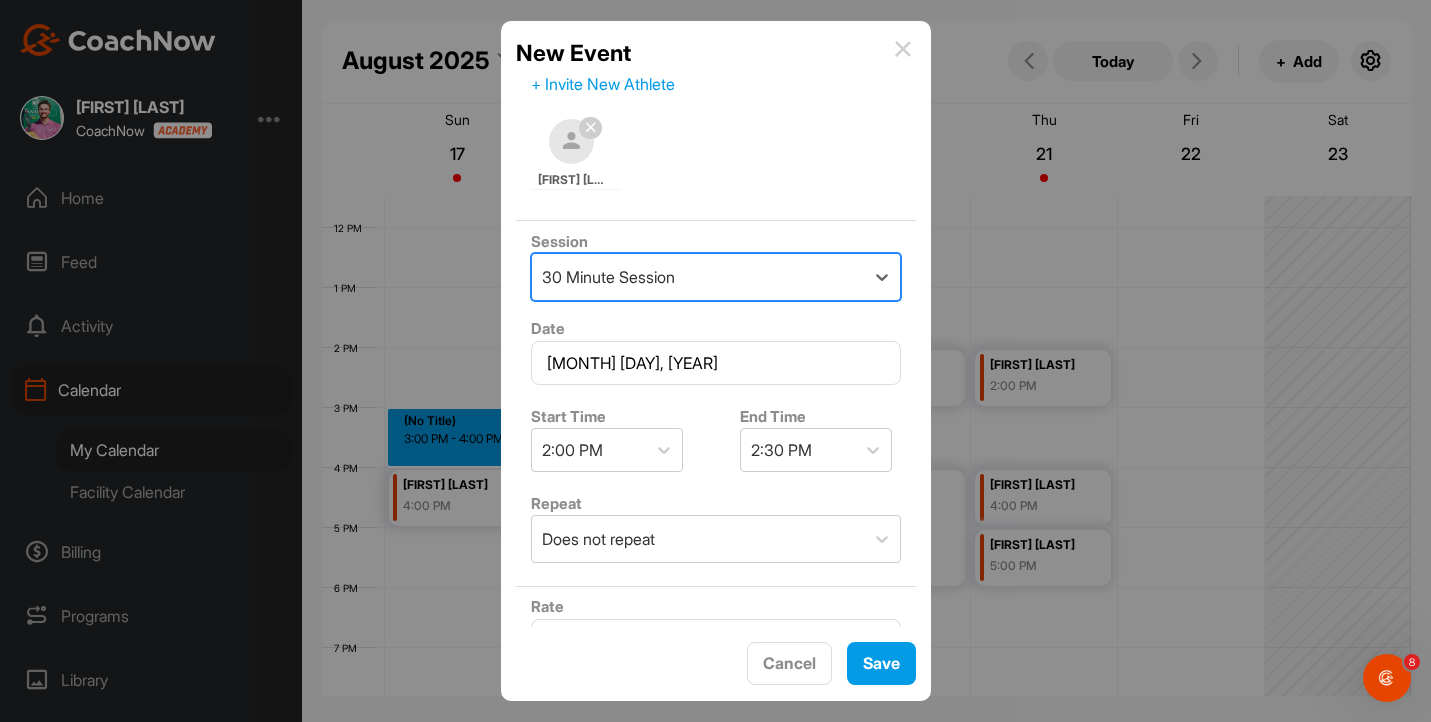 scroll, scrollTop: 413, scrollLeft: 0, axis: vertical 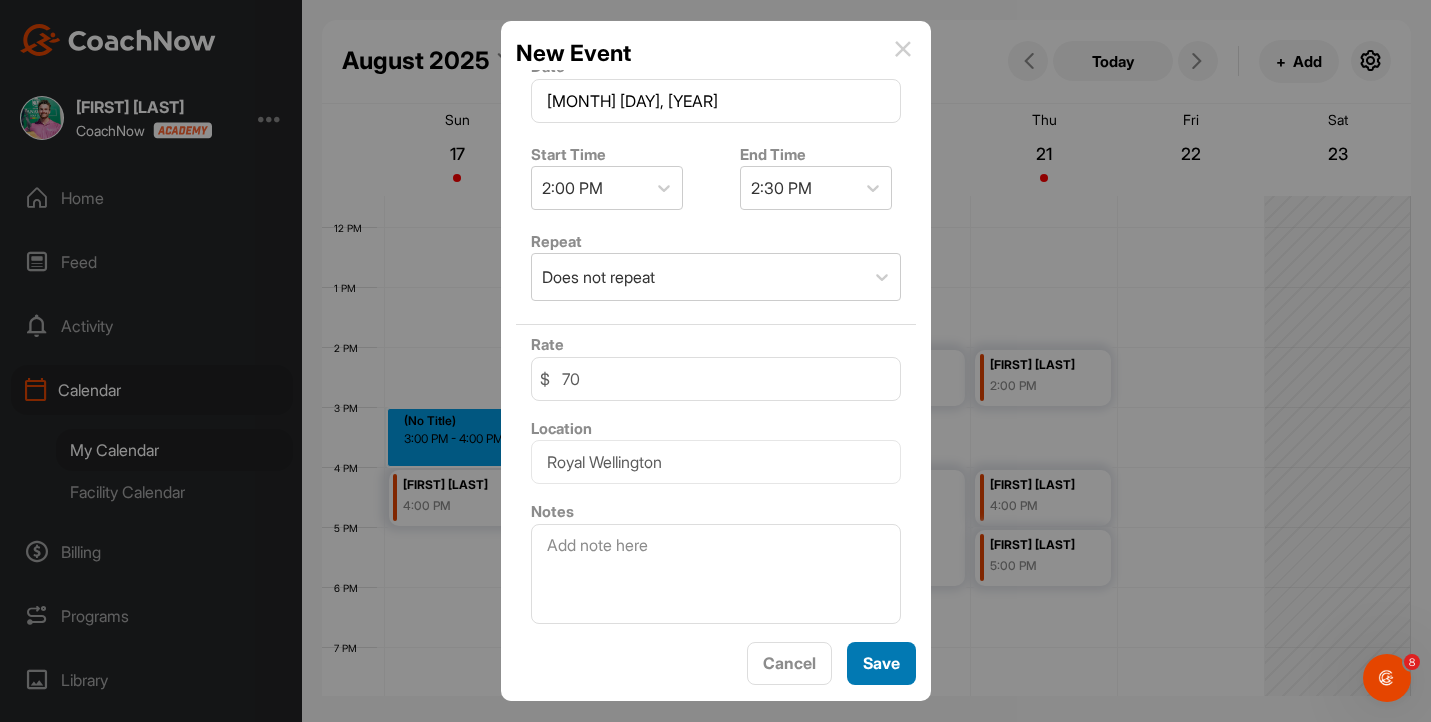 click on "Save" at bounding box center [881, 663] 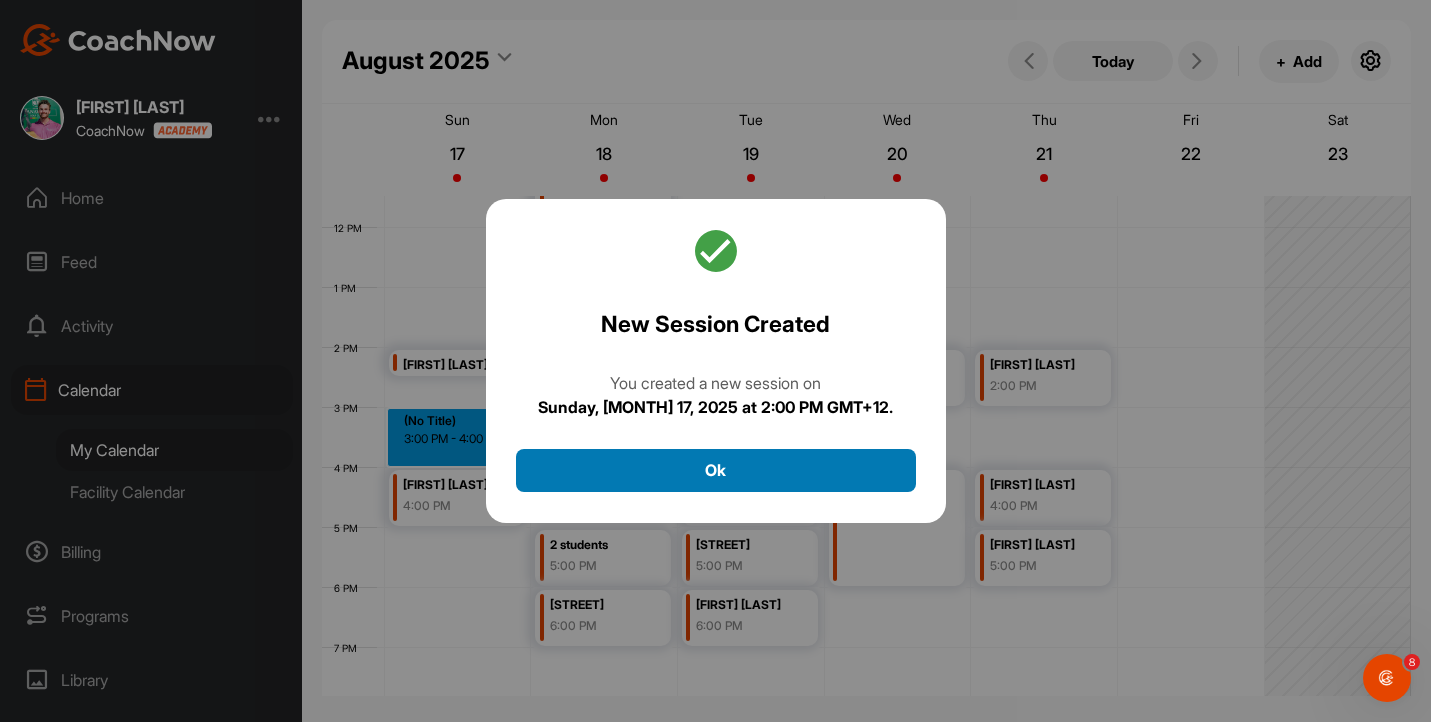 click on "Ok" at bounding box center [716, 470] 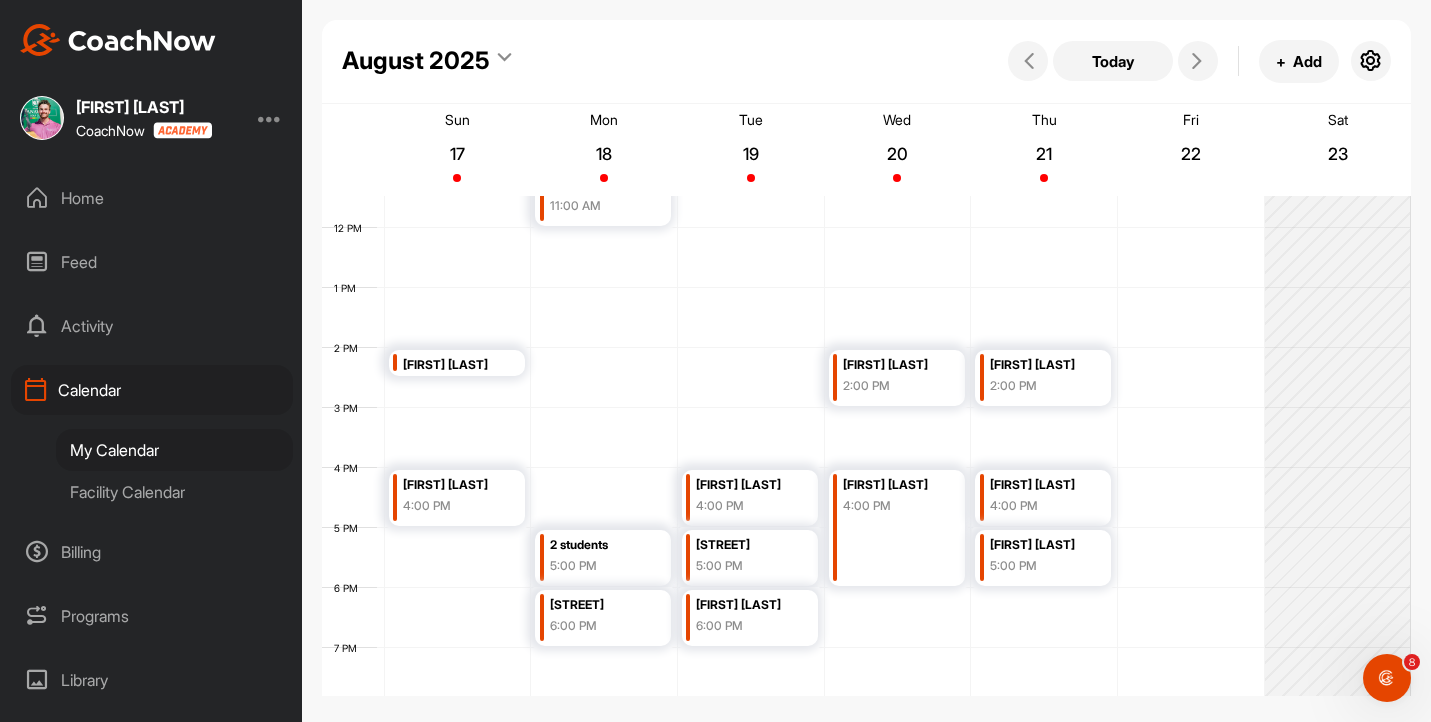 click on "12 AM 1 AM 2 AM 3 AM 4 AM 5 AM 6 AM 7 AM 8 AM 9 AM 10 AM 11 AM 12 PM 1 PM 2 PM 3 PM 4 PM 5 PM 6 PM 7 PM 8 PM 9 PM 10 PM 11 PM [FIRST] [LAST] 2:00 PM [FIRST] [LAST] 4:00 PM [FIRST] [LAST] 11:00 AM 2 students 5:00 PM Minne St 6:00 PM Kathleen Shao 4:00 PM Minne St 5:00 PM Graham Nelson 6:00 PM [FIRST] [LAST] 2:00 PM [FIRST] [LAST] 4:00 PM [FIRST] [LAST] 2:00 PM [FIRST] [LAST] 4:00 PM [FIRST] [LAST] 5:00 PM" at bounding box center (866, 228) 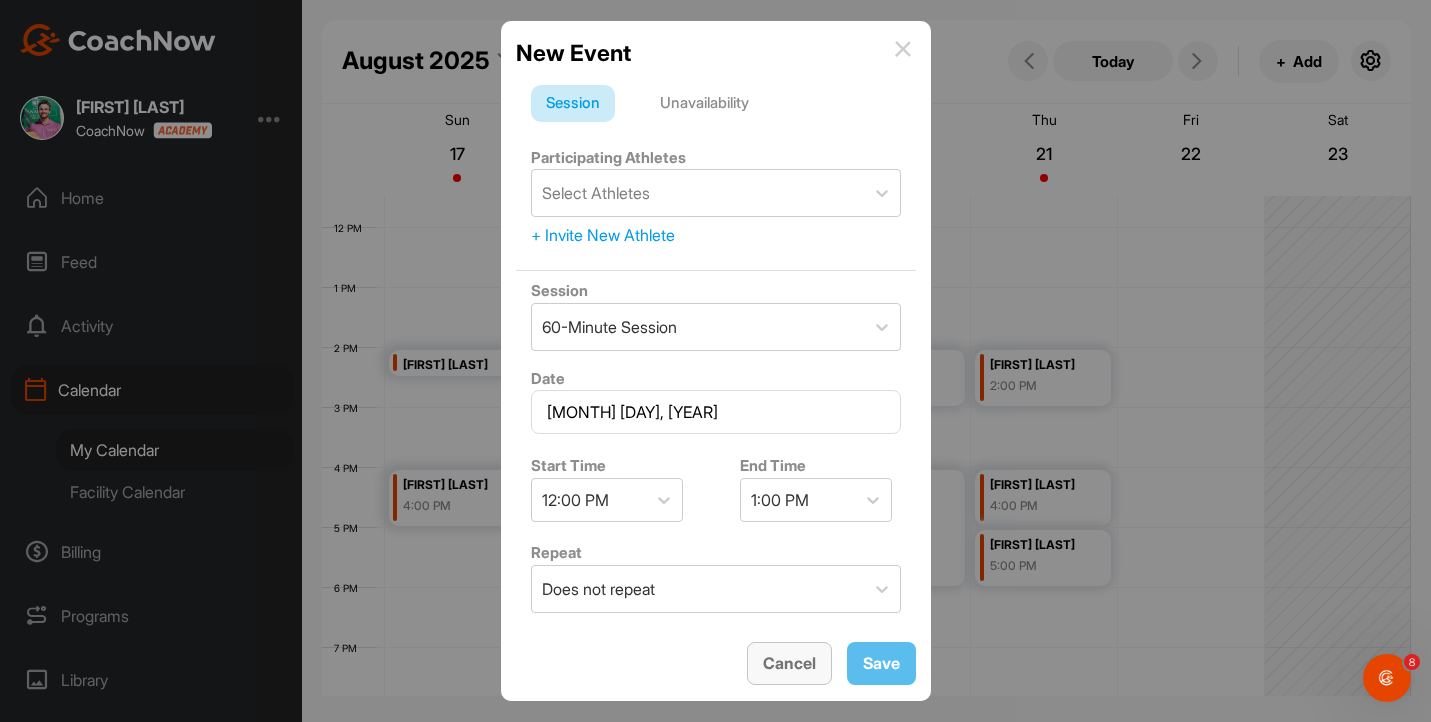 click on "Cancel" at bounding box center [789, 663] 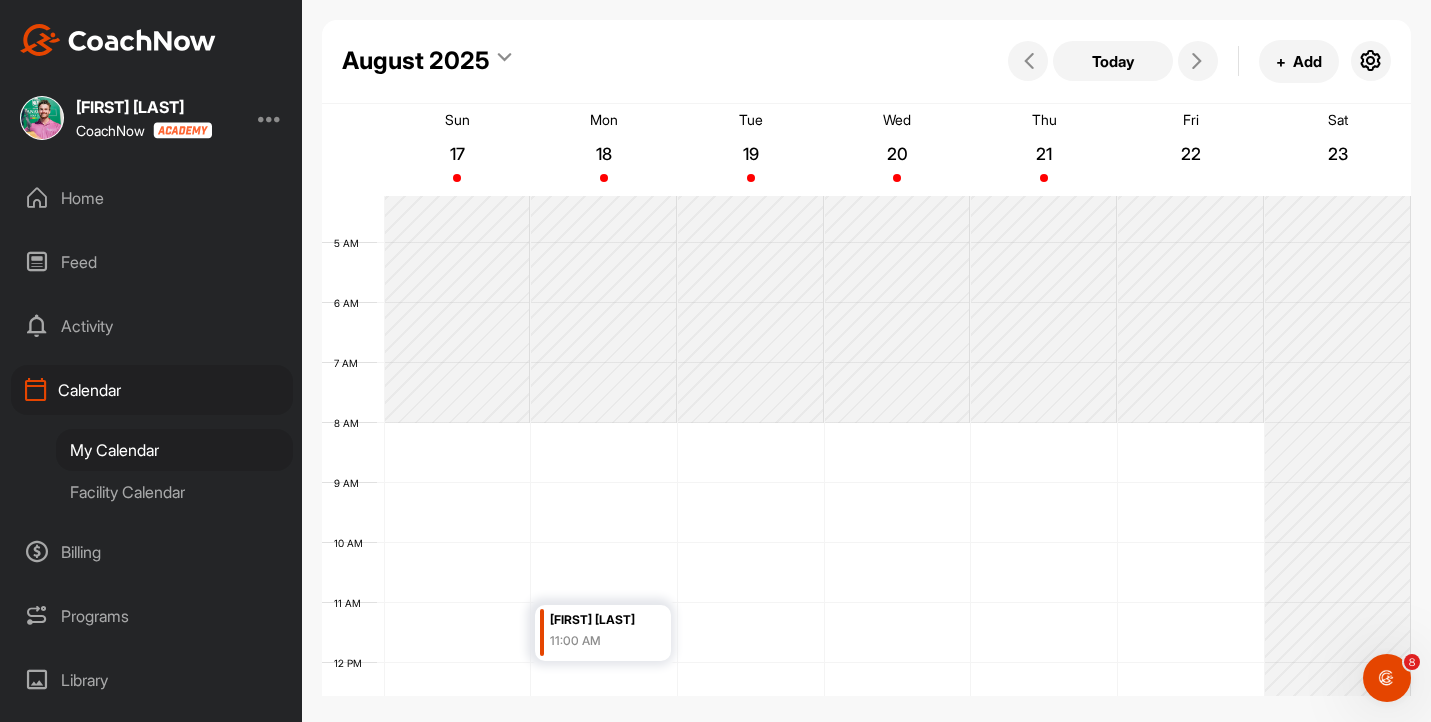 scroll, scrollTop: 228, scrollLeft: 0, axis: vertical 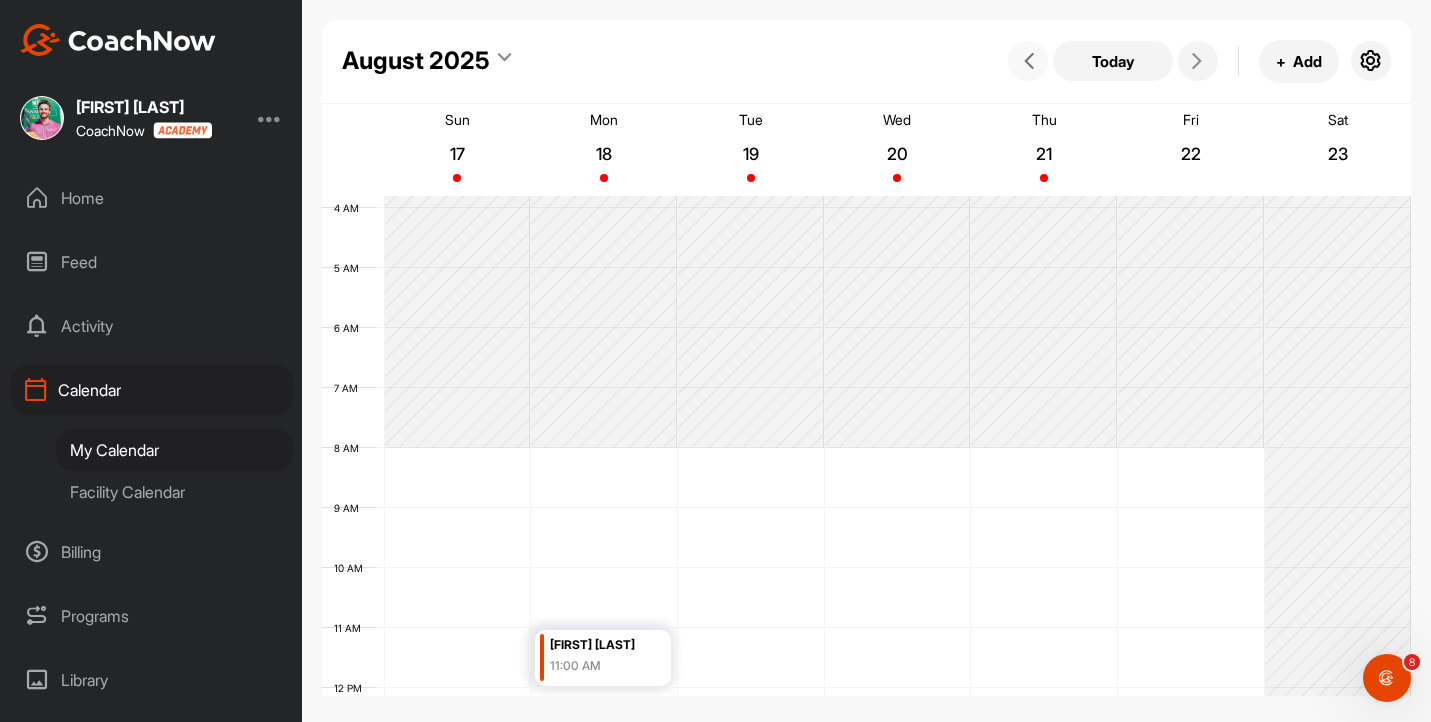 click at bounding box center (1029, 61) 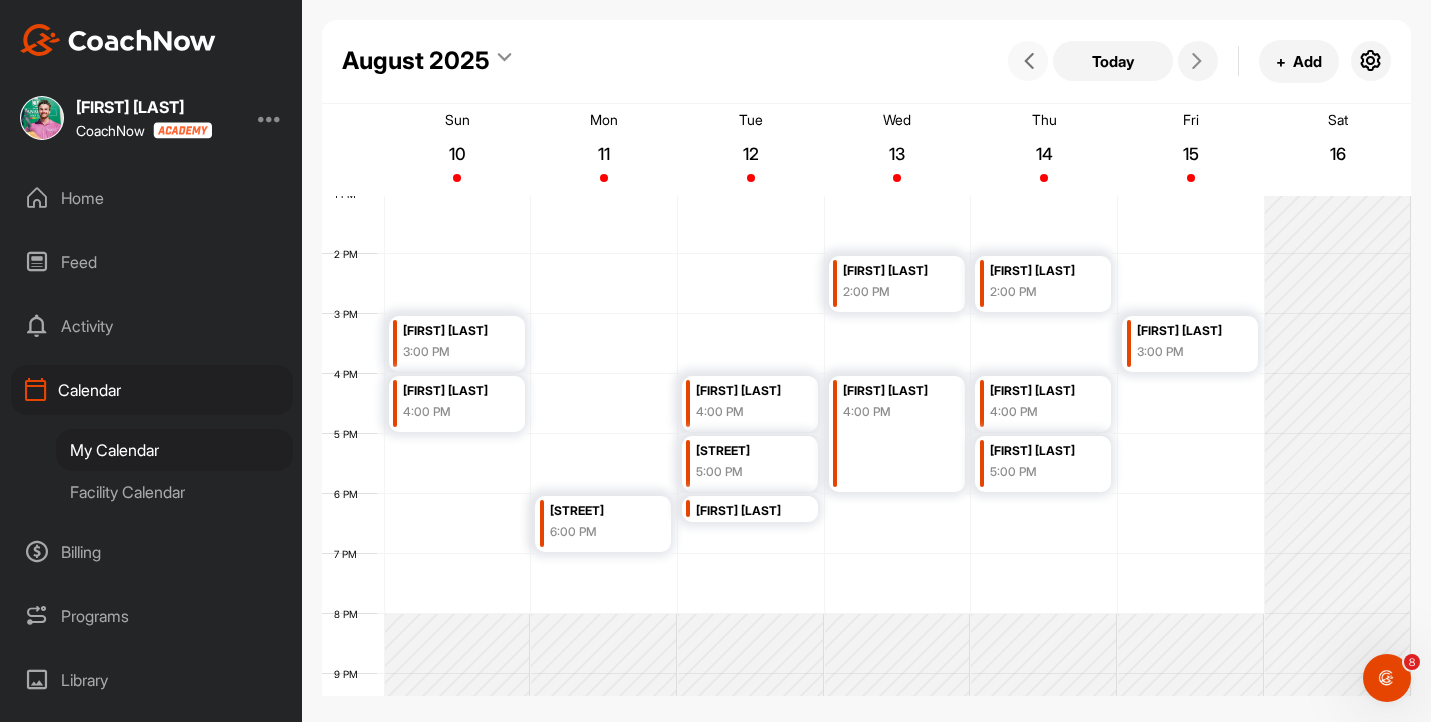 scroll, scrollTop: 477, scrollLeft: 0, axis: vertical 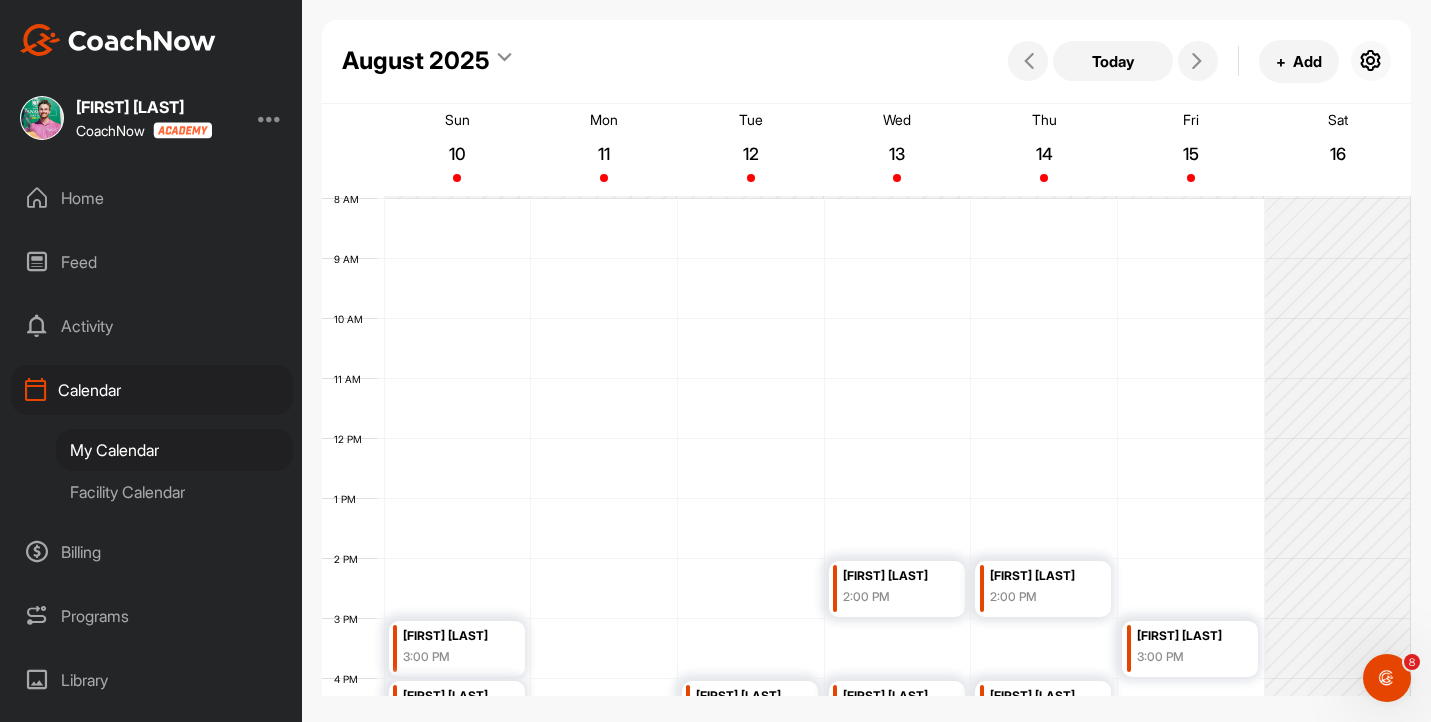 click at bounding box center [1371, 61] 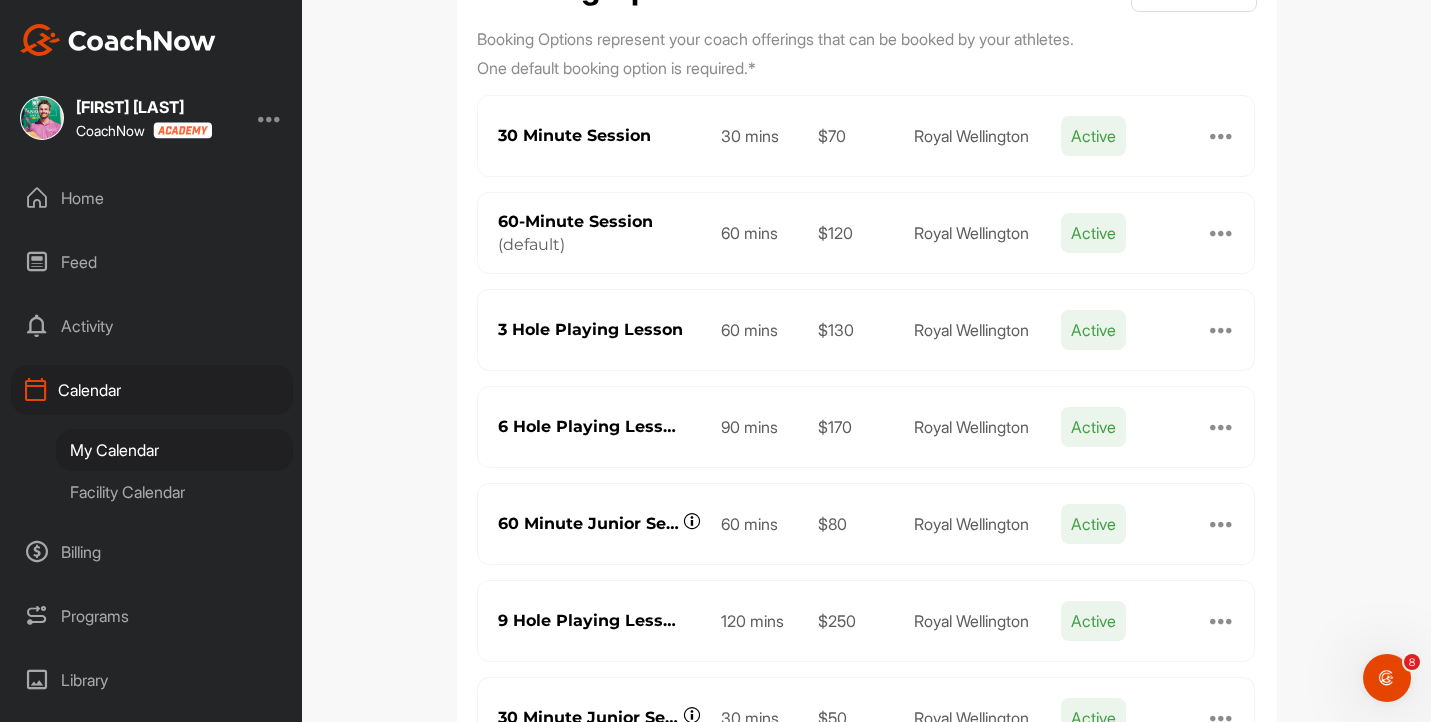 scroll, scrollTop: 107, scrollLeft: 0, axis: vertical 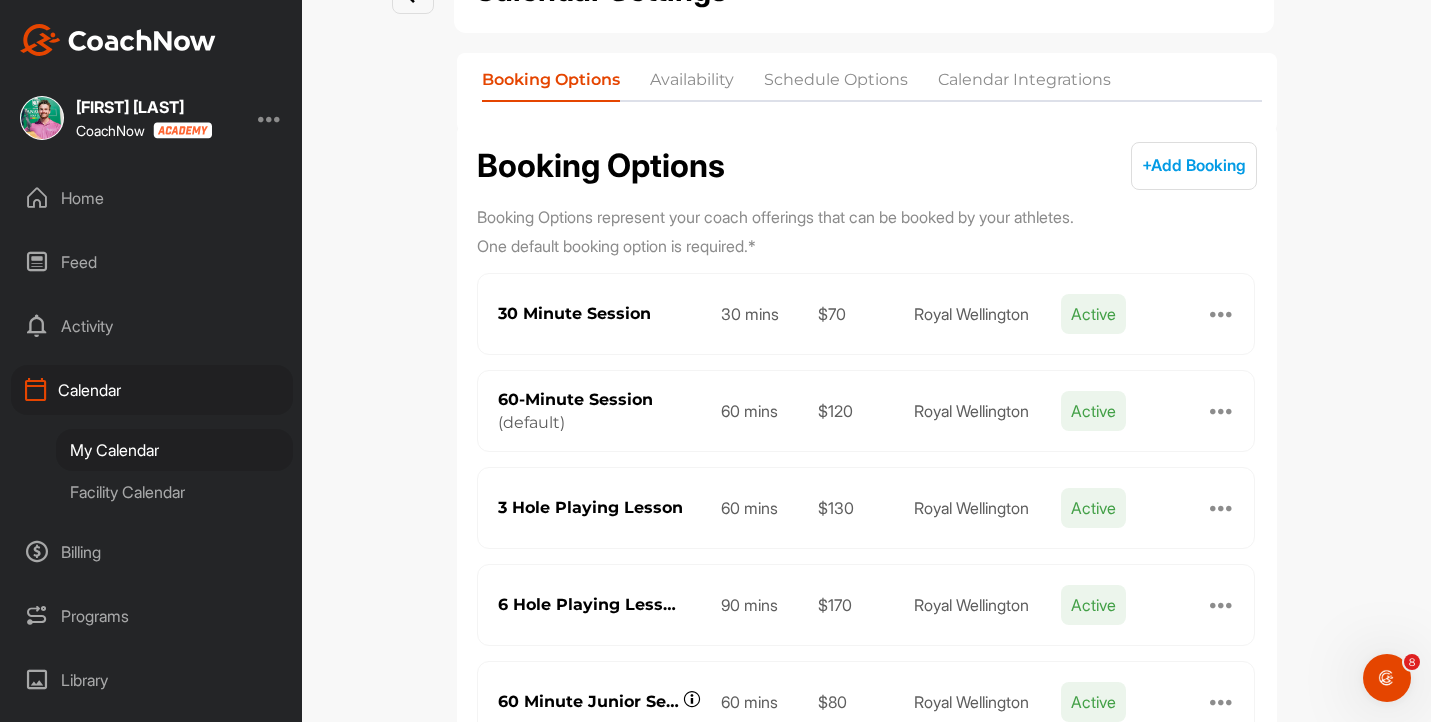 click on "Availability" at bounding box center (692, 84) 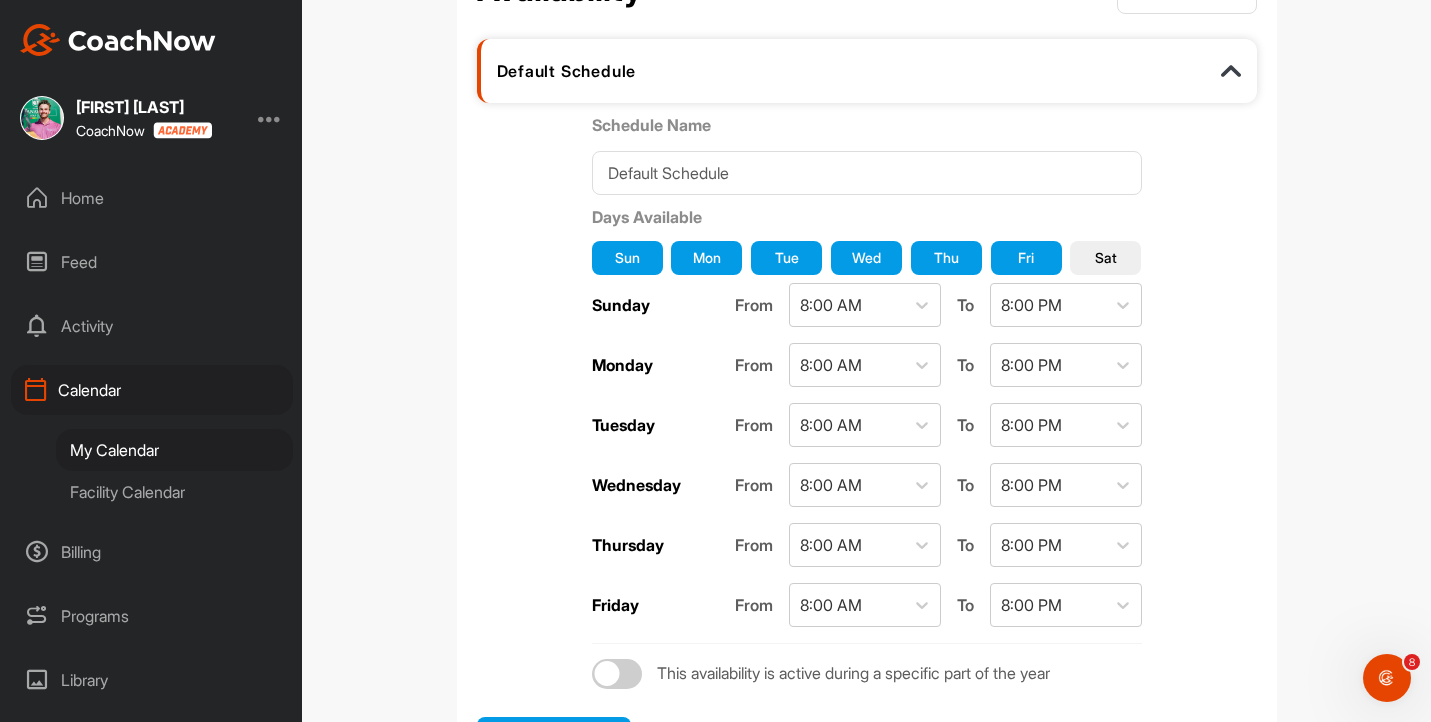 scroll, scrollTop: 367, scrollLeft: 0, axis: vertical 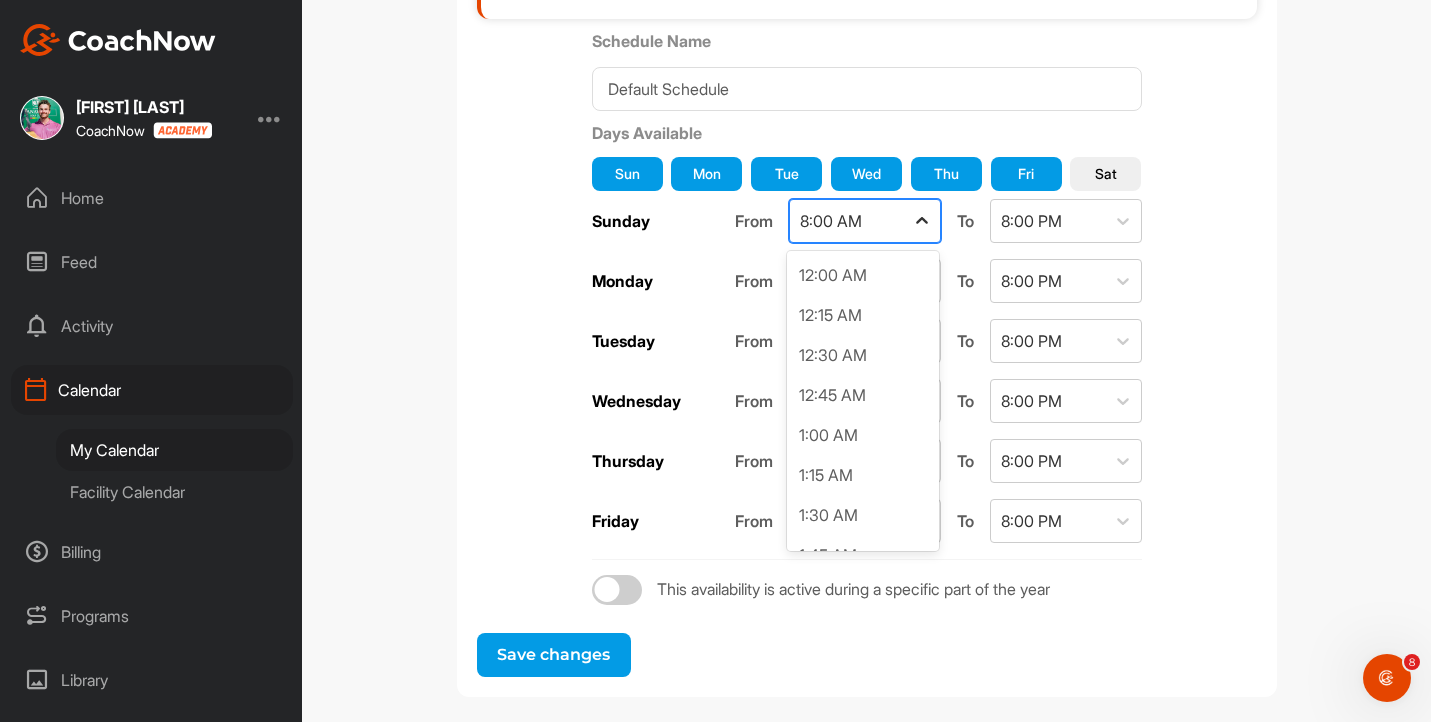click 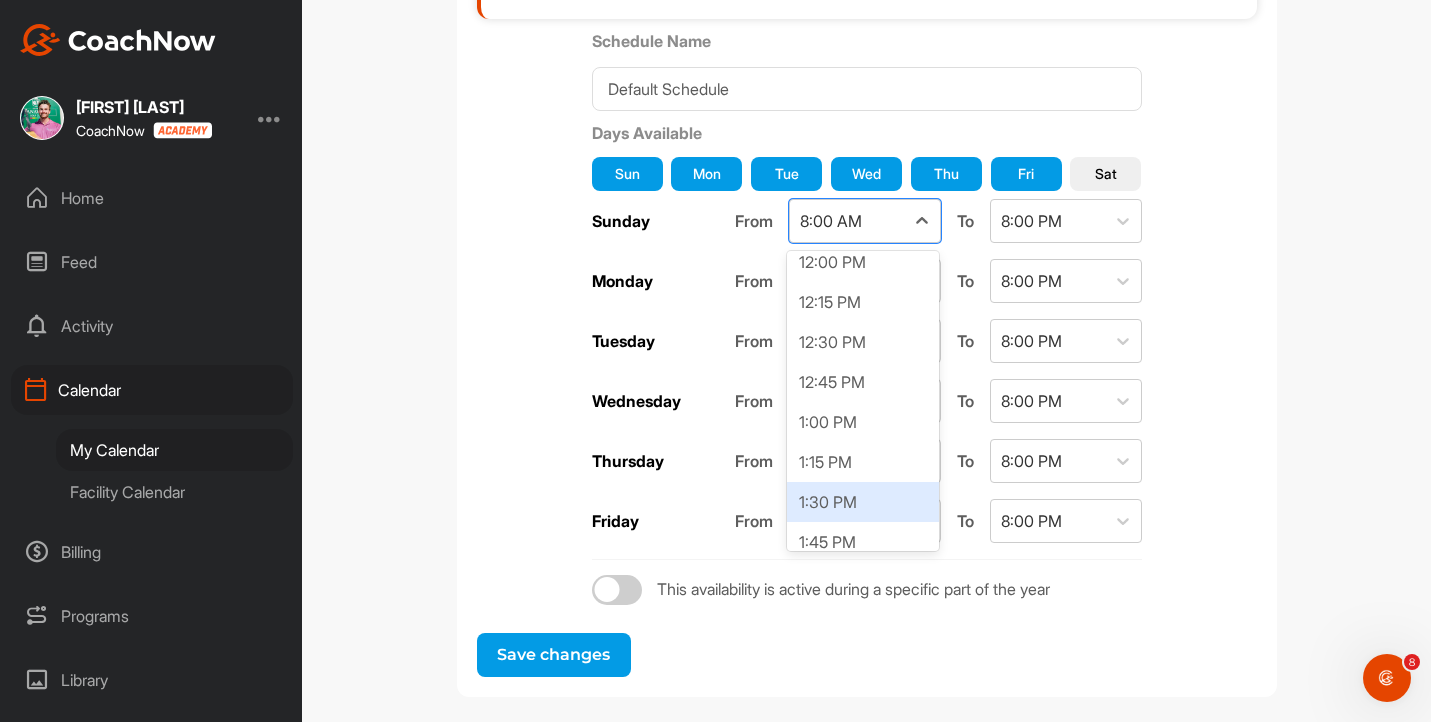 scroll, scrollTop: 1921, scrollLeft: 0, axis: vertical 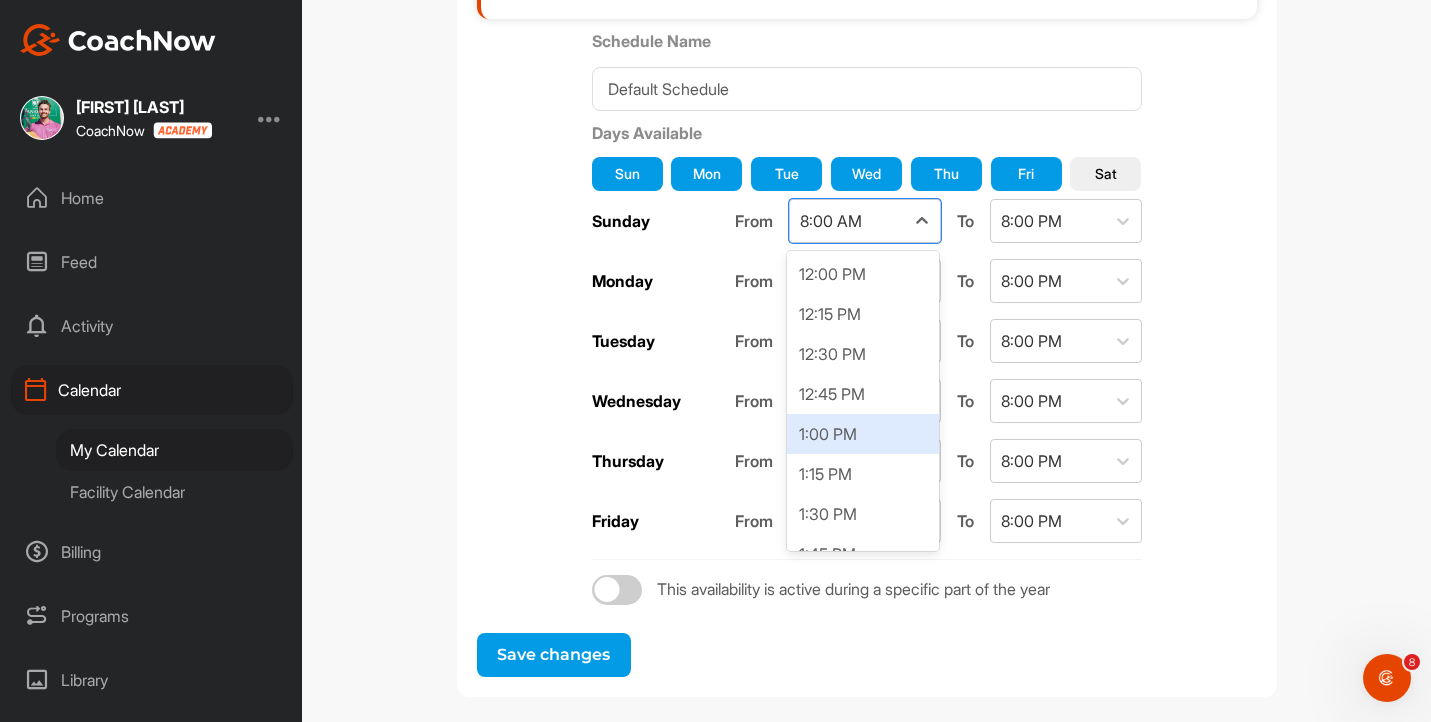 click on "1:00 PM" at bounding box center [863, 434] 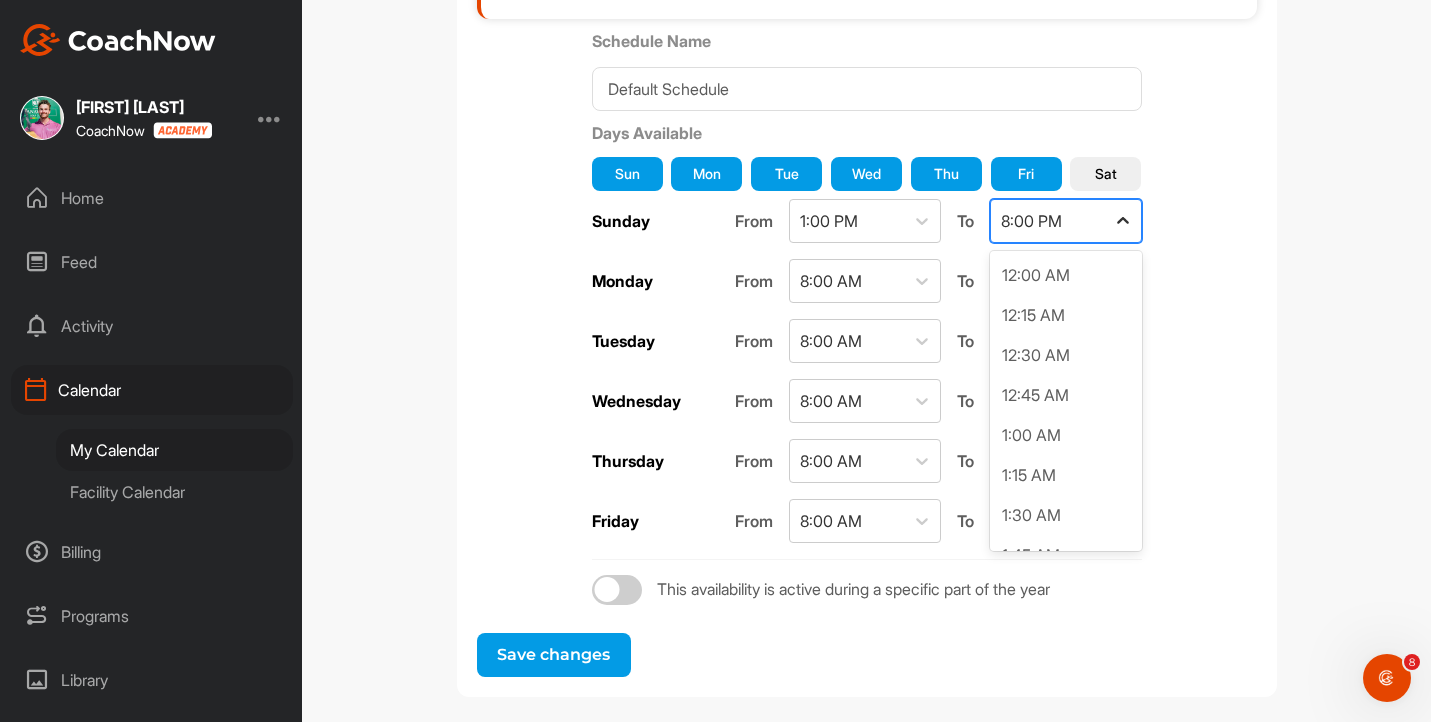 click 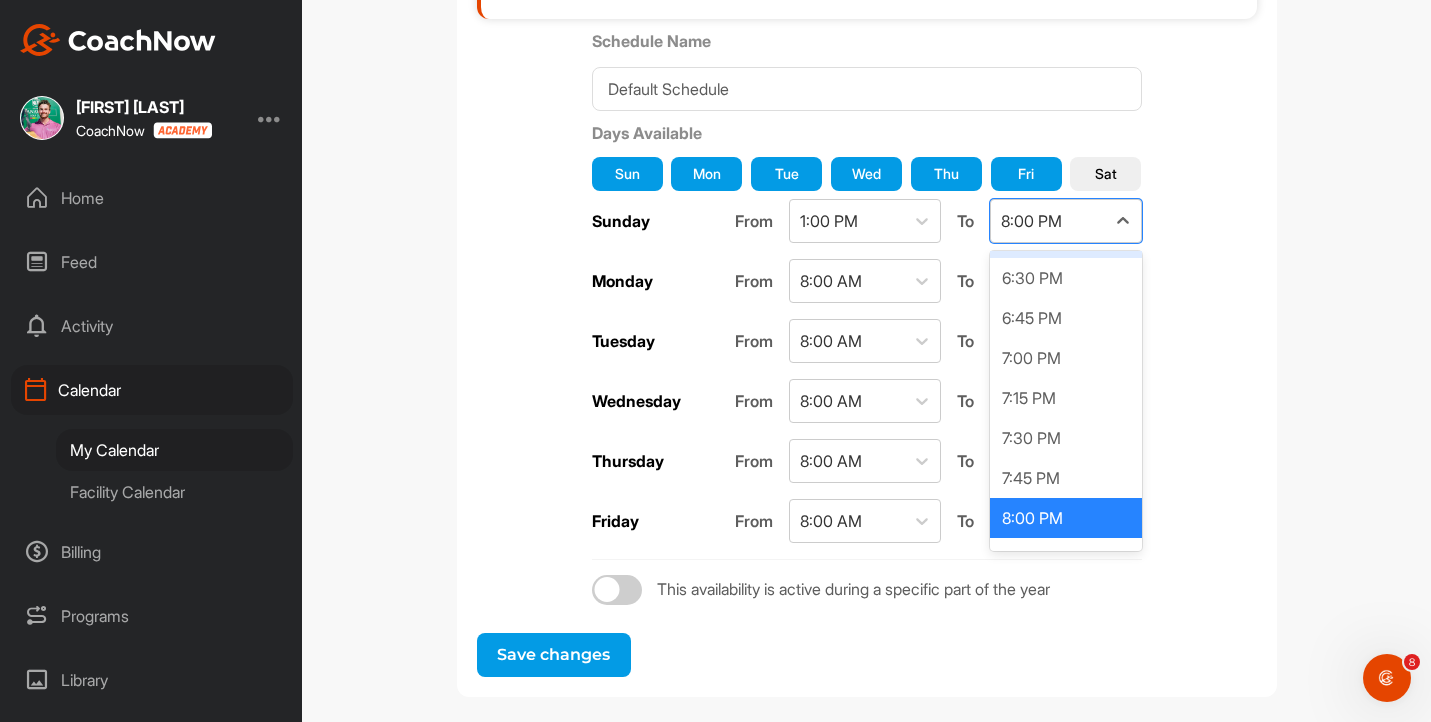 click on "Schedule Name Default Schedule Days Available Sun Mon Tue Wed Thu Fri Sat Sunday From [TIME] To      option [TIME] focused, 74 of 96. 96 results available. Use Up and Down to choose options, press Enter to select the currently focused option, press Escape to exit the menu, press Tab to select the option and exit the menu. [TIME] Monday From [TIME] To [TIME] Tuesday From [TIME] To [TIME] Wednesday From [TIME] To [TIME] Thursday From [TIME] To [TIME] Friday From [TIME] To [TIME] This availability is active during a specific part of the year" at bounding box center [867, 317] 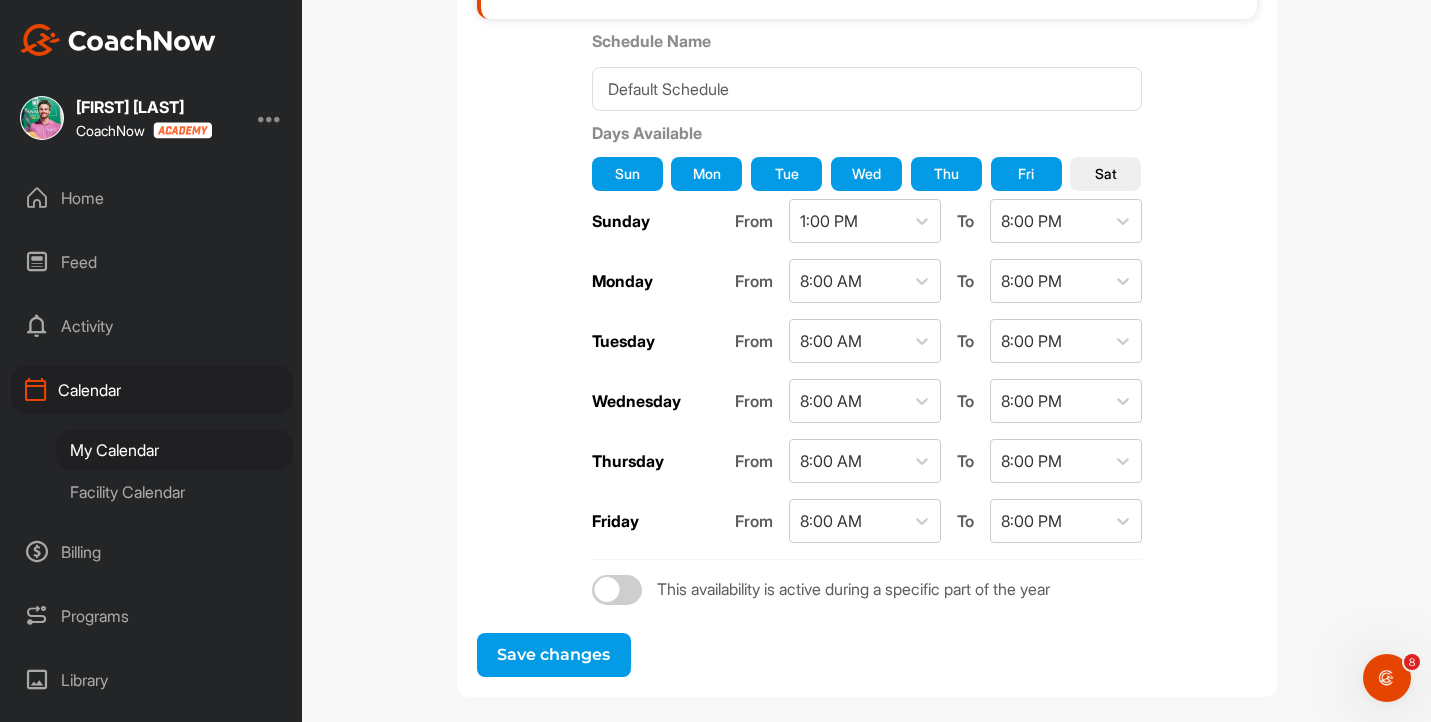 click on "Save changes" at bounding box center [554, 655] 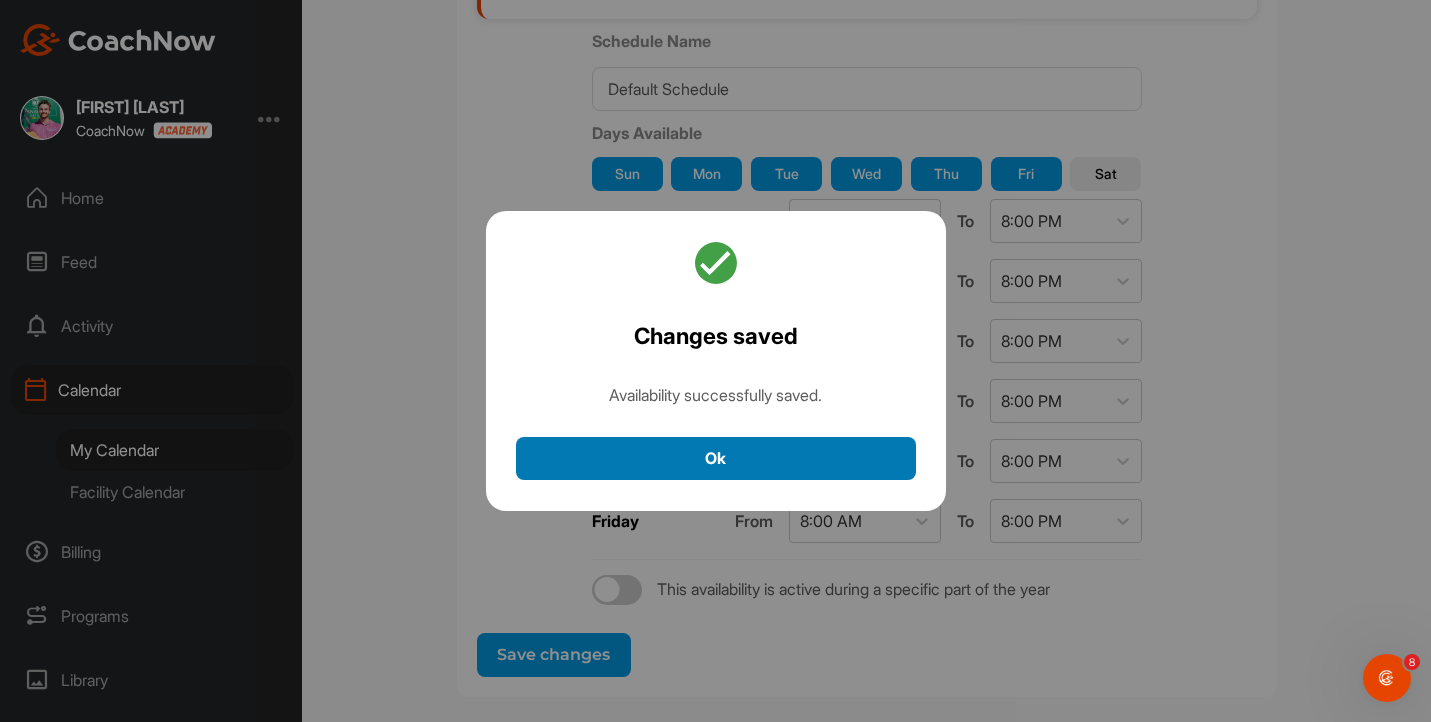 click on "Ok" at bounding box center (716, 458) 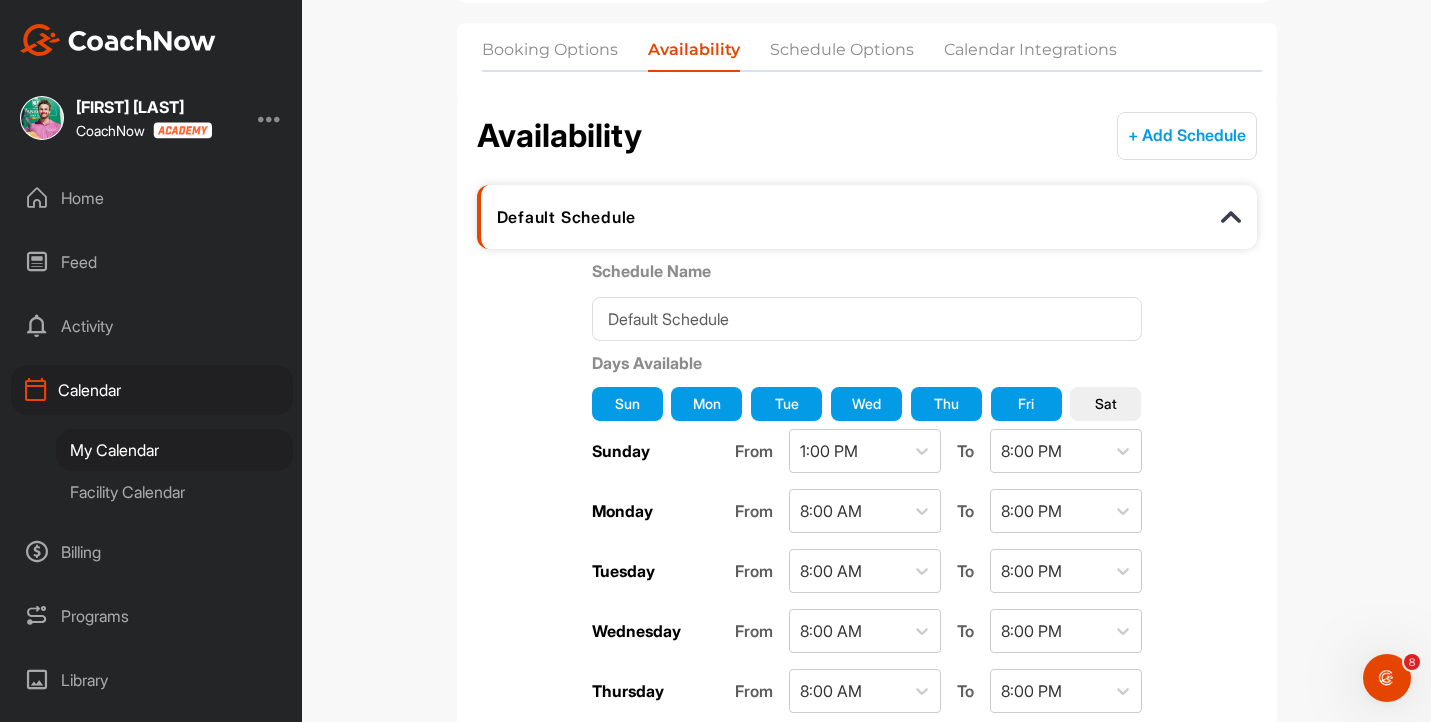 scroll, scrollTop: 0, scrollLeft: 0, axis: both 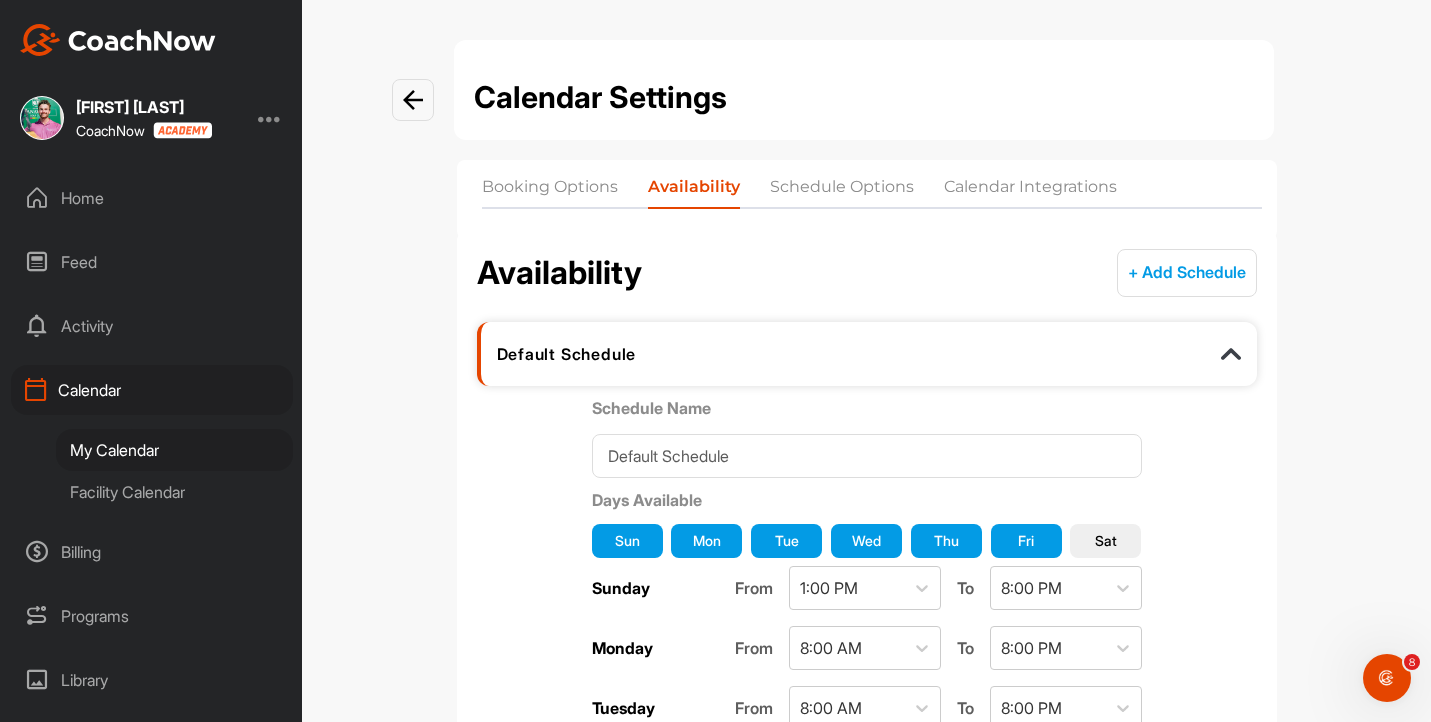 click at bounding box center [413, 100] 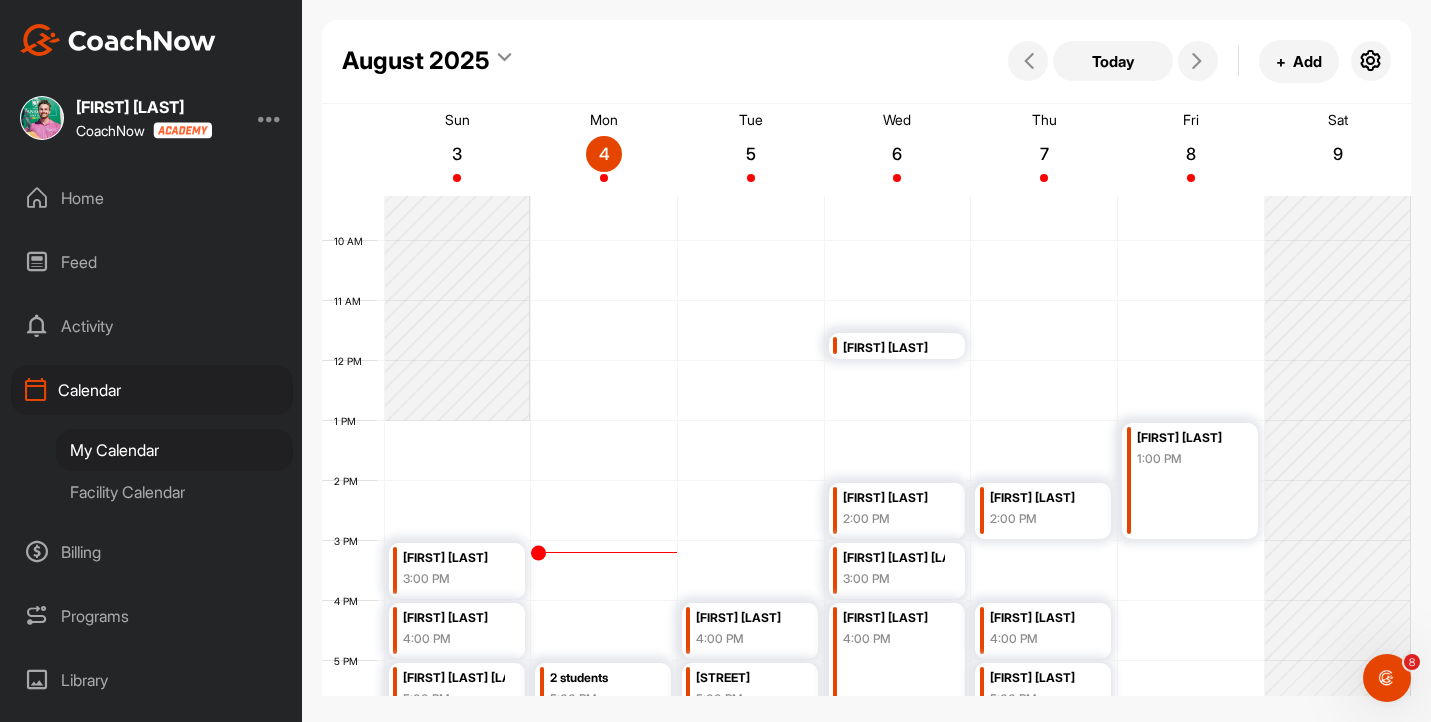 scroll, scrollTop: 627, scrollLeft: 0, axis: vertical 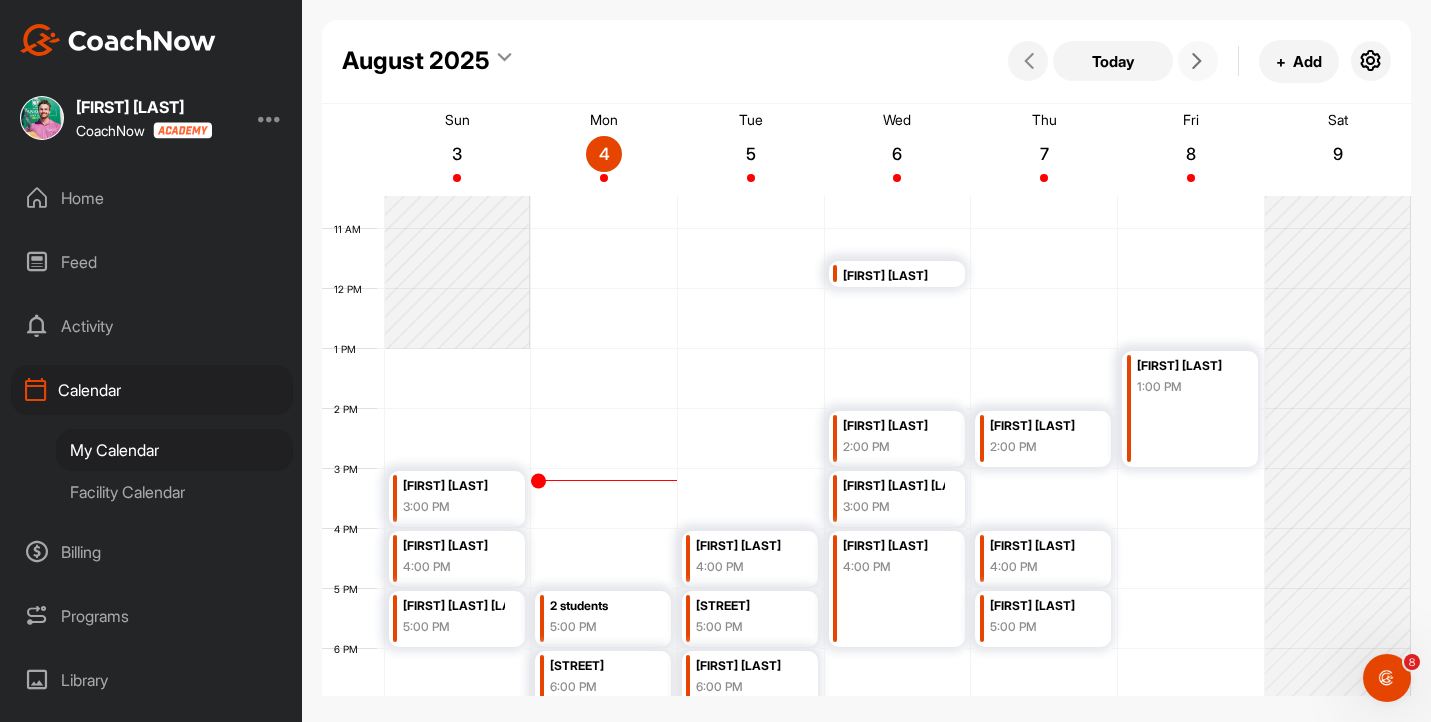 click at bounding box center (1198, 61) 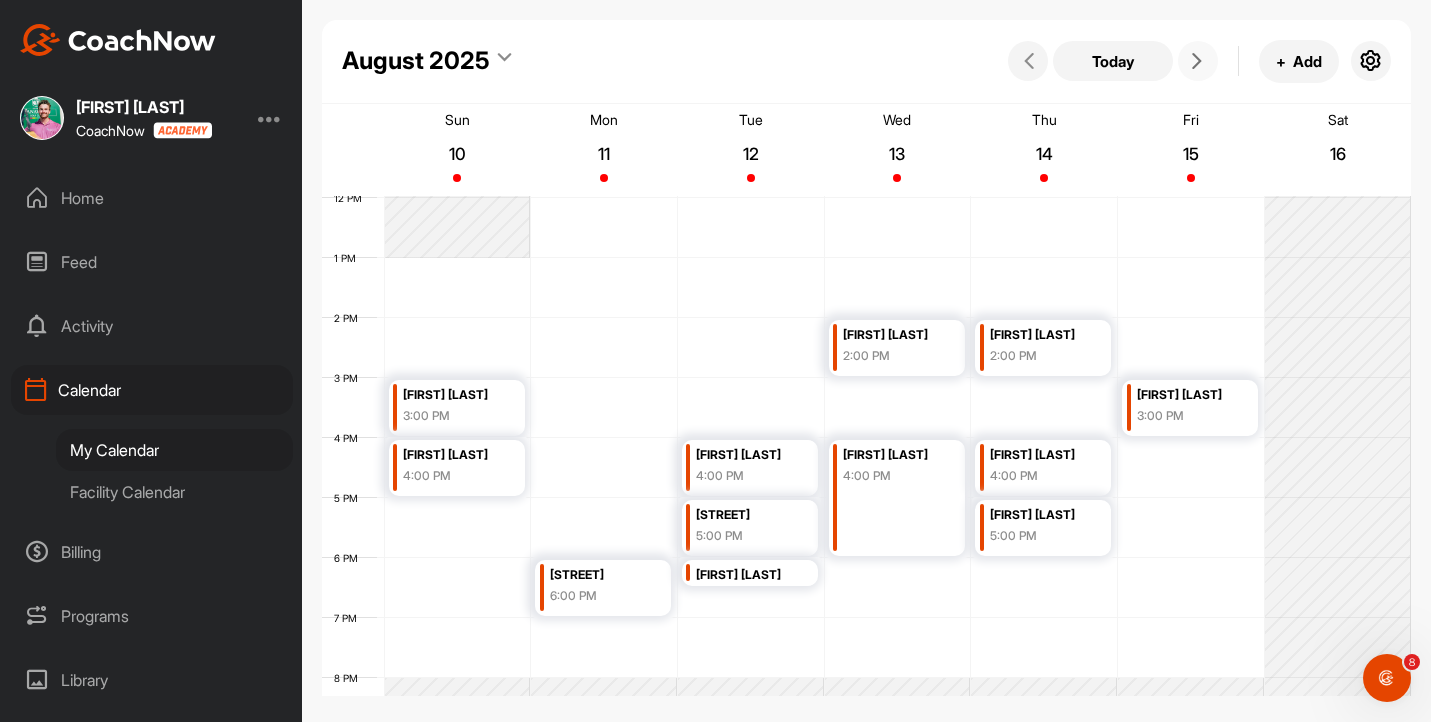 scroll, scrollTop: 703, scrollLeft: 0, axis: vertical 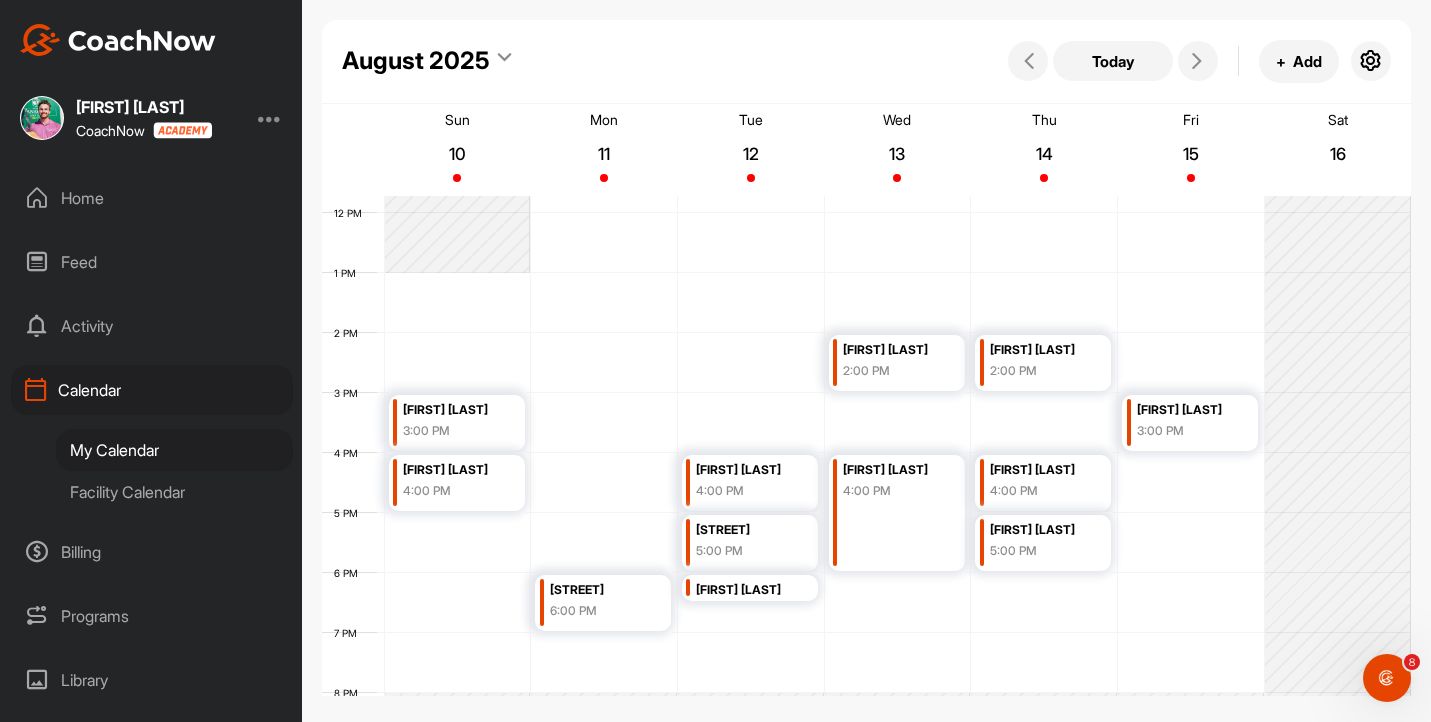 click on "Feed" at bounding box center (152, 262) 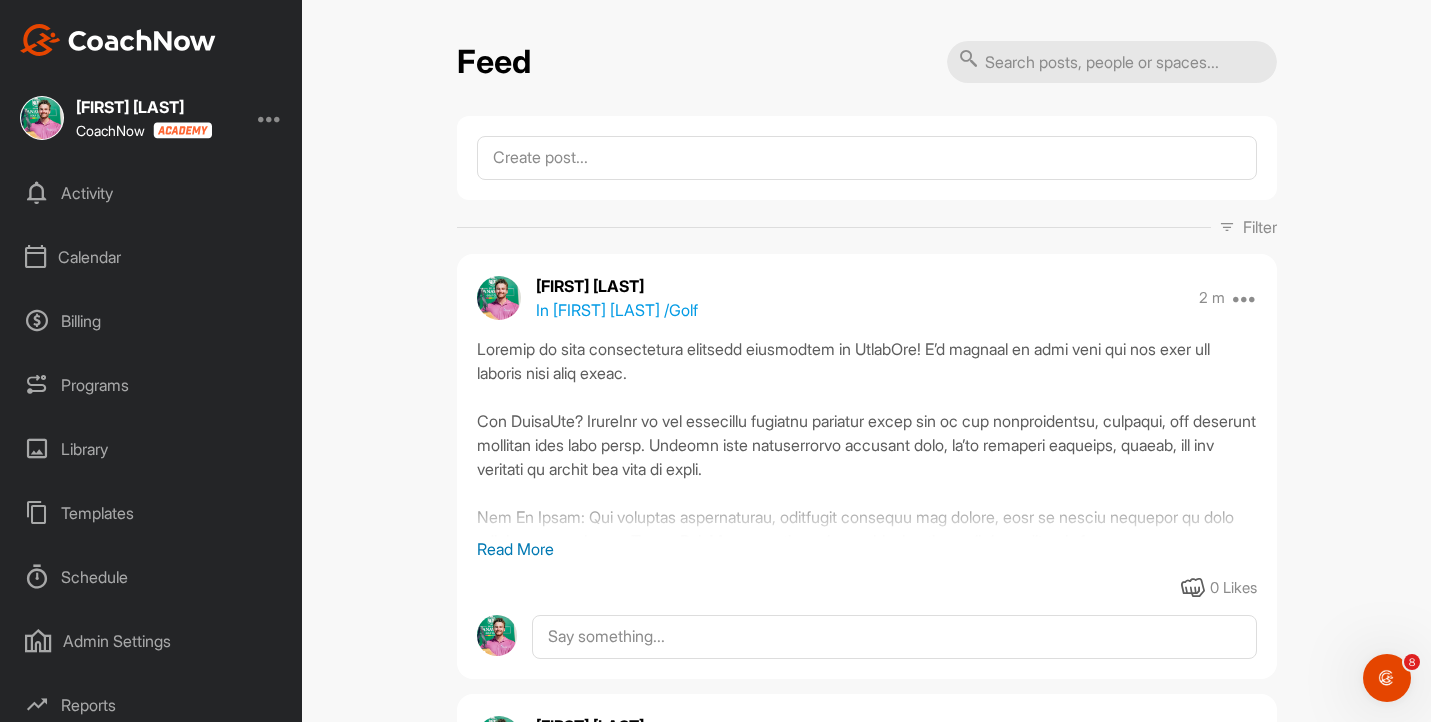 scroll, scrollTop: 205, scrollLeft: 0, axis: vertical 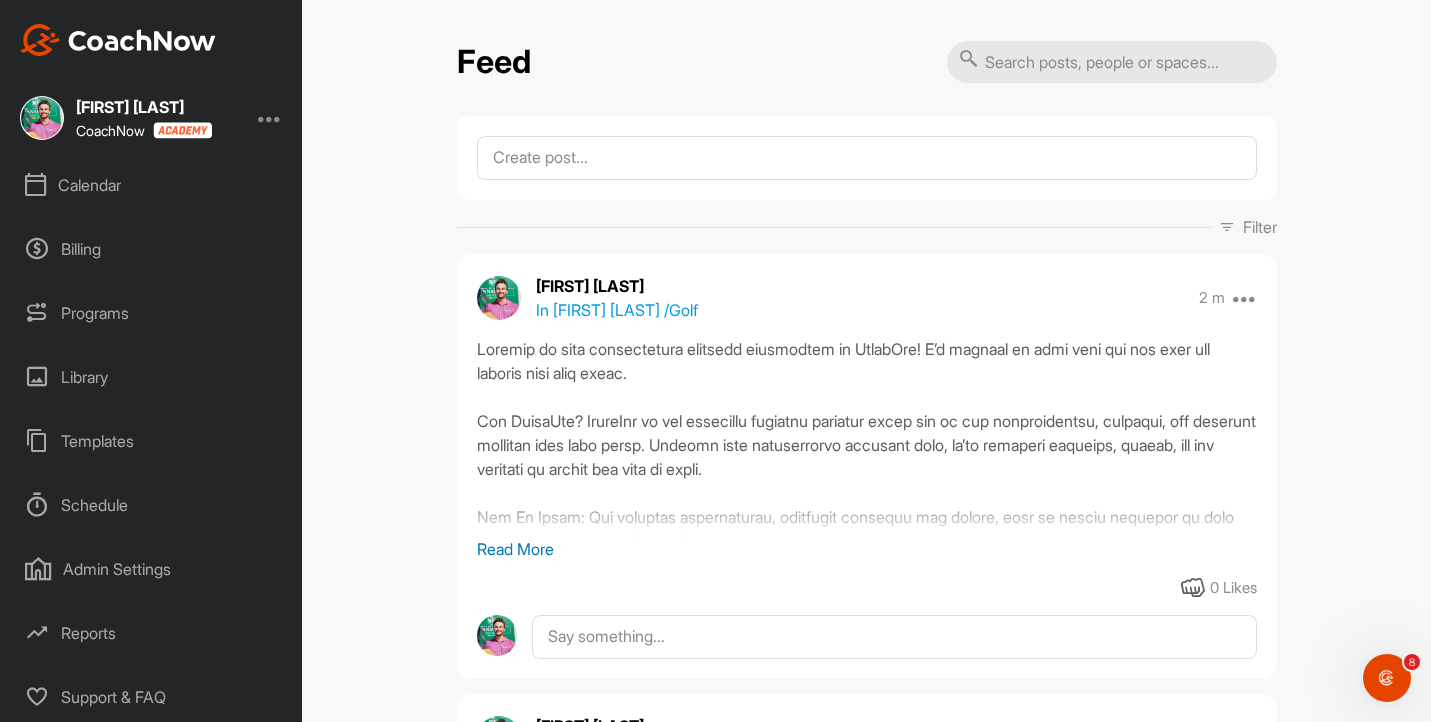 click on "Programs" at bounding box center [152, 313] 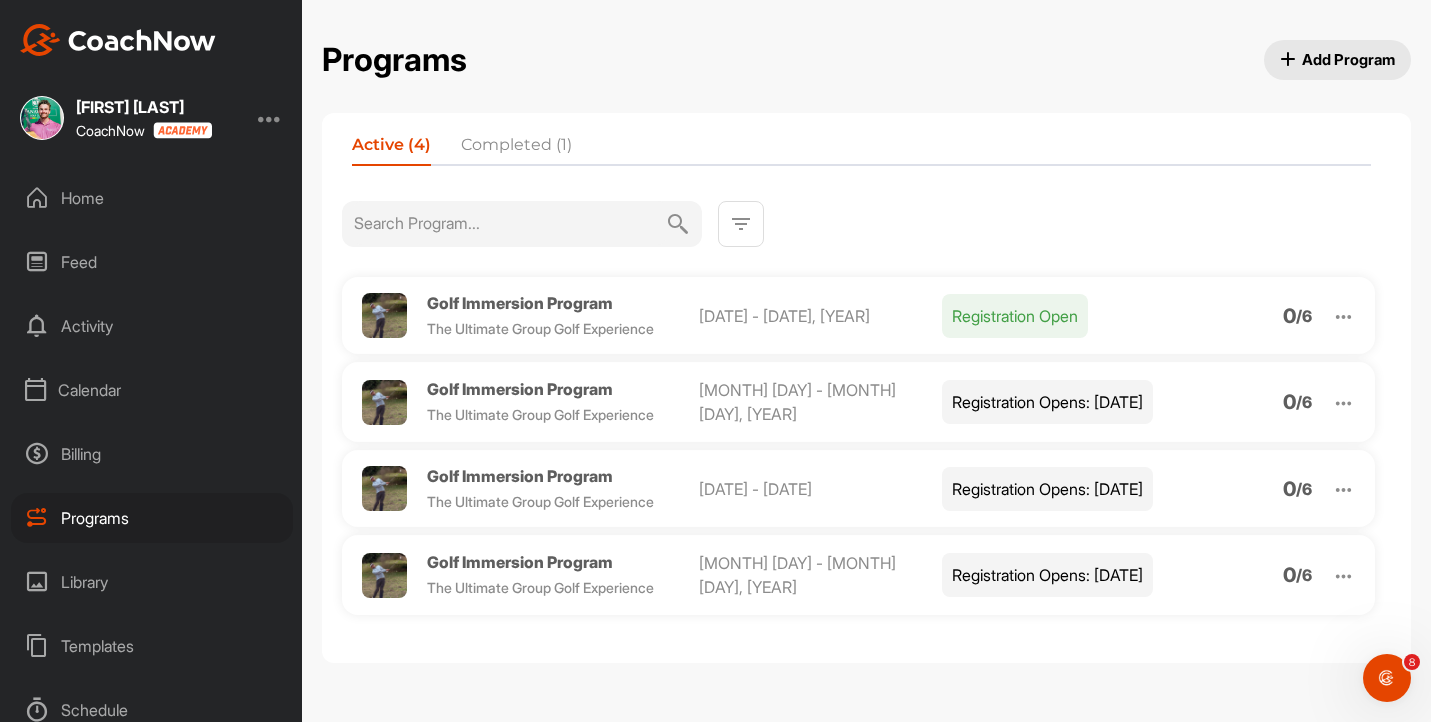click on "Active (4) Completed (1)" at bounding box center (861, 150) 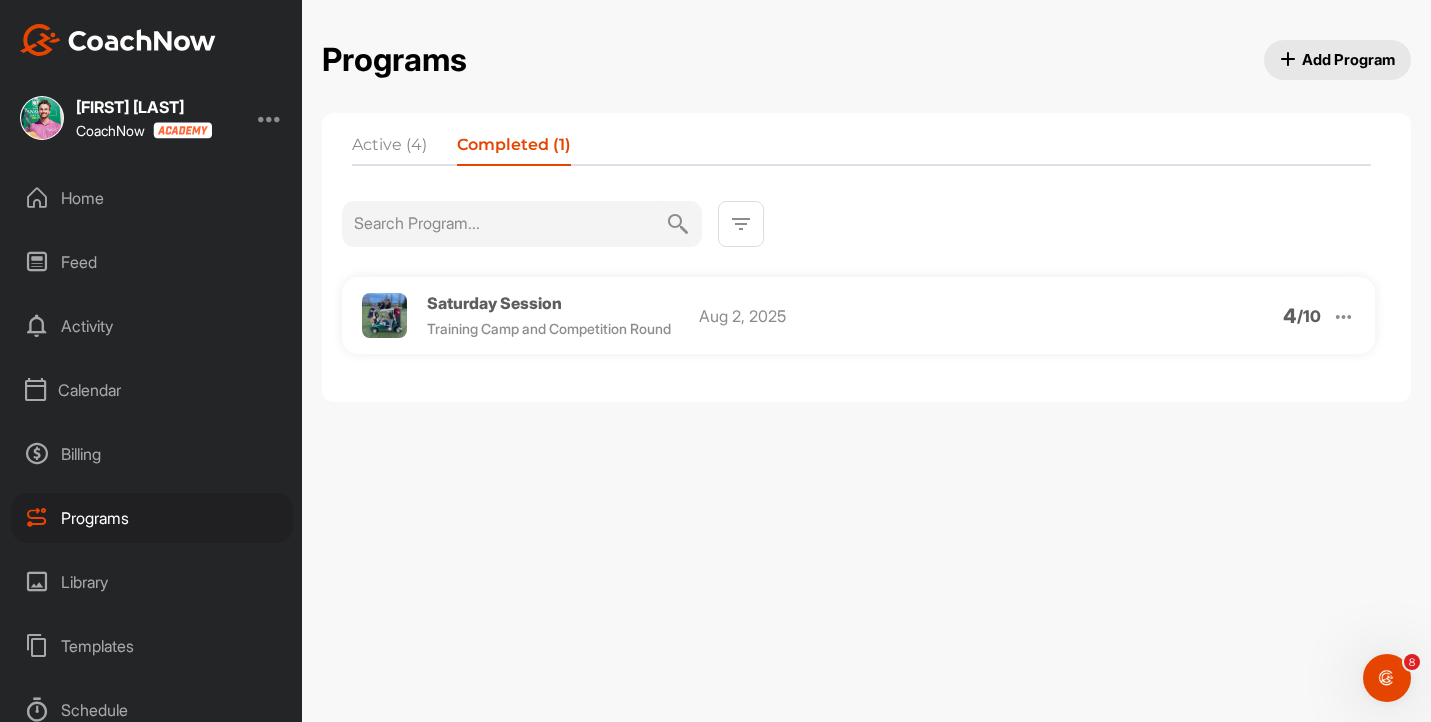 click on "Active (4)" at bounding box center (389, 149) 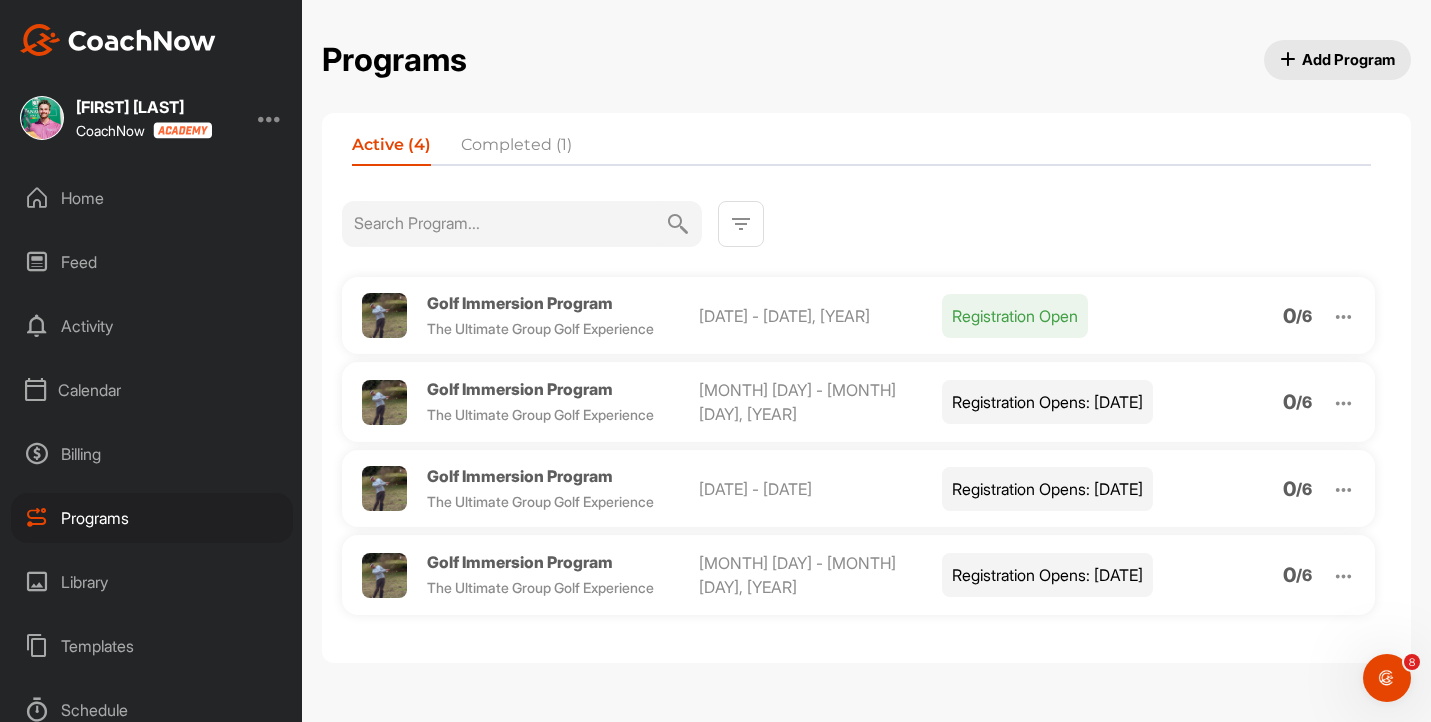 click on "Programs   Add Program Active (4) Completed (1) Golf Immersion Program The Ultimate Group Golf Experience [DATE] - [DATE], [YEAR] Registration Open 0 / 6 Golf Immersion Program The Ultimate Group Golf Experience [DATE] - [DATE], [YEAR] Registration Opens: [DATE], [YEAR] 0 / 6 Golf Immersion Program The Ultimate Group Golf Experience [DATE] - [DATE], [YEAR] Registration Opens: [DATE], [YEAR] 0 / 6 Golf Immersion Program The Ultimate Group Golf Experience [DATE] - [DATE], [YEAR] Registration Opens: [DATE], [YEAR] 0 / 6" at bounding box center (866, 351) 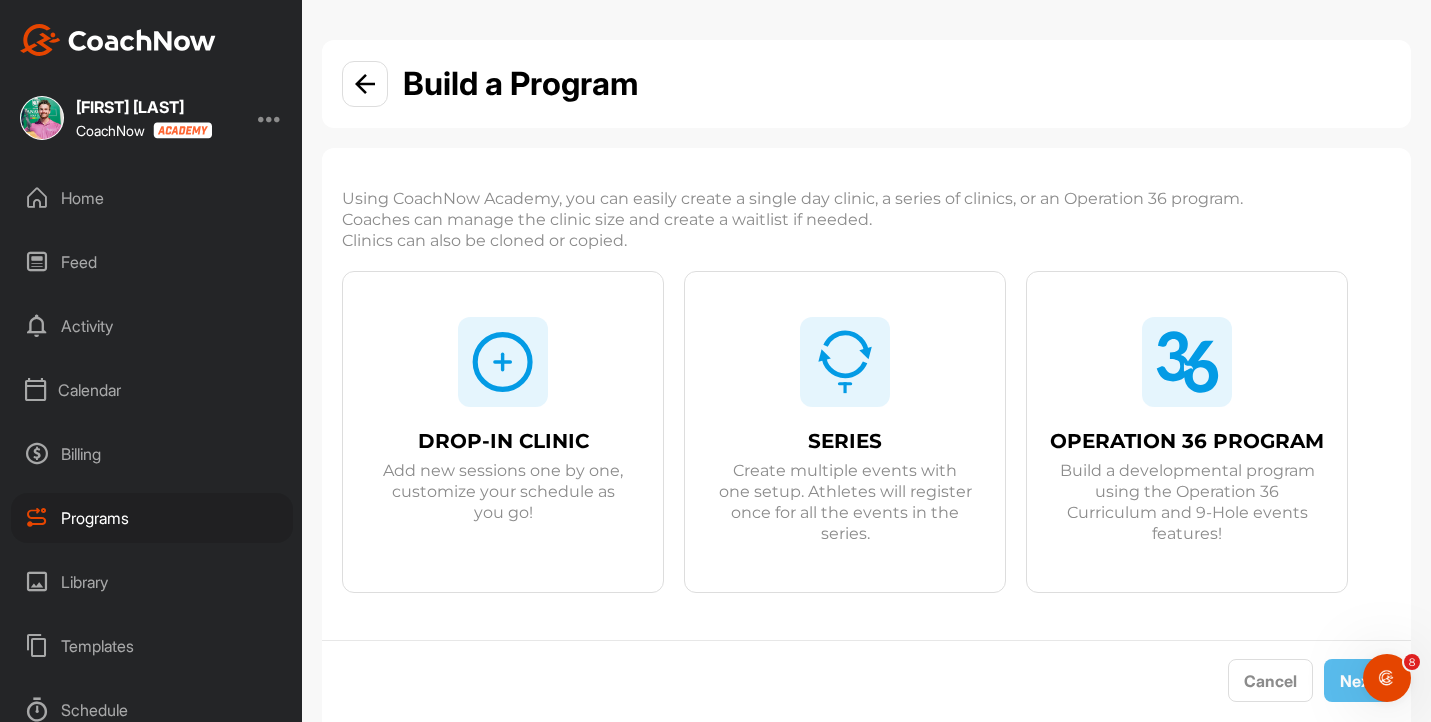 click at bounding box center (503, 362) 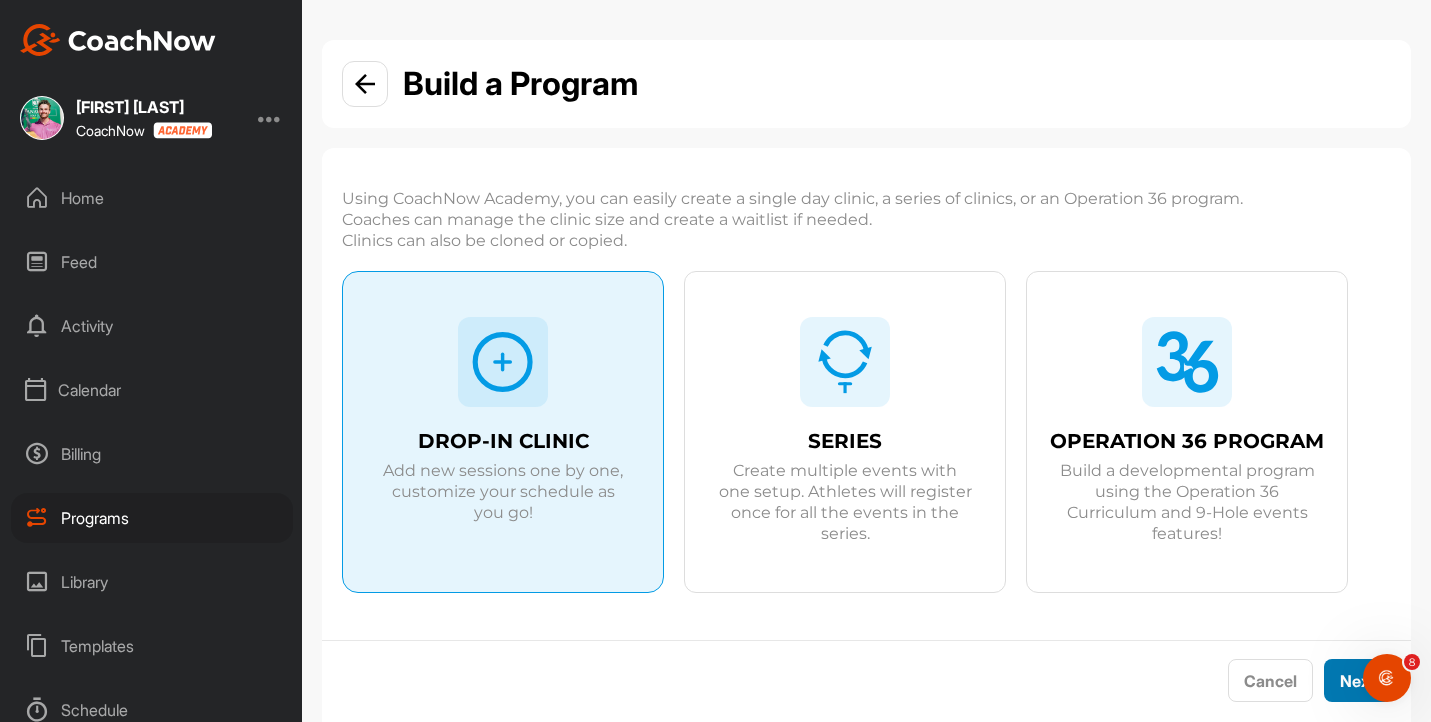 click on "Next" at bounding box center [1358, 680] 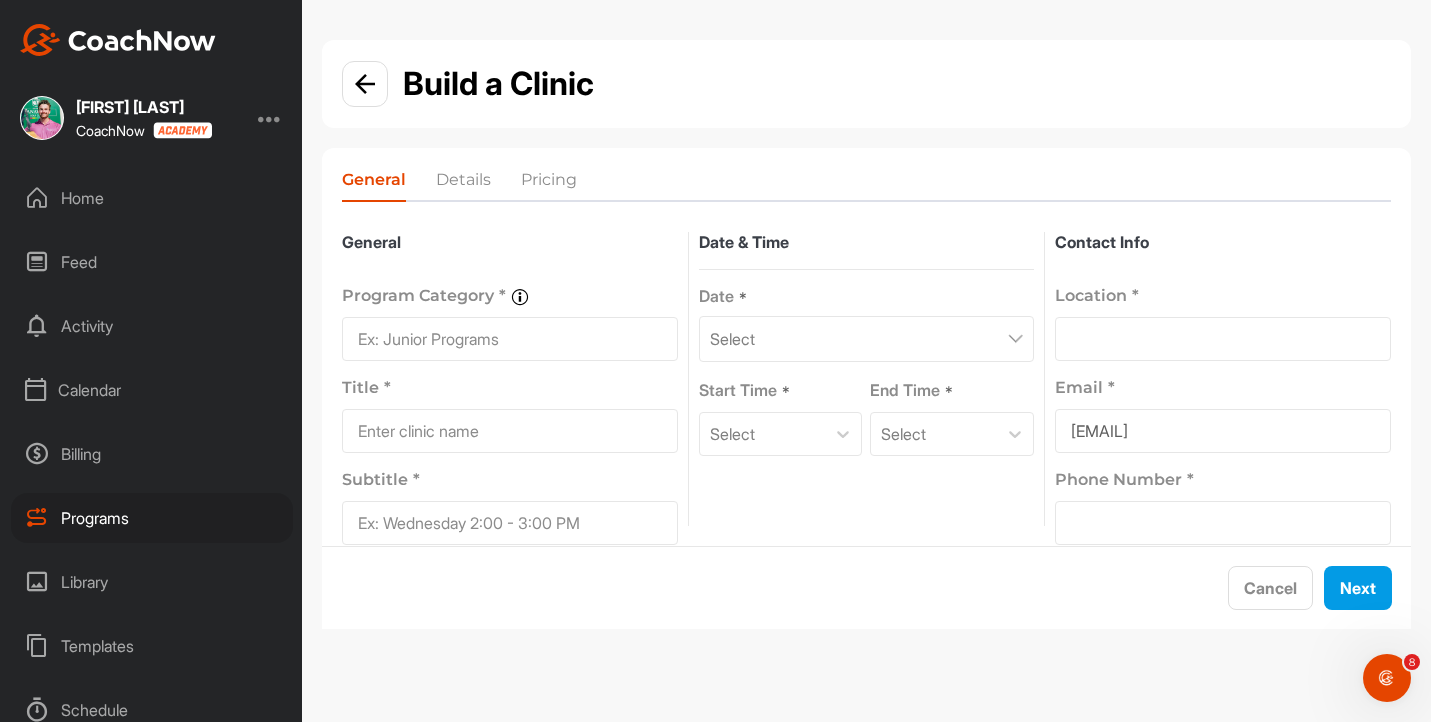 click at bounding box center [510, 339] 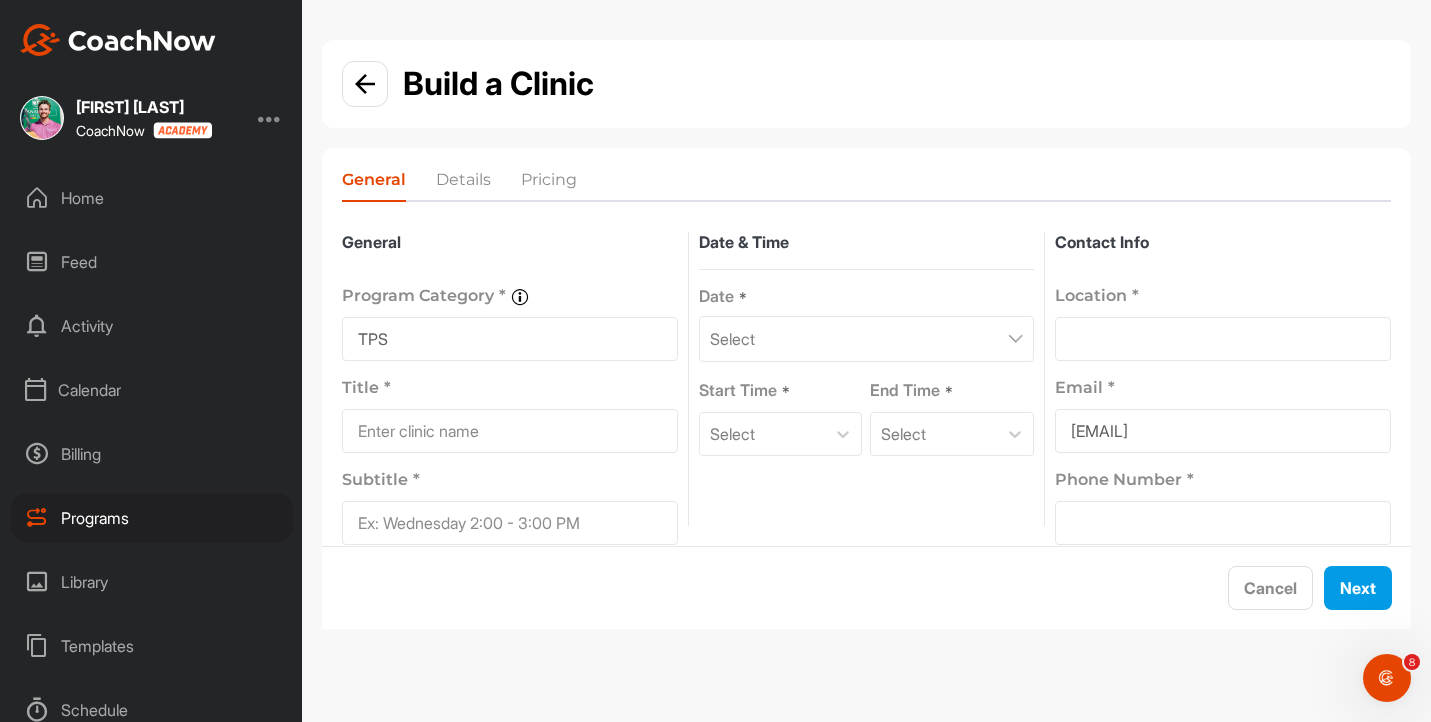 type on "TPS" 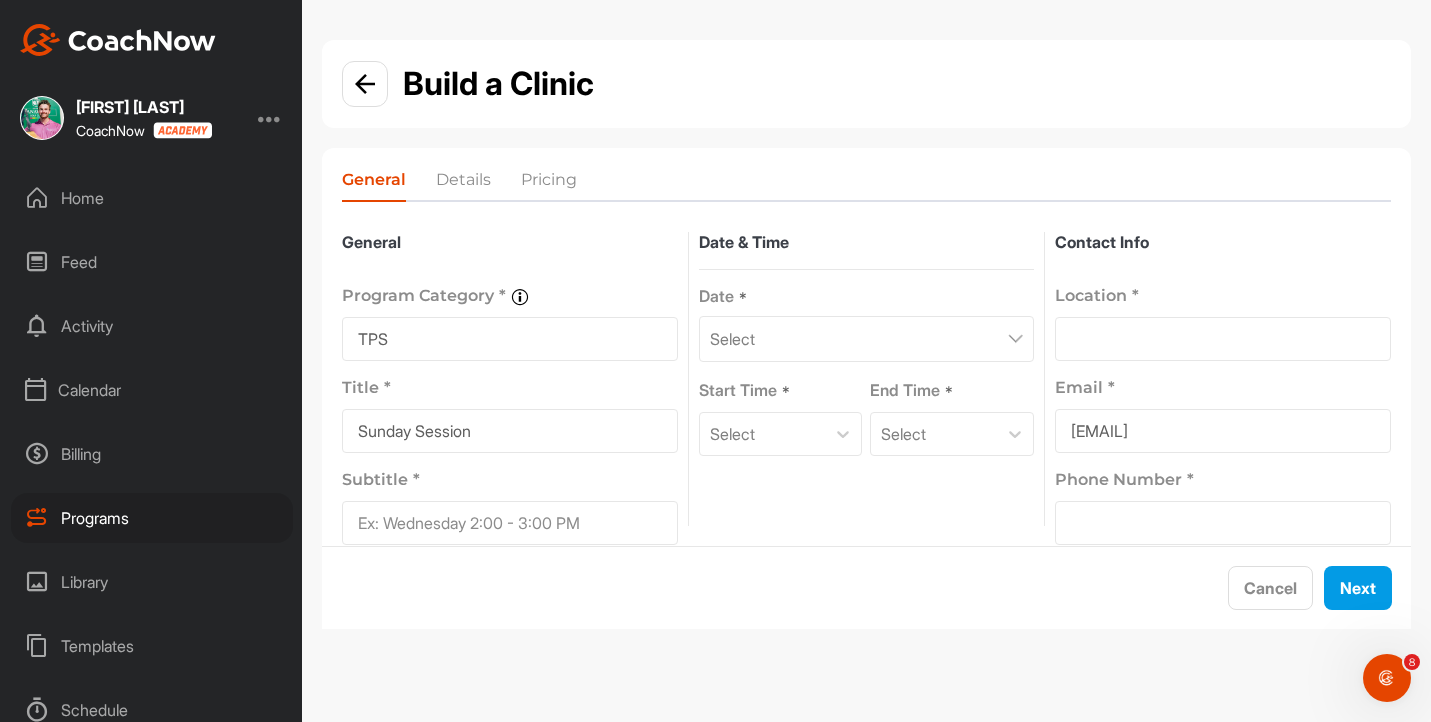 type on "Sunday Session" 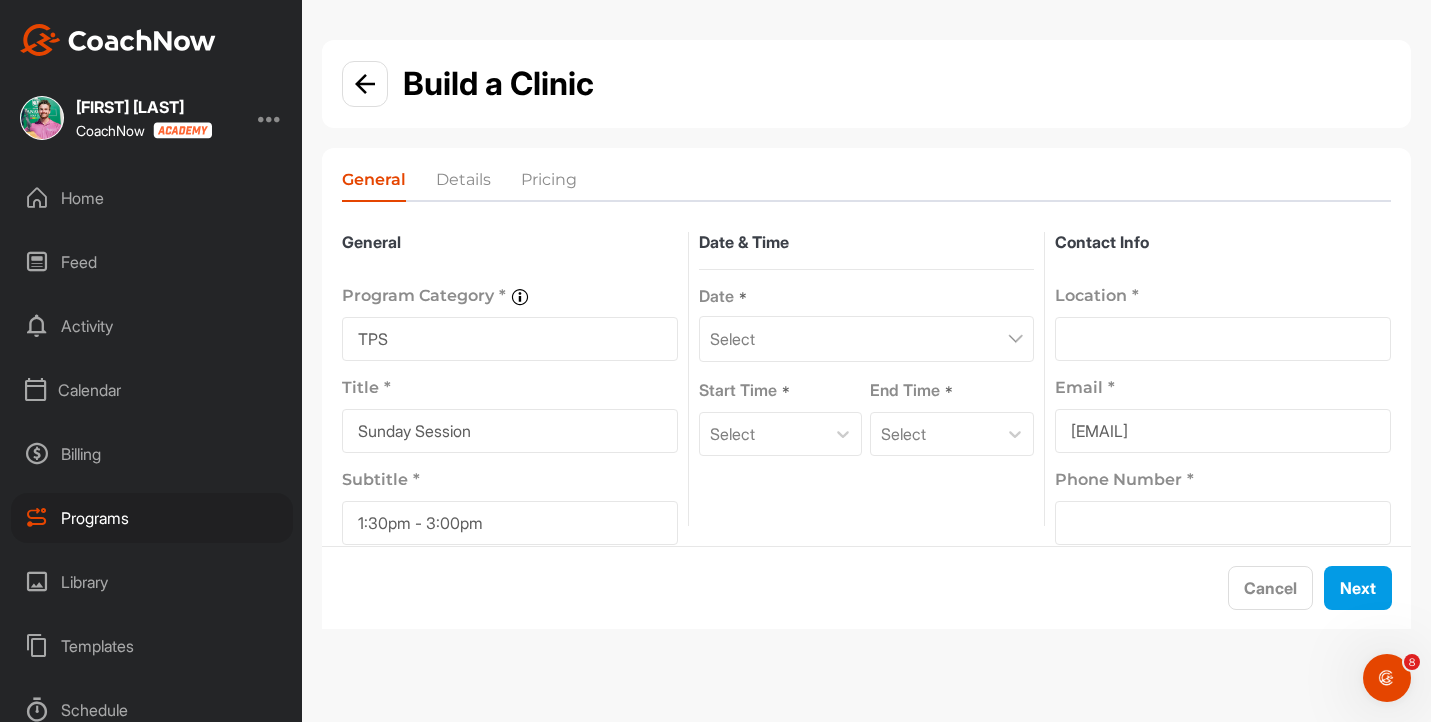 type on "1:30pm - 3:00pm" 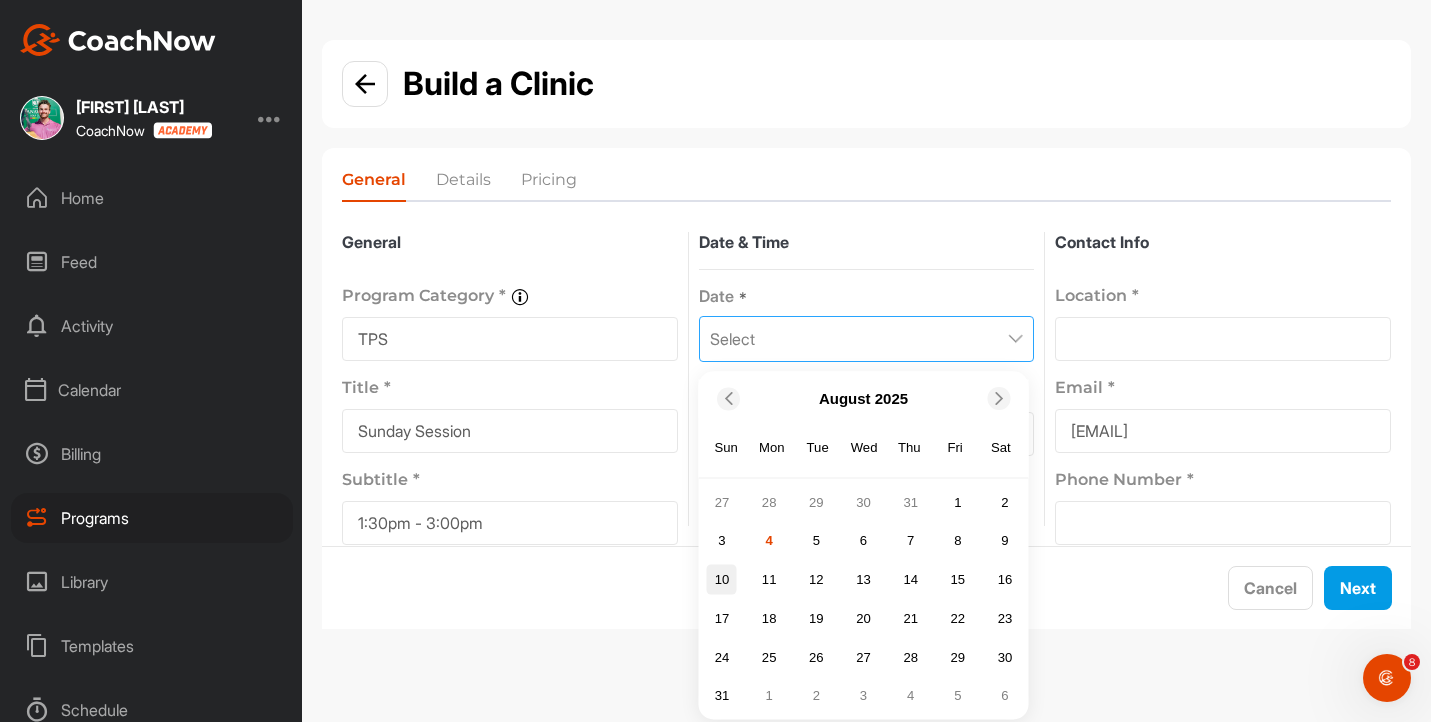 click on "10" at bounding box center [722, 579] 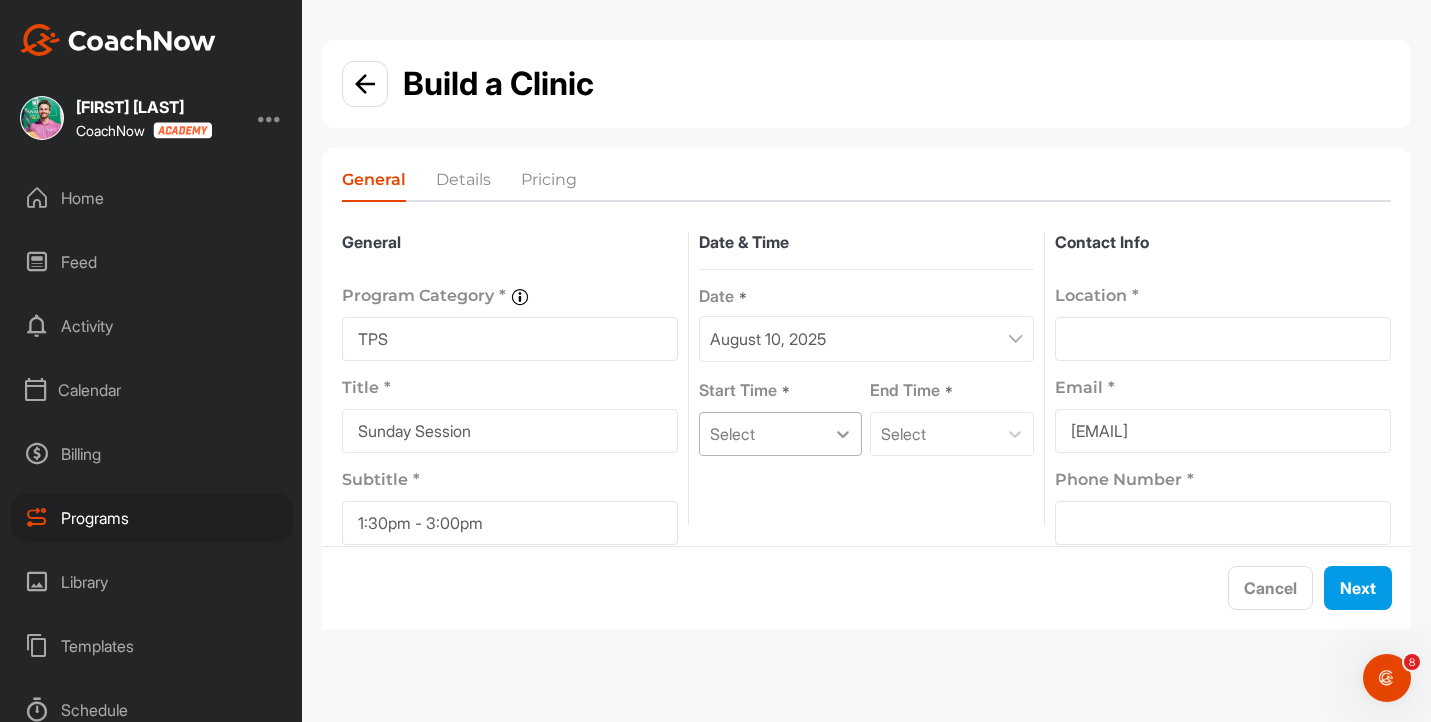 click 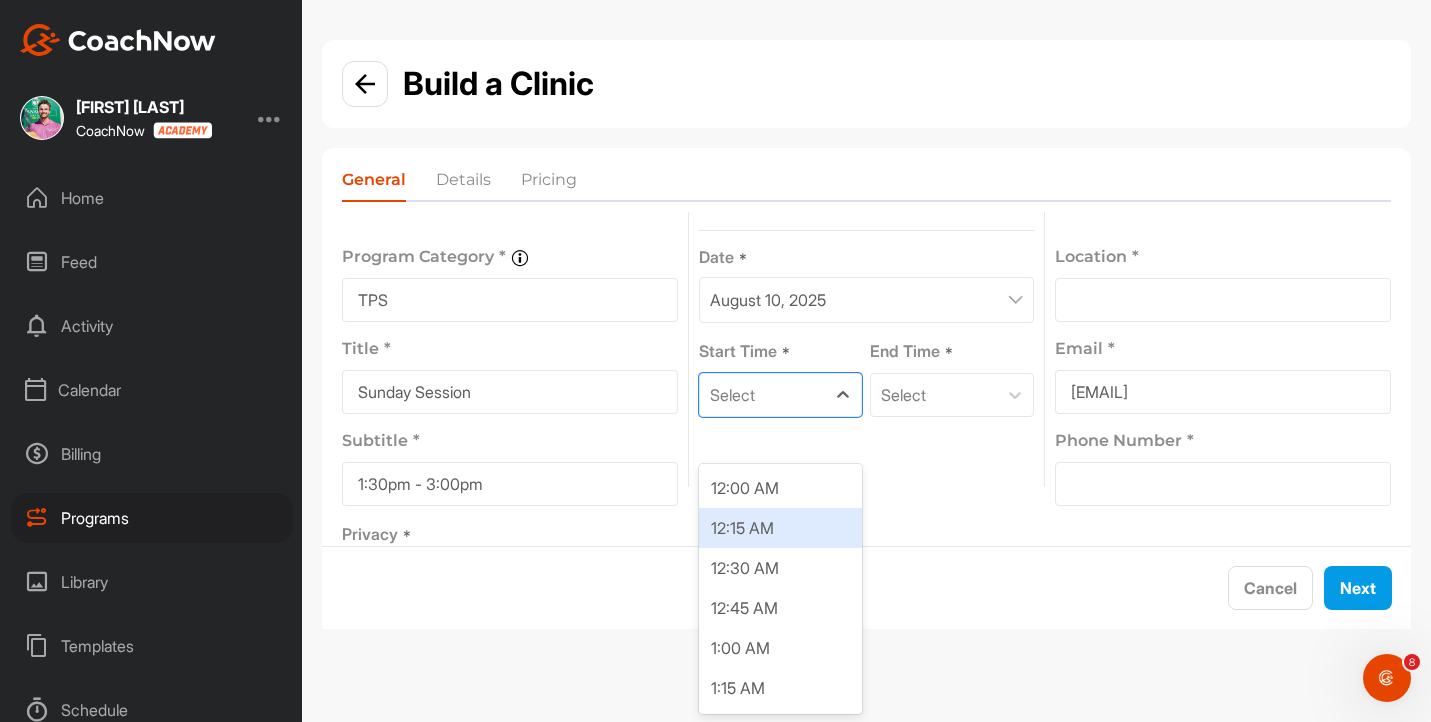scroll, scrollTop: 88, scrollLeft: 0, axis: vertical 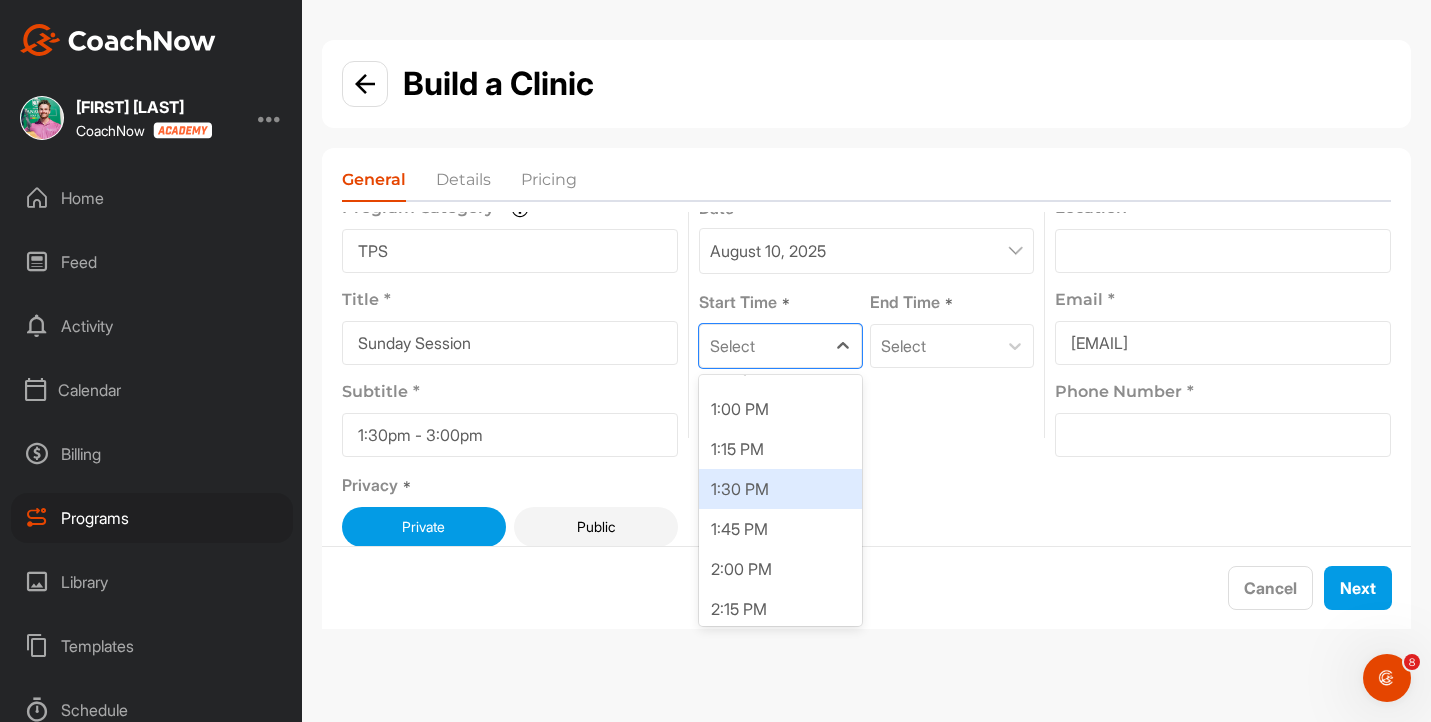click on "1:30 PM" at bounding box center (781, 489) 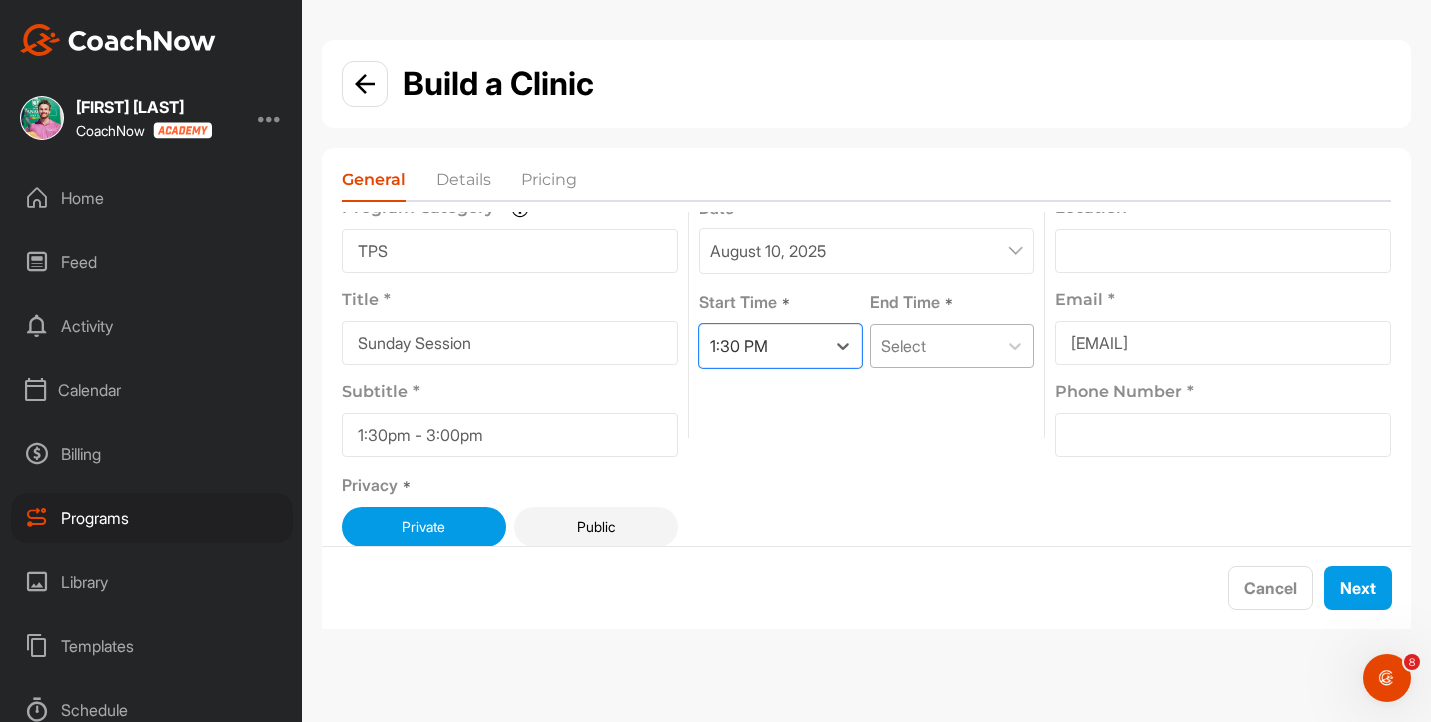 click on "Select" at bounding box center [934, 346] 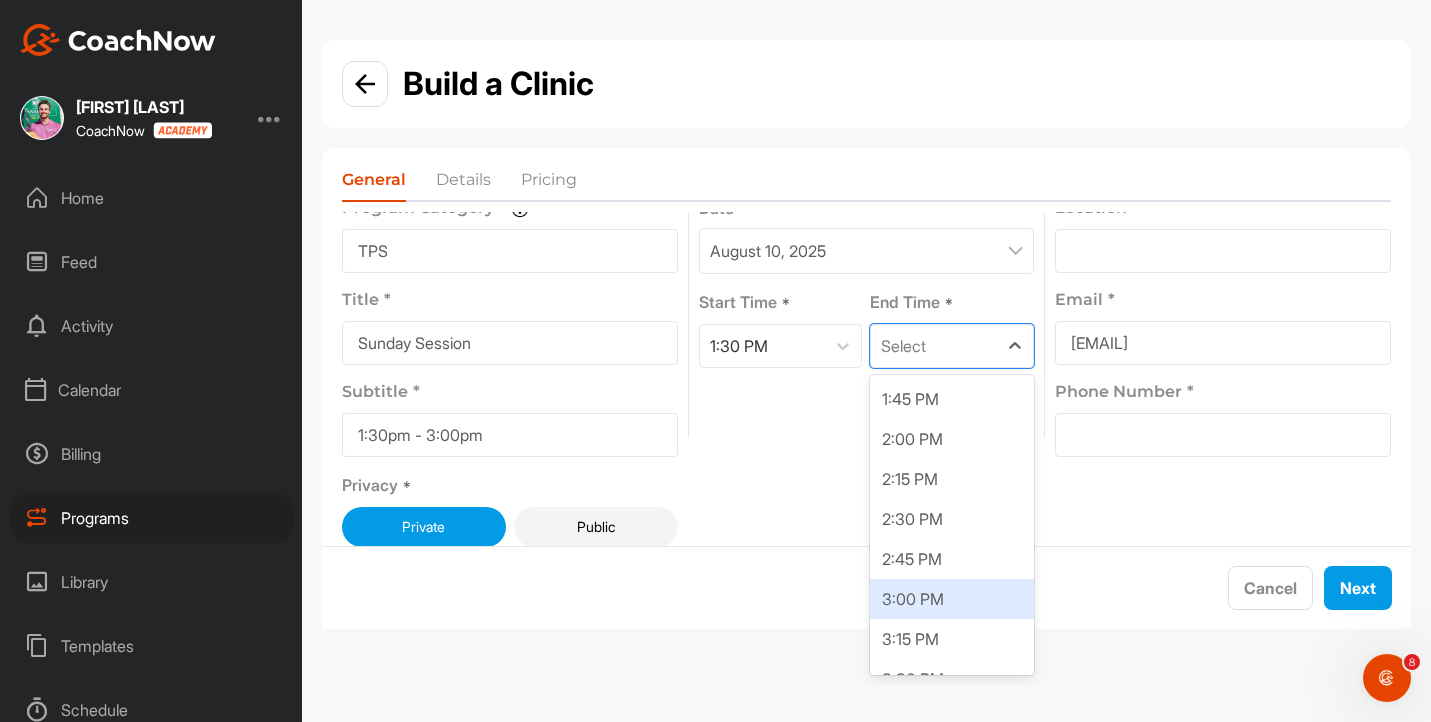 click on "3:00 PM" at bounding box center (952, 599) 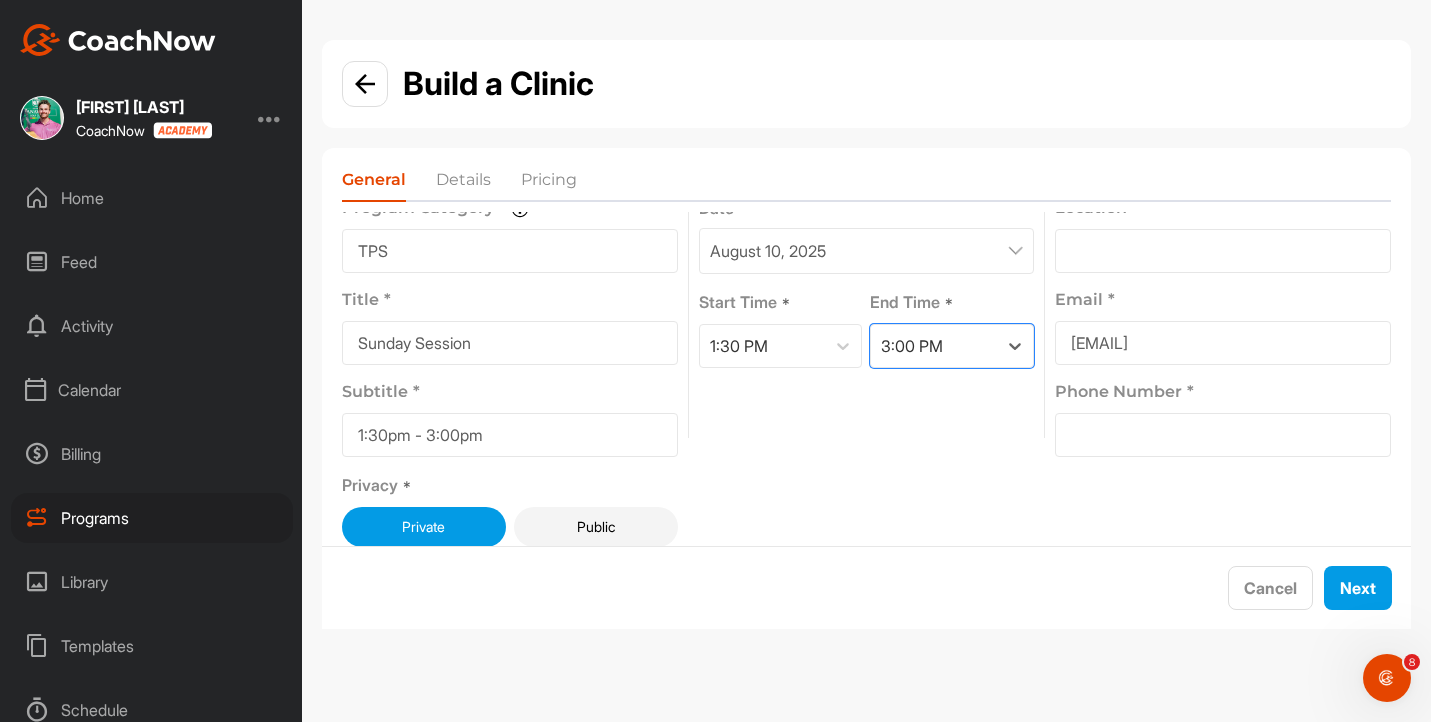 scroll, scrollTop: 0, scrollLeft: 0, axis: both 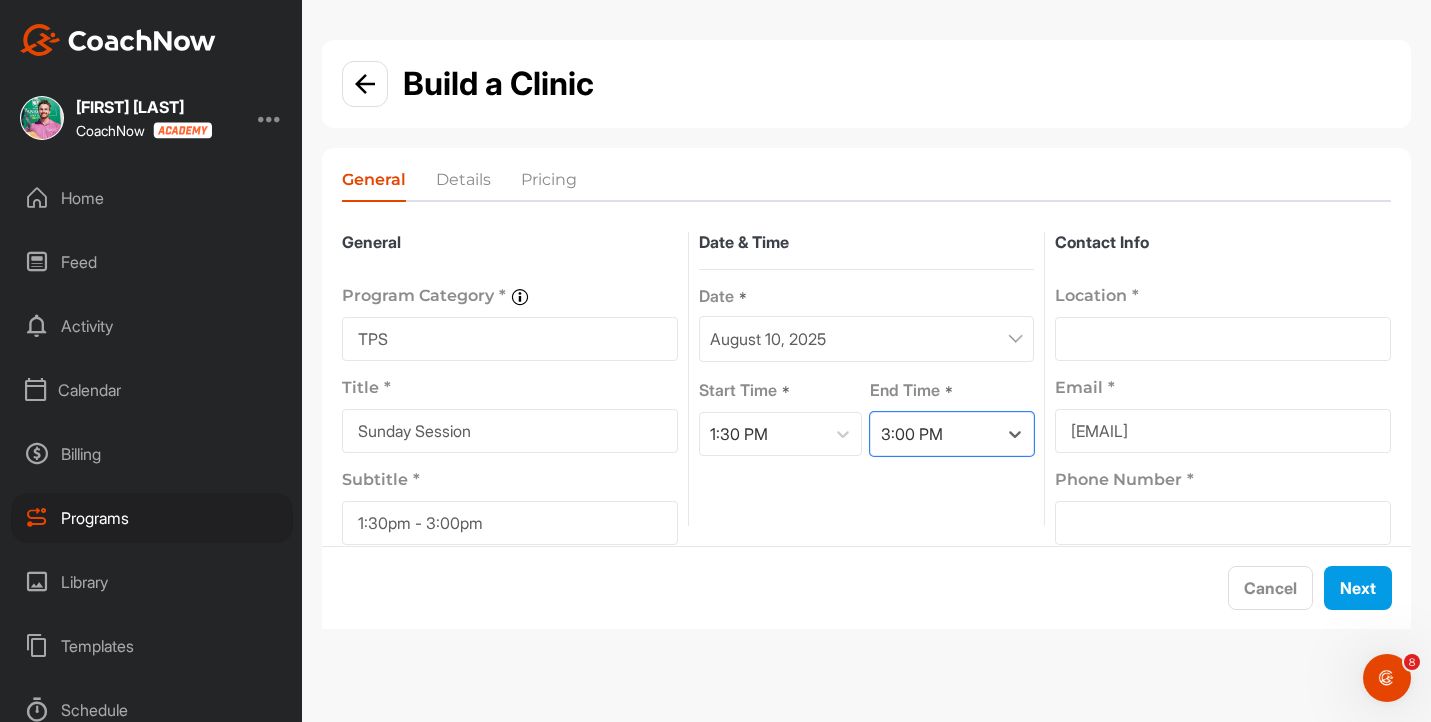 click at bounding box center [1223, 339] 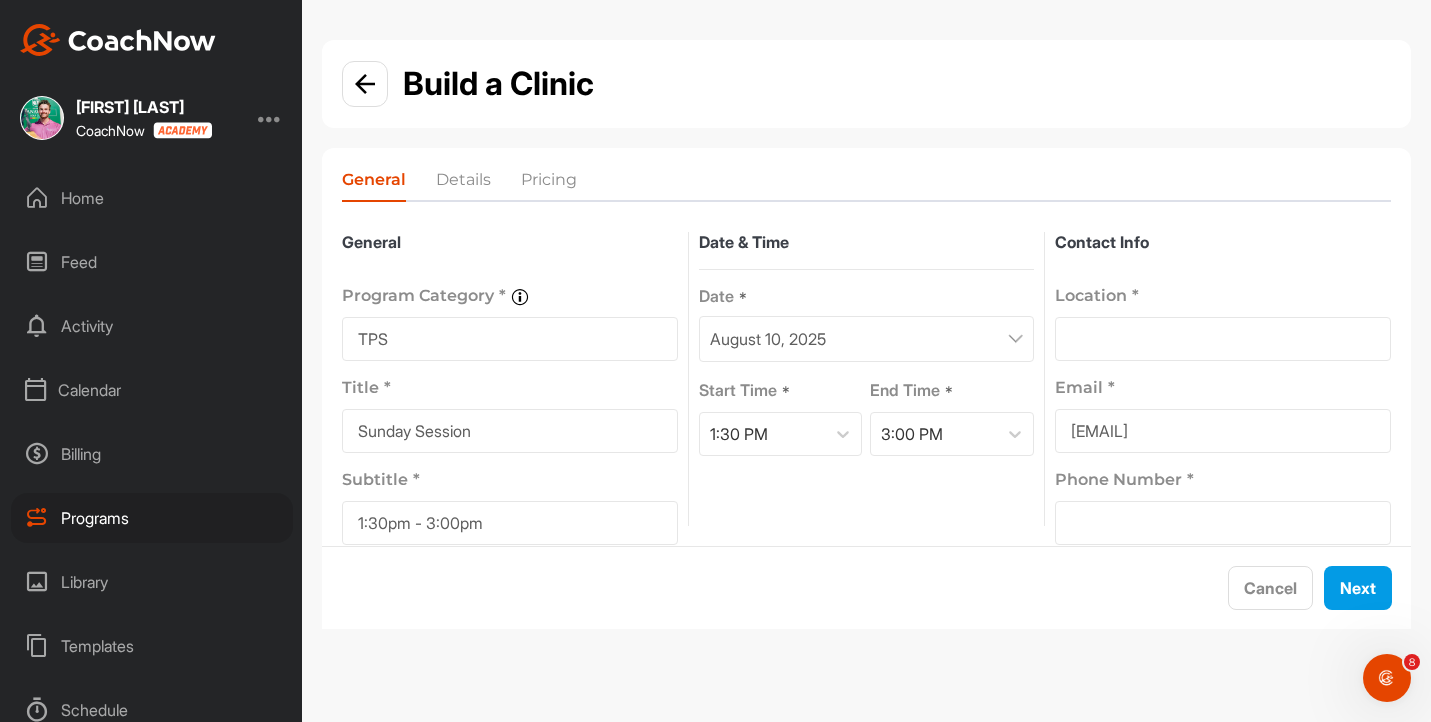 type on "Royal Wellington" 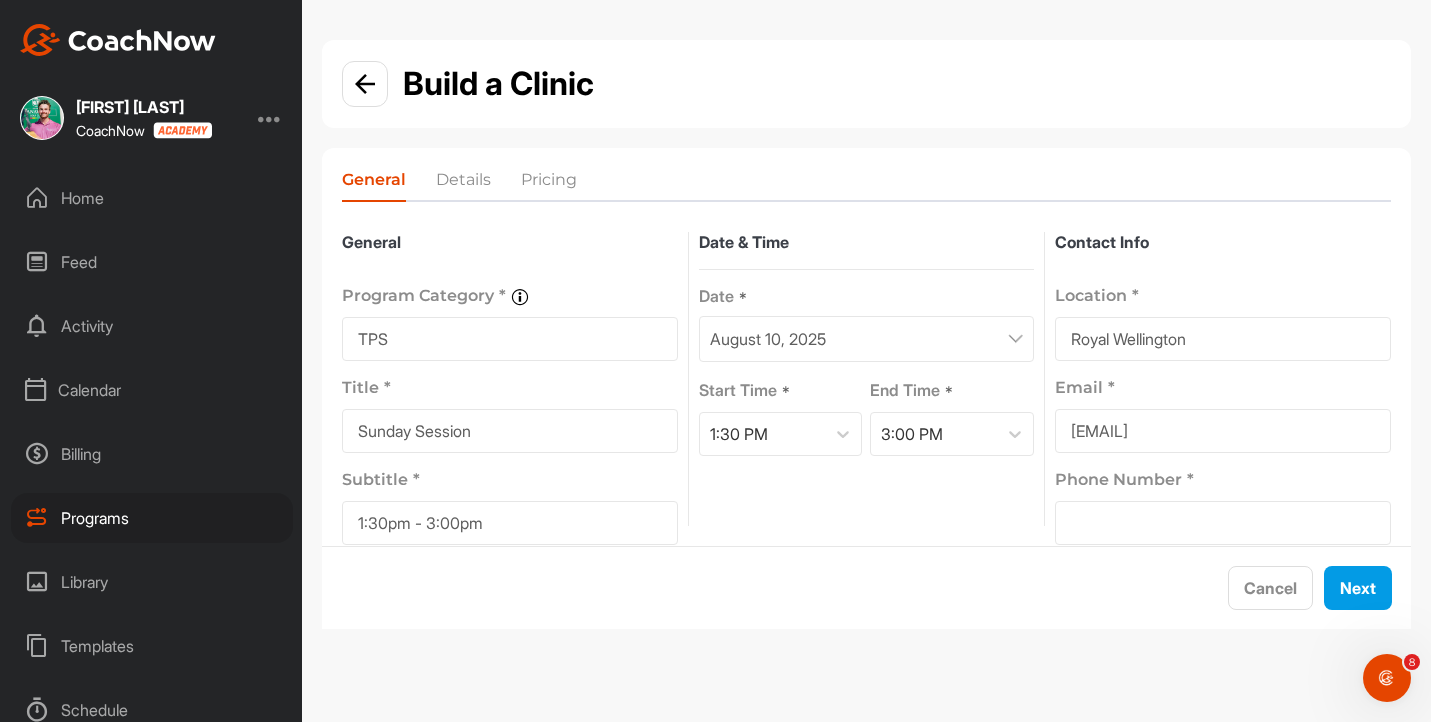 click at bounding box center [1223, 523] 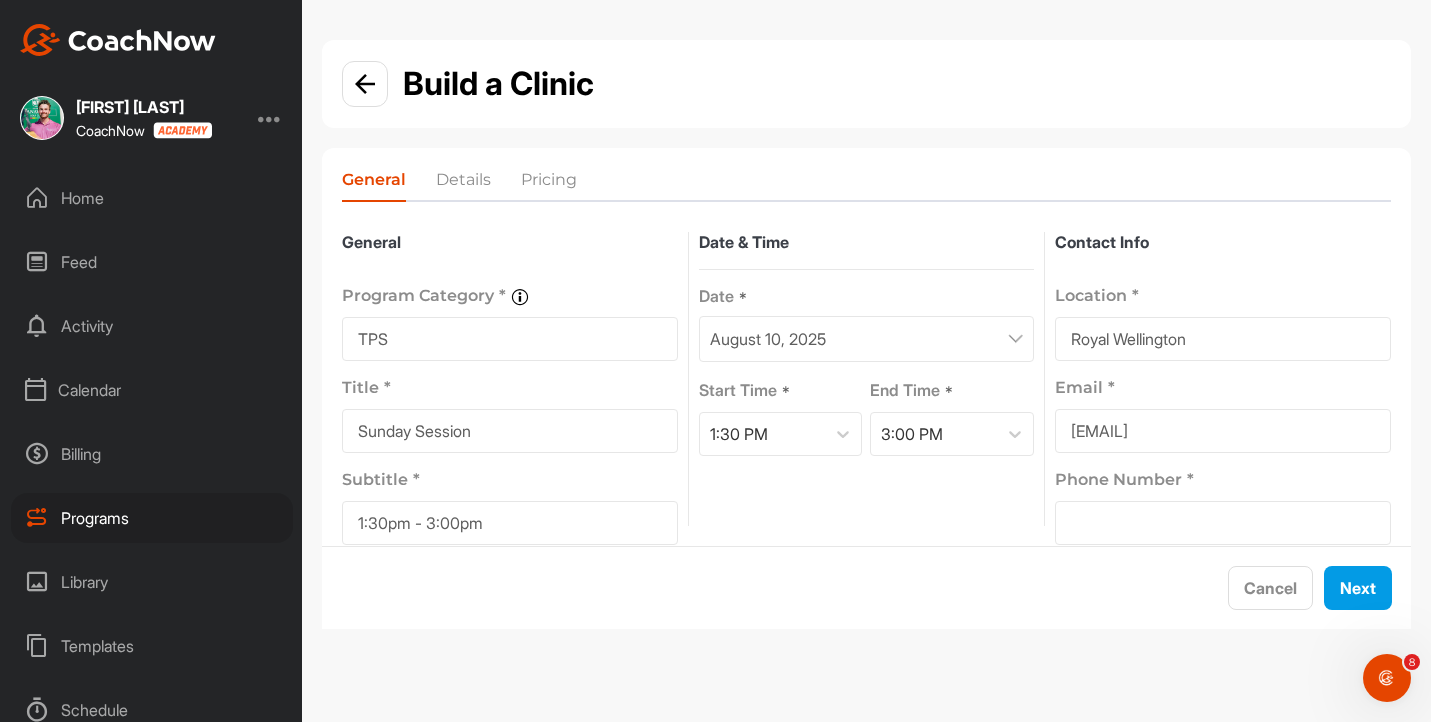 type on "+[PHONE]" 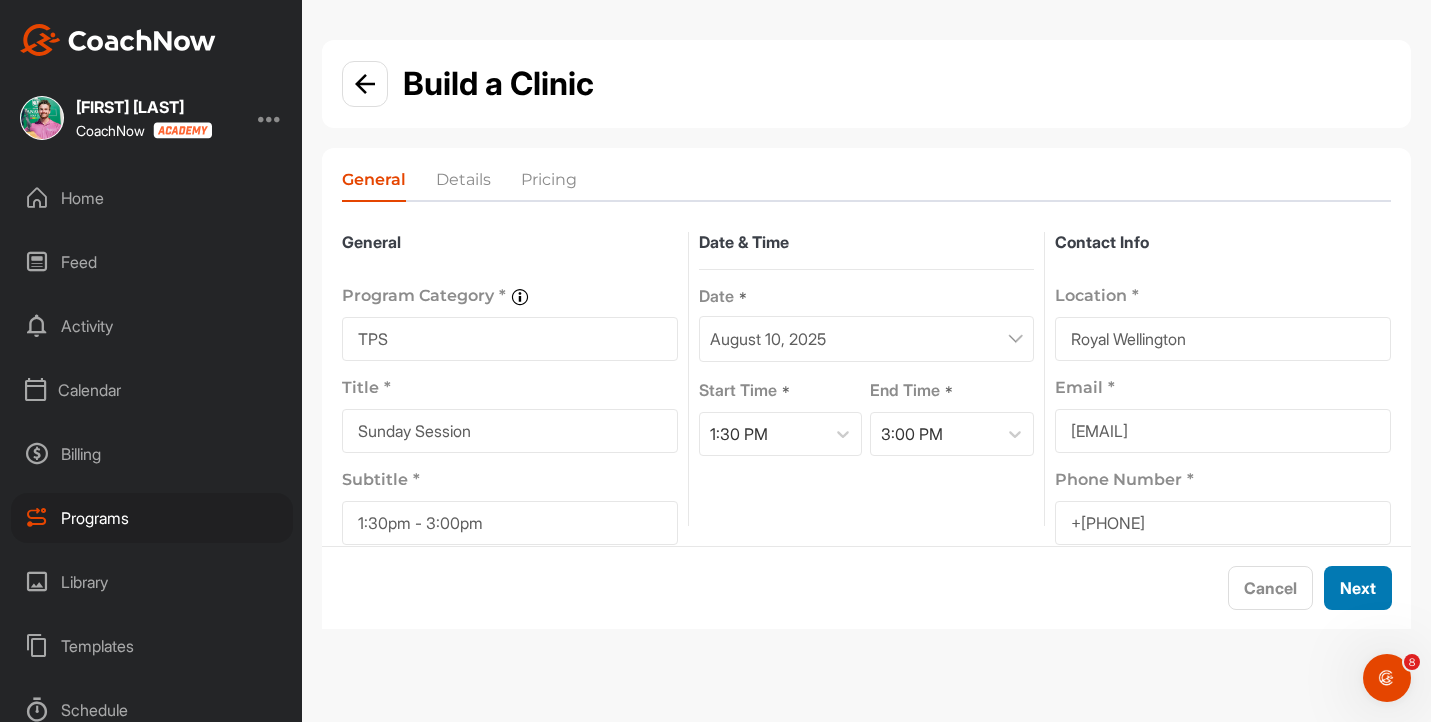 click on "Next" at bounding box center [1358, 588] 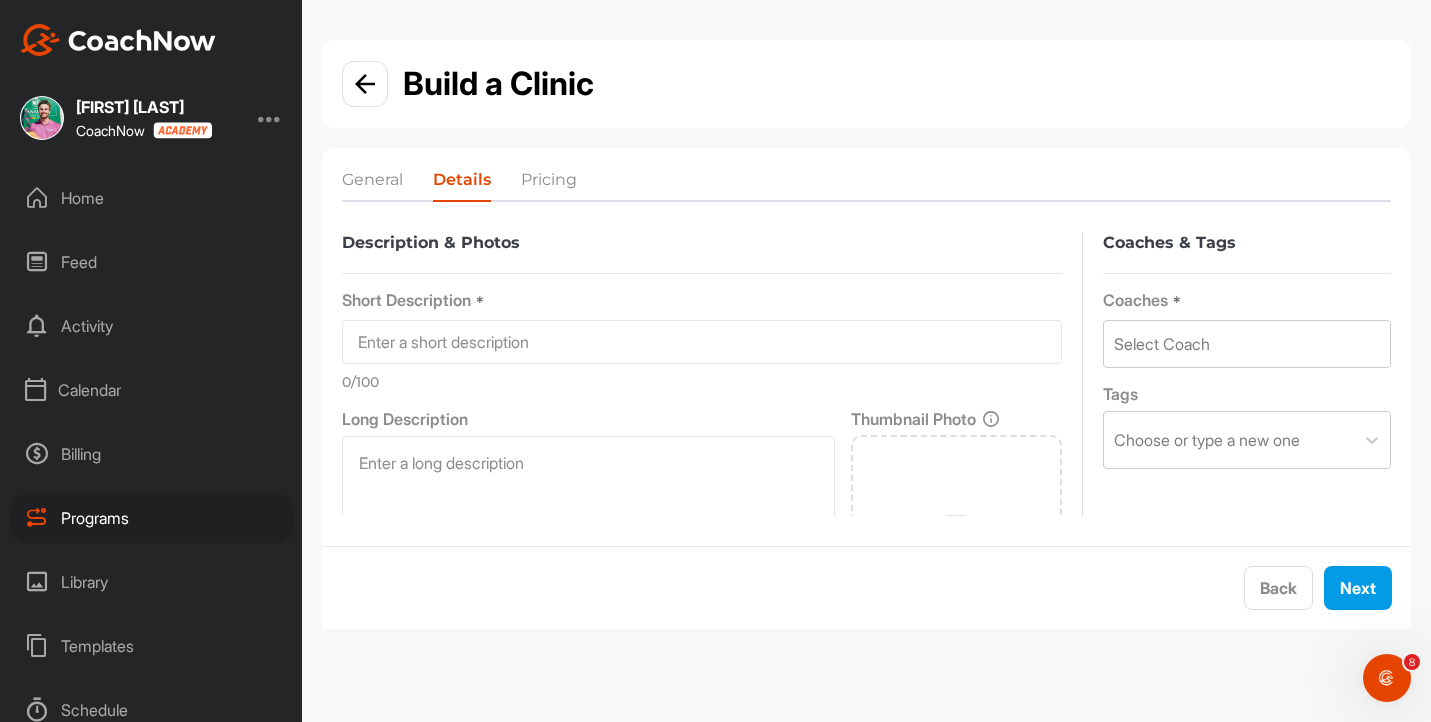 click on "Short Description *" at bounding box center [702, 327] 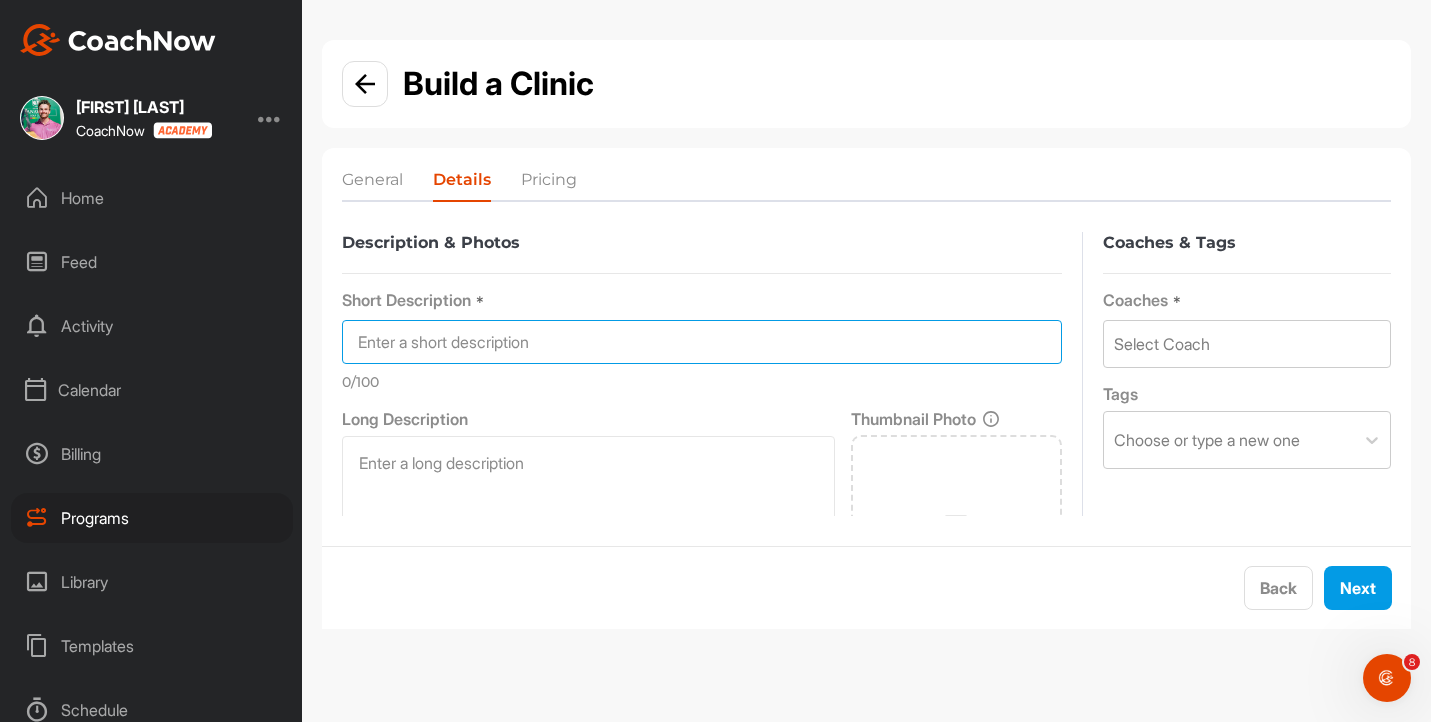 click at bounding box center [702, 342] 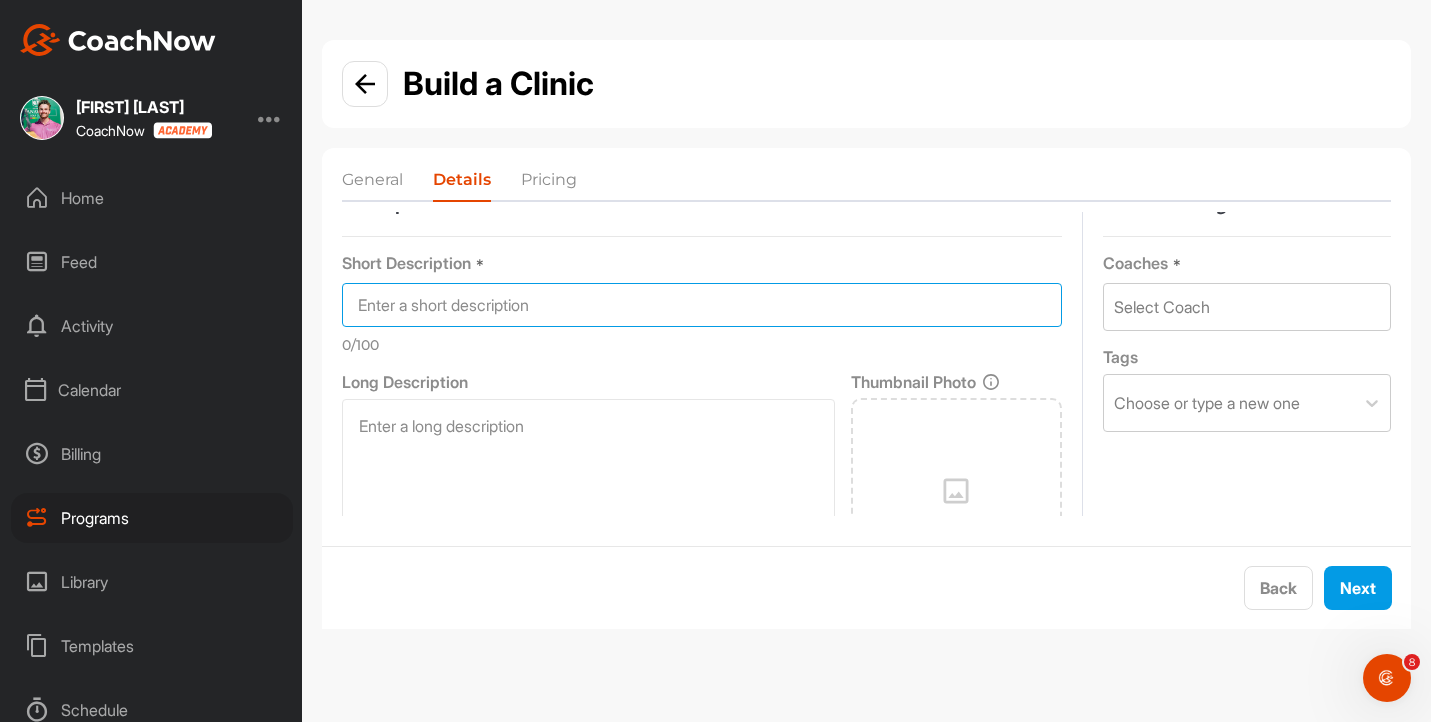 scroll, scrollTop: 0, scrollLeft: 0, axis: both 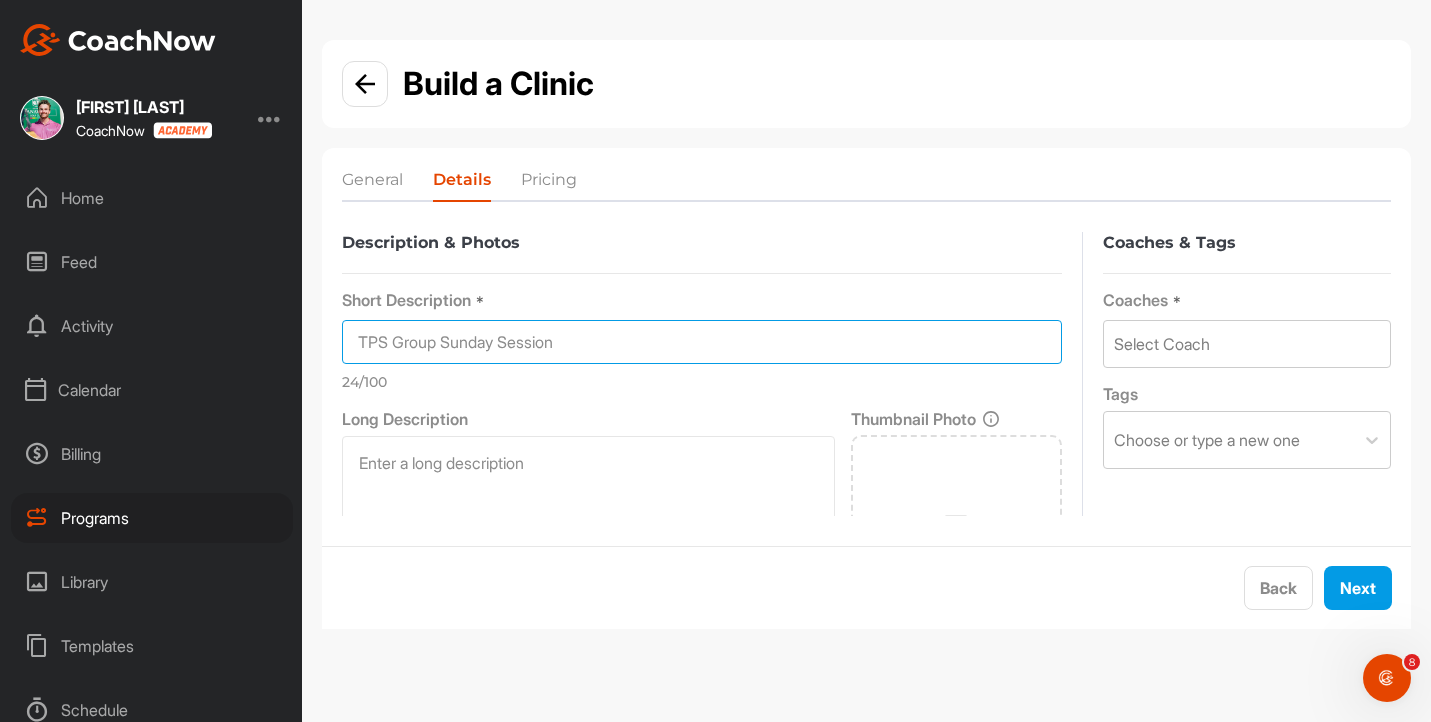 type on "TPS Group Sunday Session" 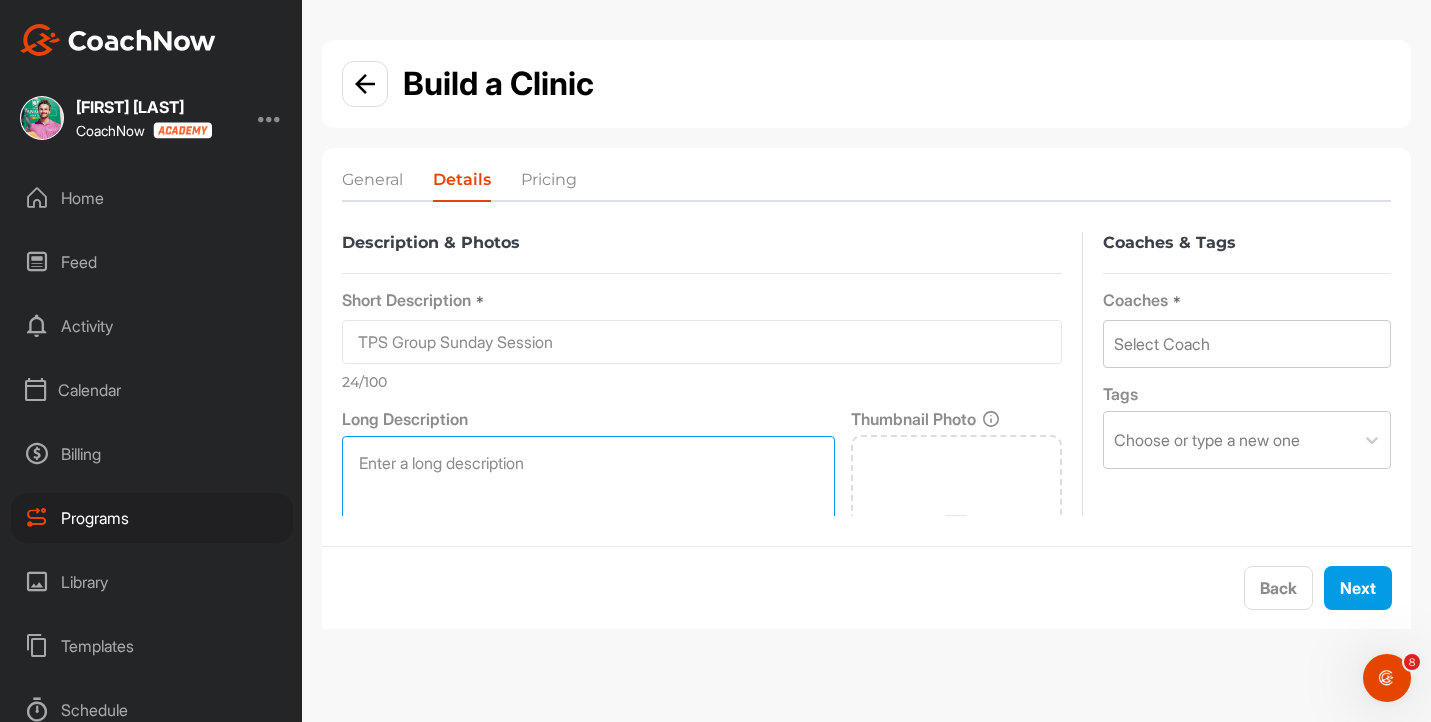 click at bounding box center [588, 576] 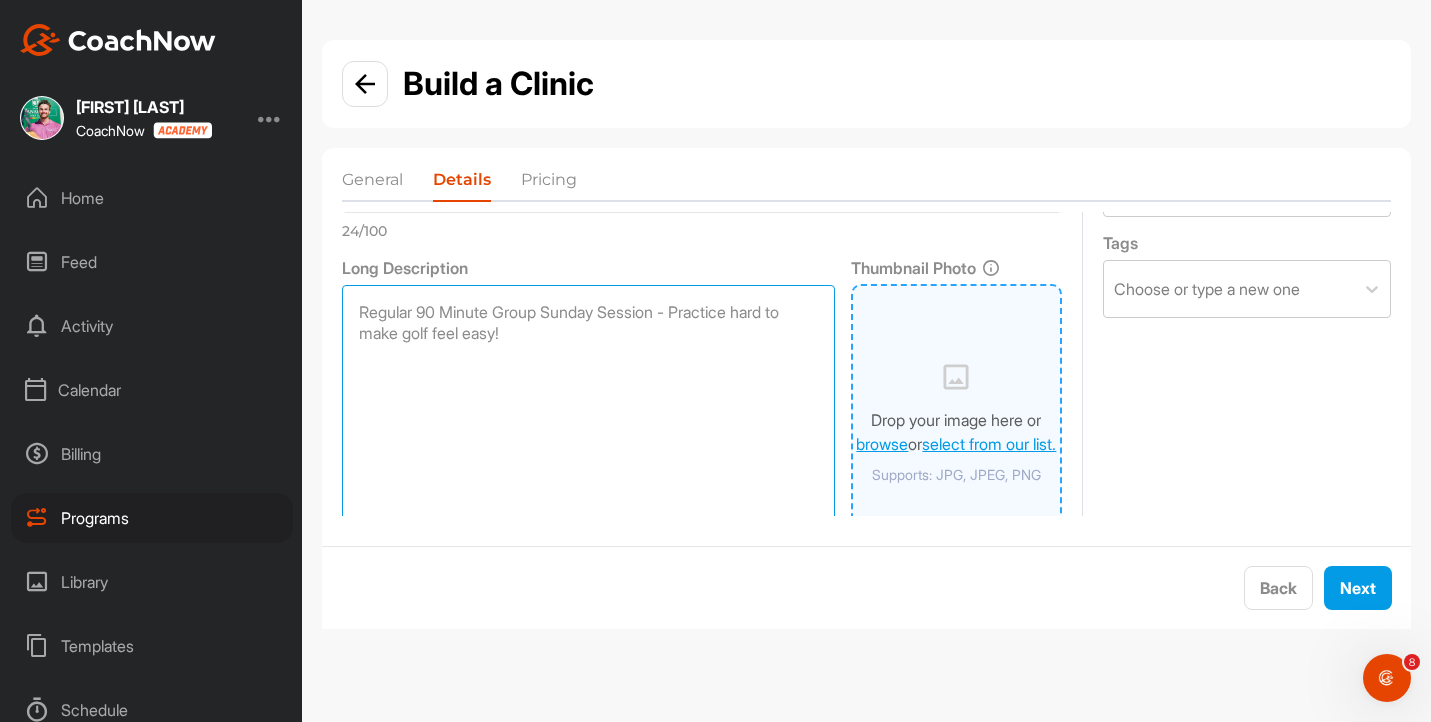 scroll, scrollTop: 216, scrollLeft: 0, axis: vertical 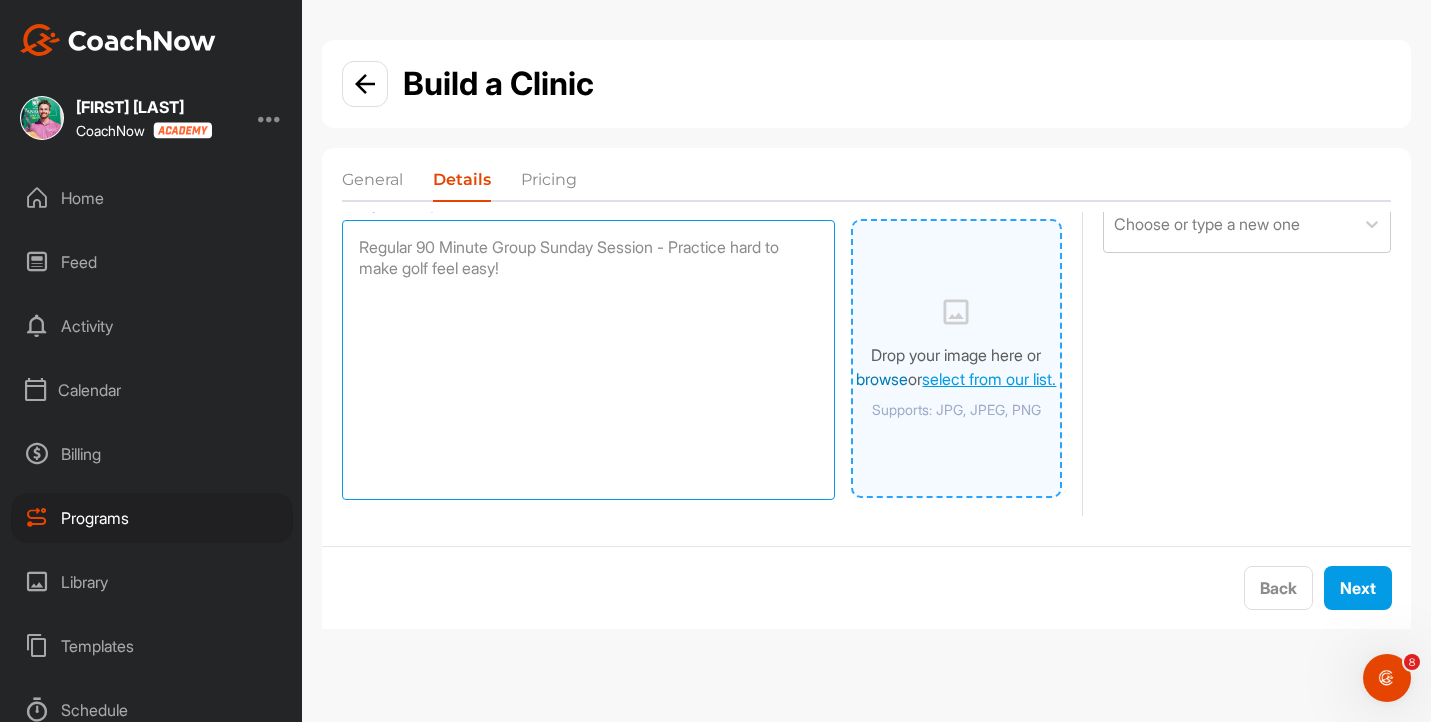 type on "Regular 90 Minute Group Sunday Session - Practice hard to make golf feel easy!" 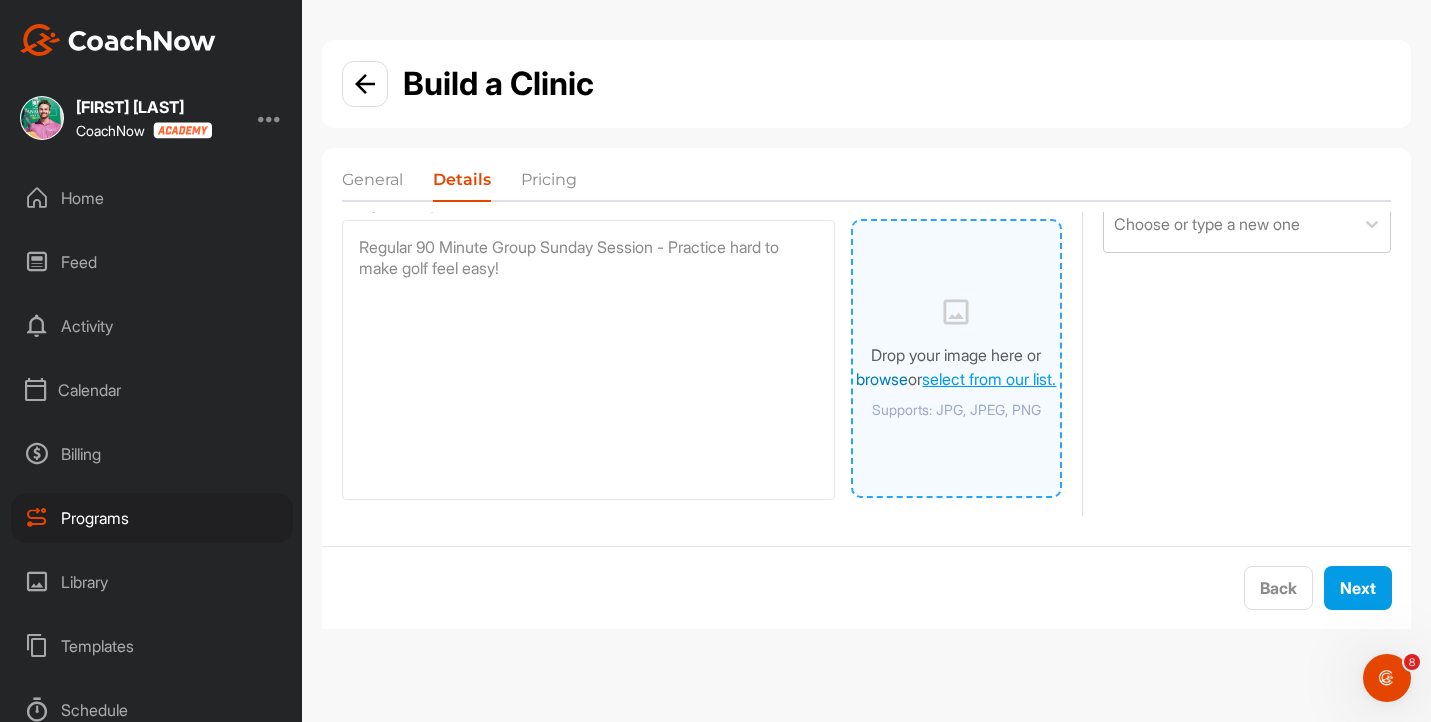 click on "browse" at bounding box center (882, 379) 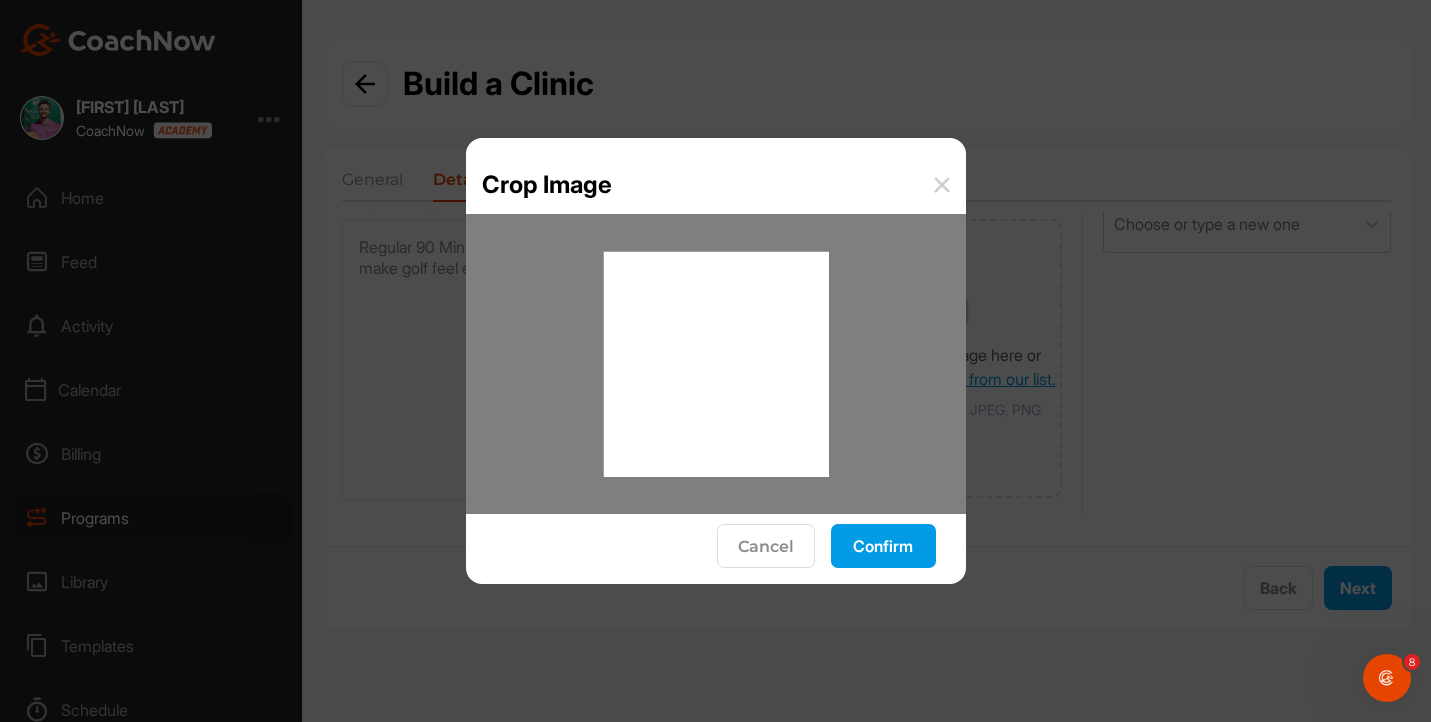 drag, startPoint x: 772, startPoint y: 414, endPoint x: 772, endPoint y: 362, distance: 52 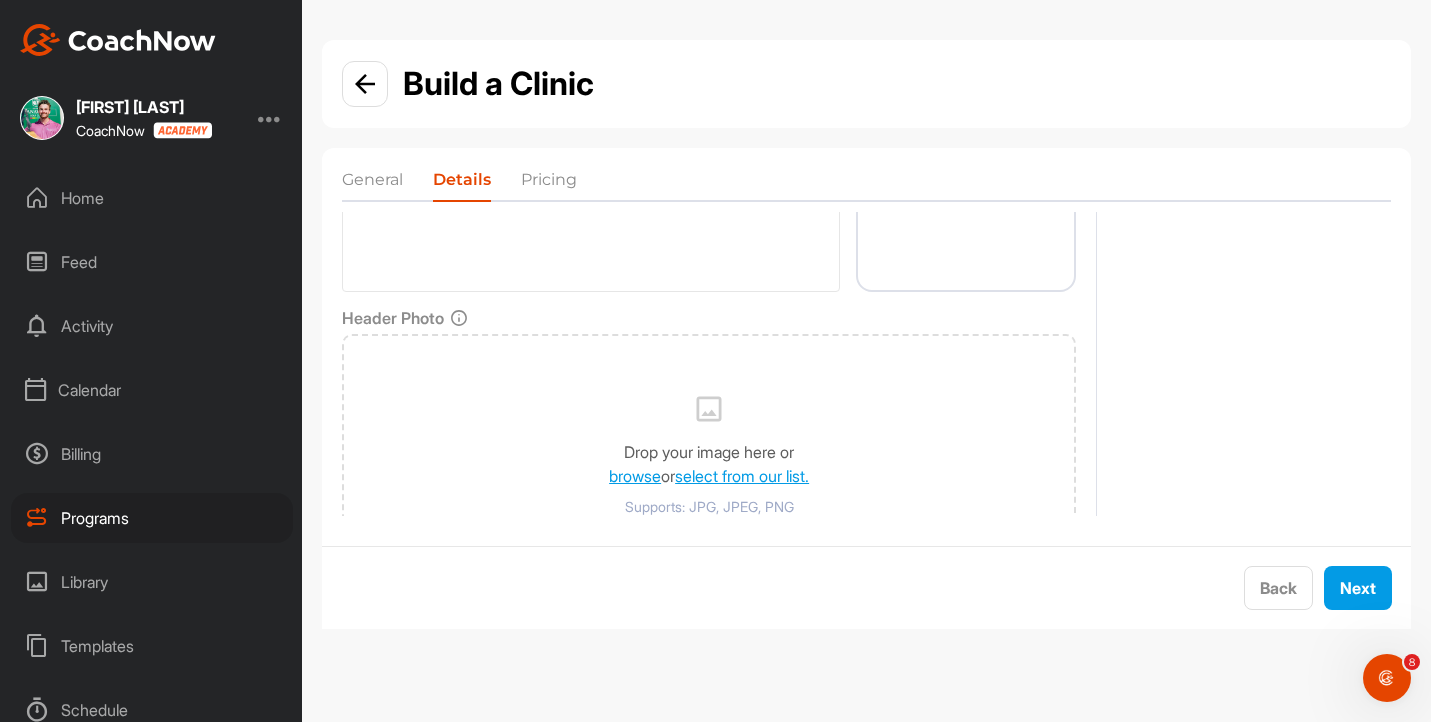 scroll, scrollTop: 505, scrollLeft: 0, axis: vertical 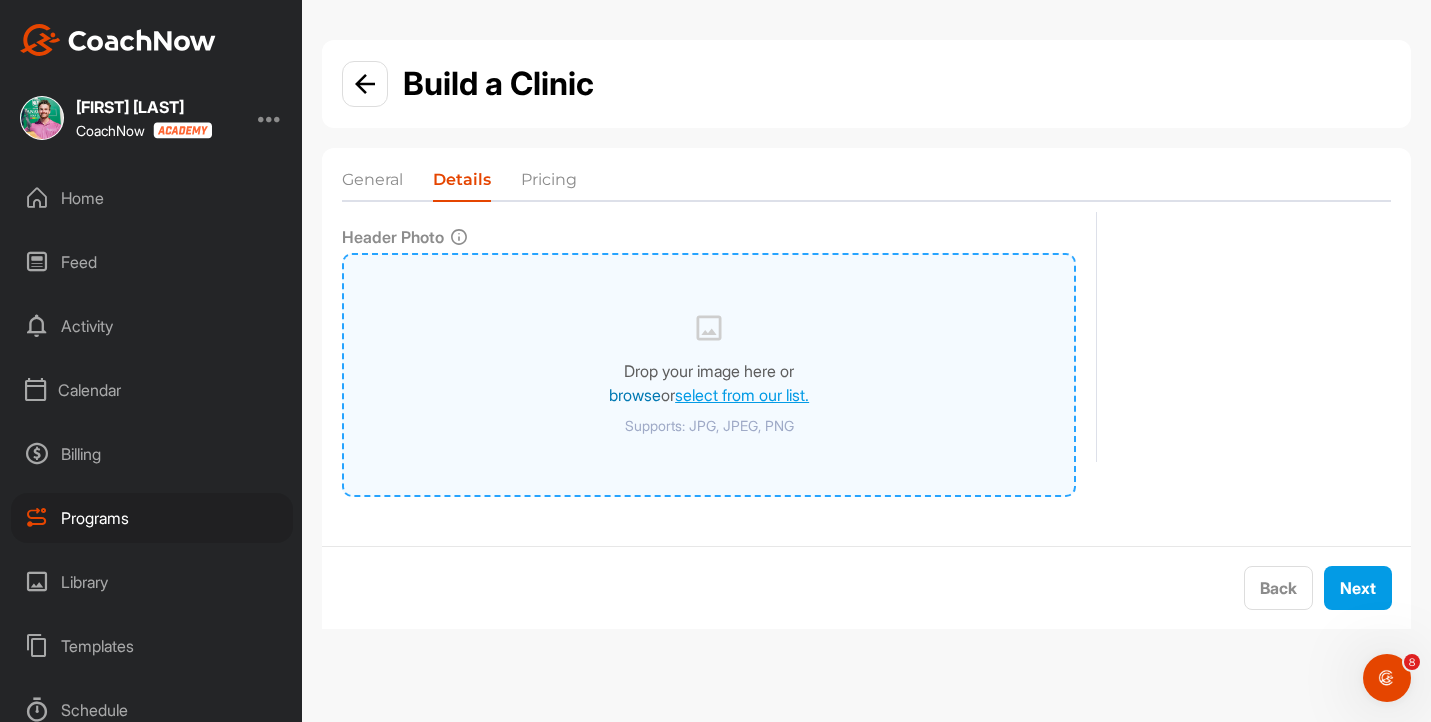 click on "browse" at bounding box center (635, 395) 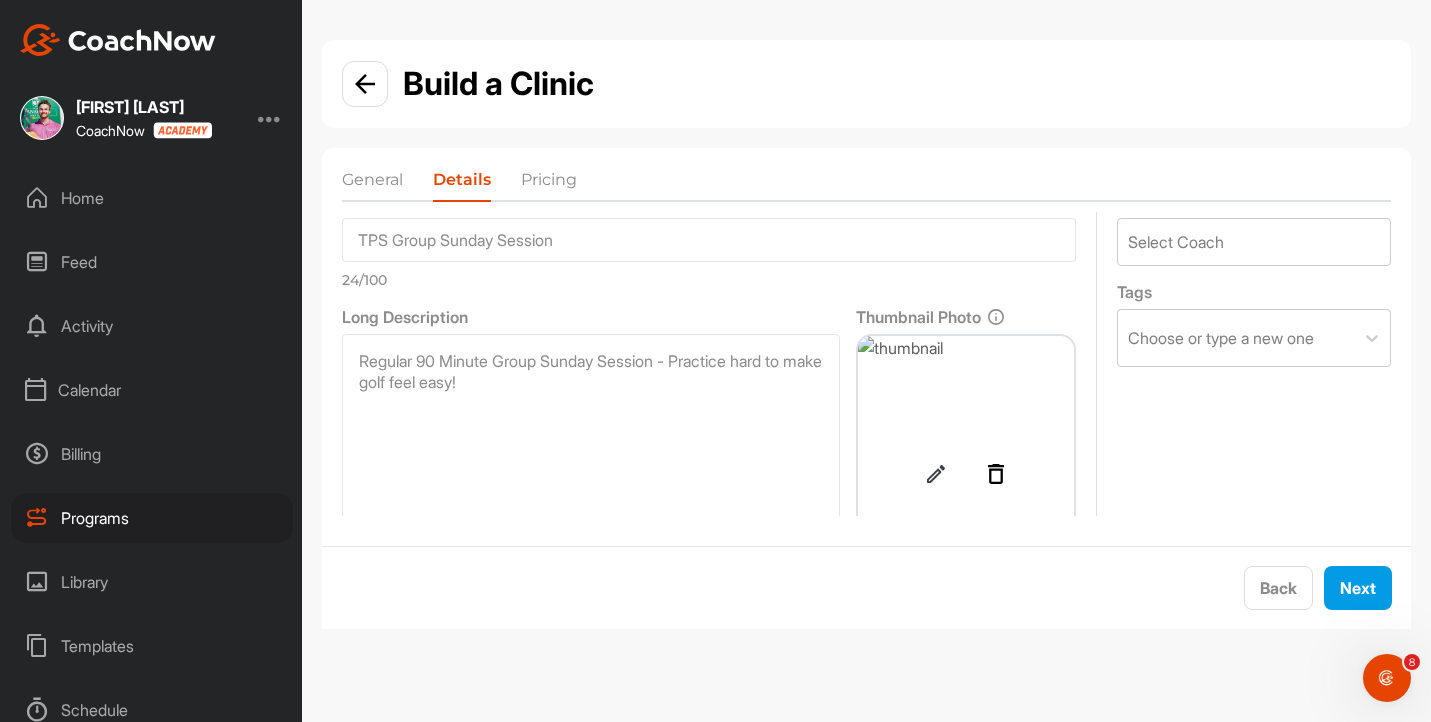 scroll, scrollTop: 0, scrollLeft: 0, axis: both 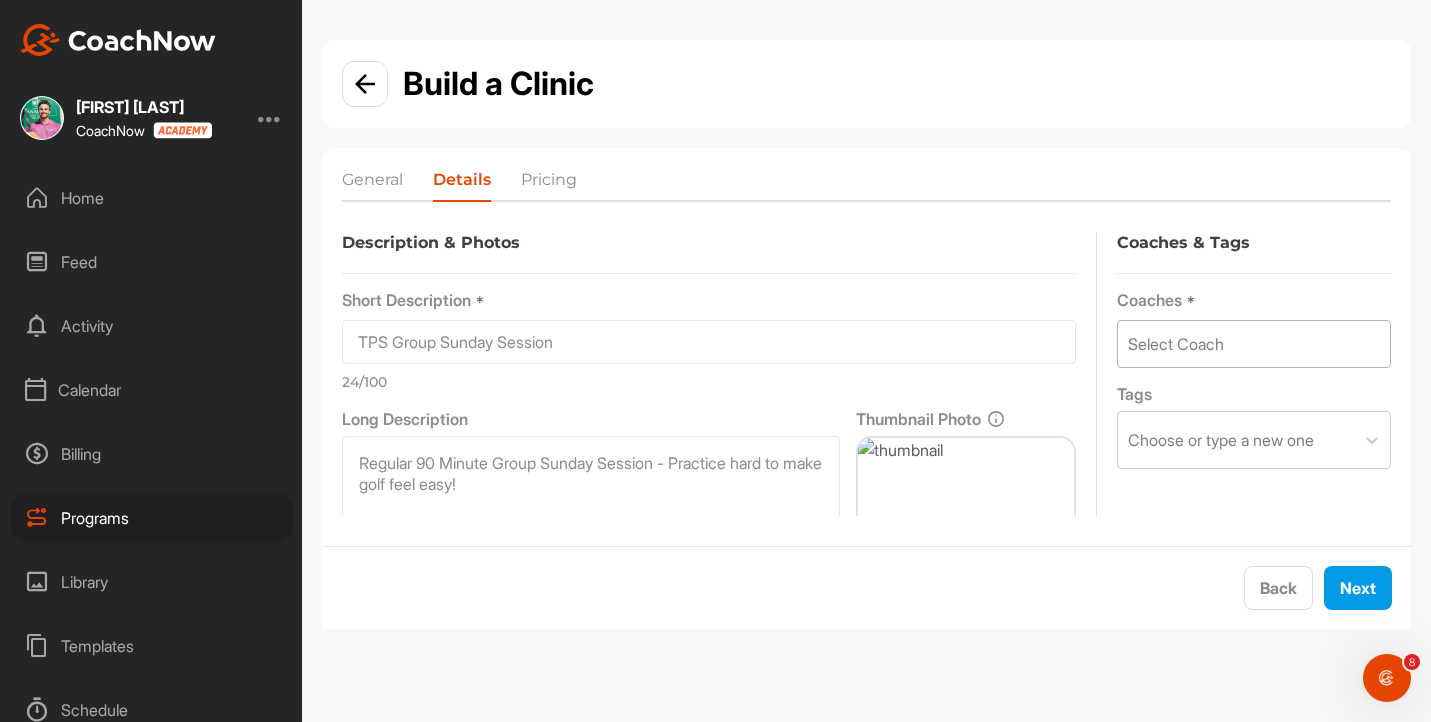 click on "Select Coach" at bounding box center [1176, 344] 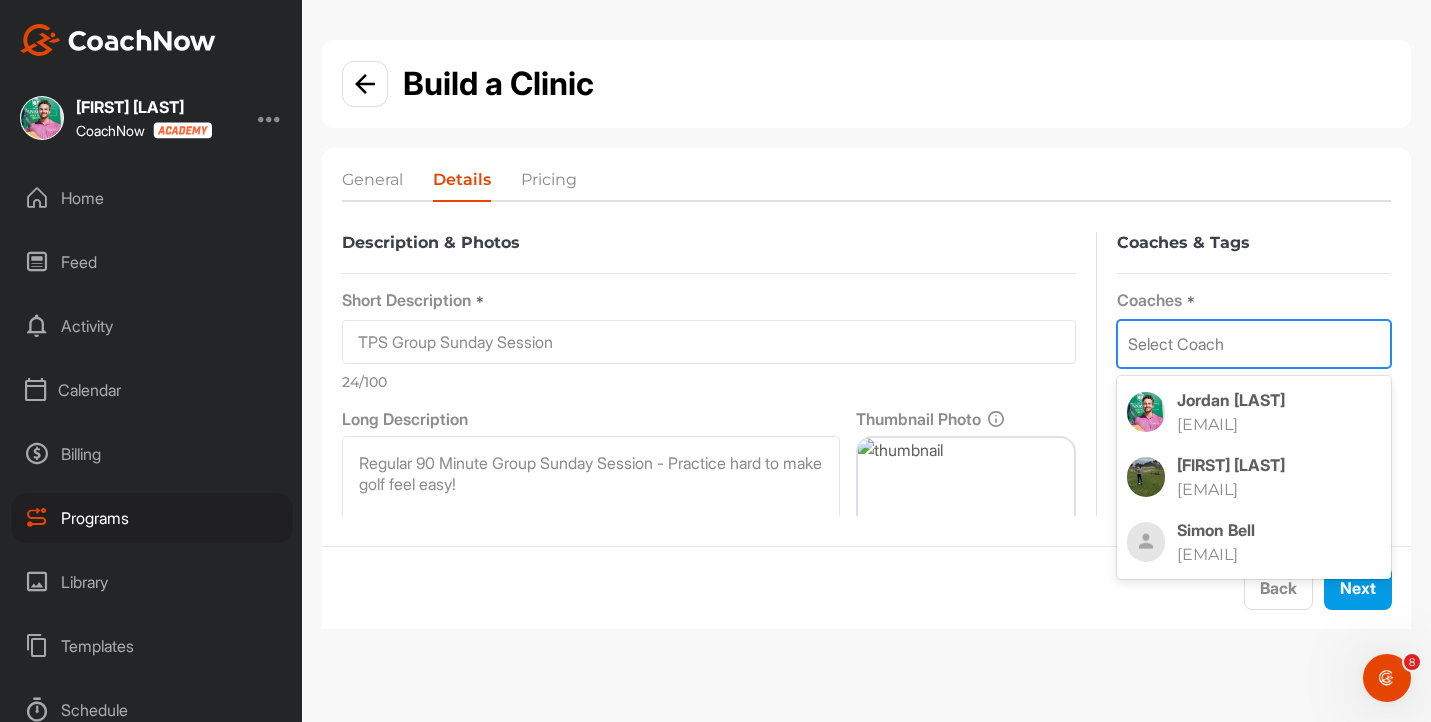 click on "[FIRST]   [LAST]" at bounding box center [1279, 400] 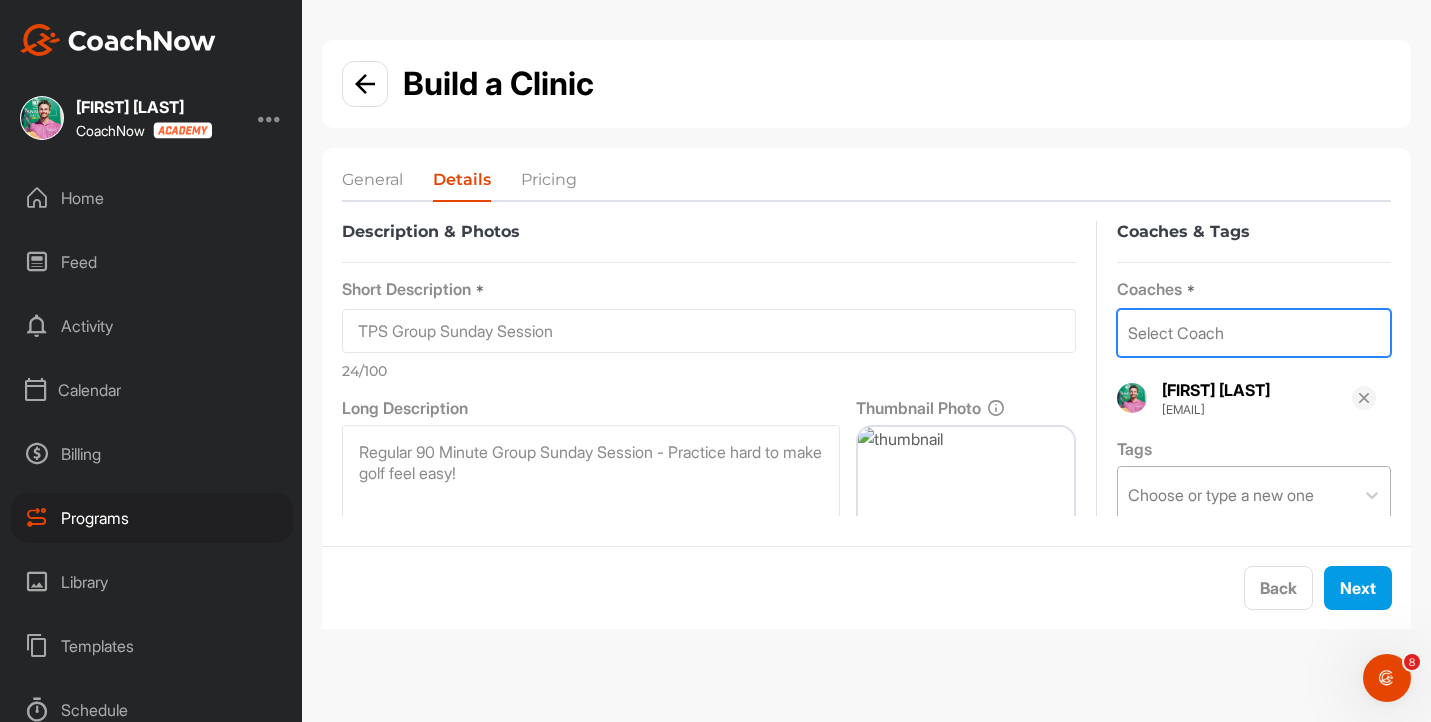 click on "Choose or type a new one" at bounding box center [1236, 495] 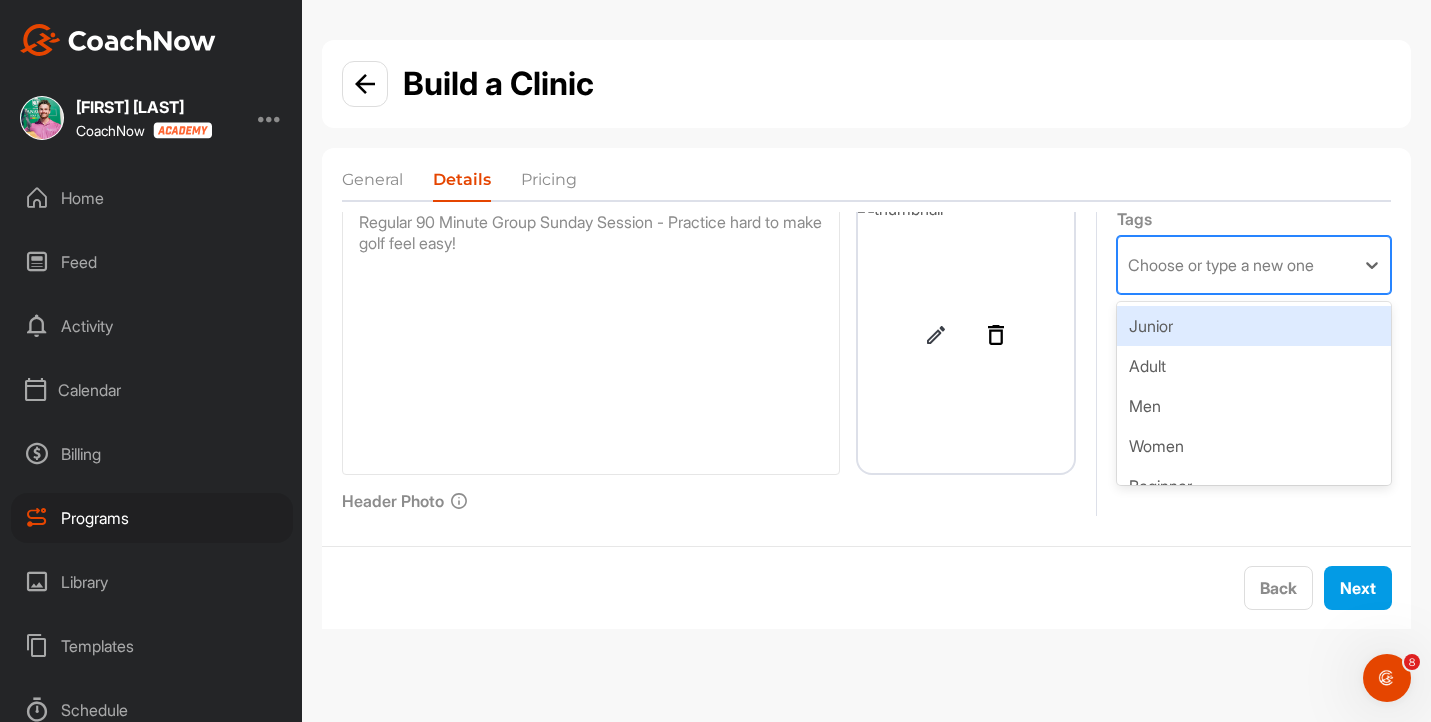 scroll, scrollTop: 251, scrollLeft: 0, axis: vertical 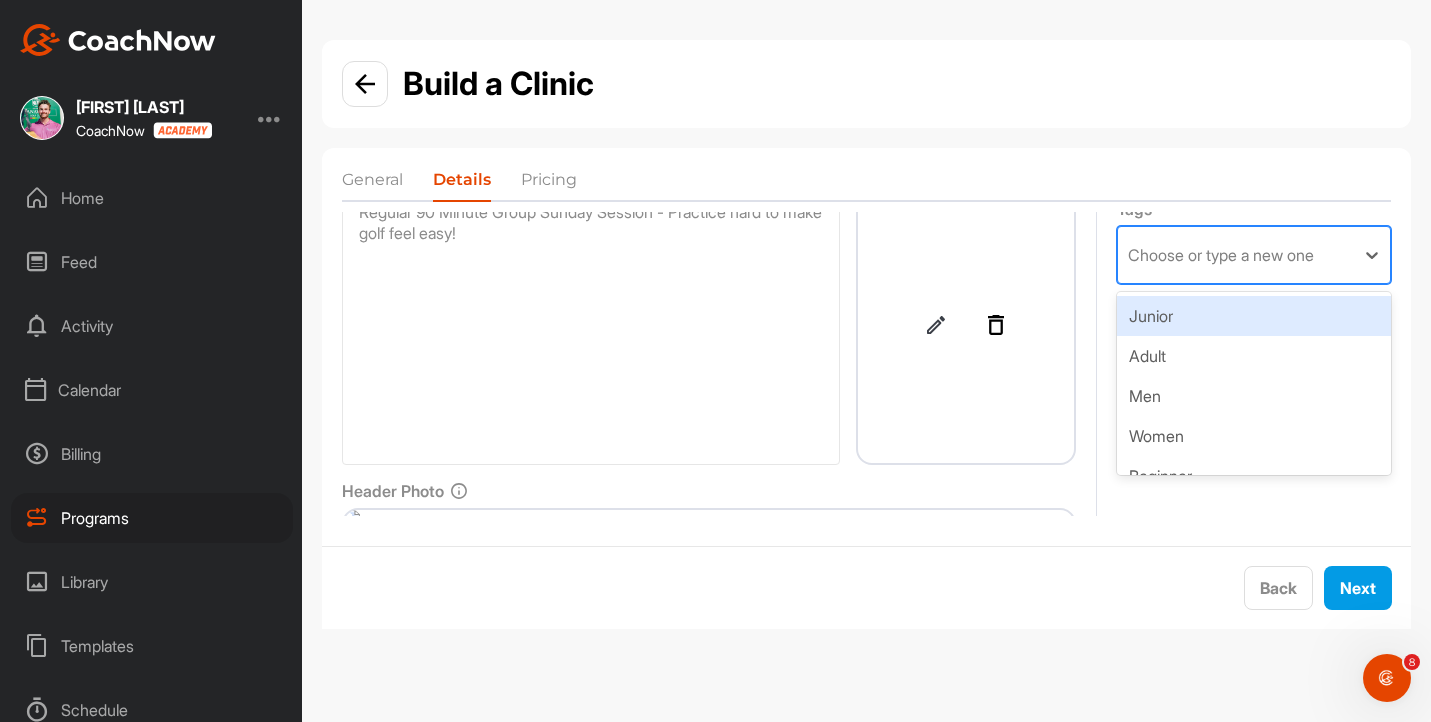 click on "Junior" at bounding box center (1254, 316) 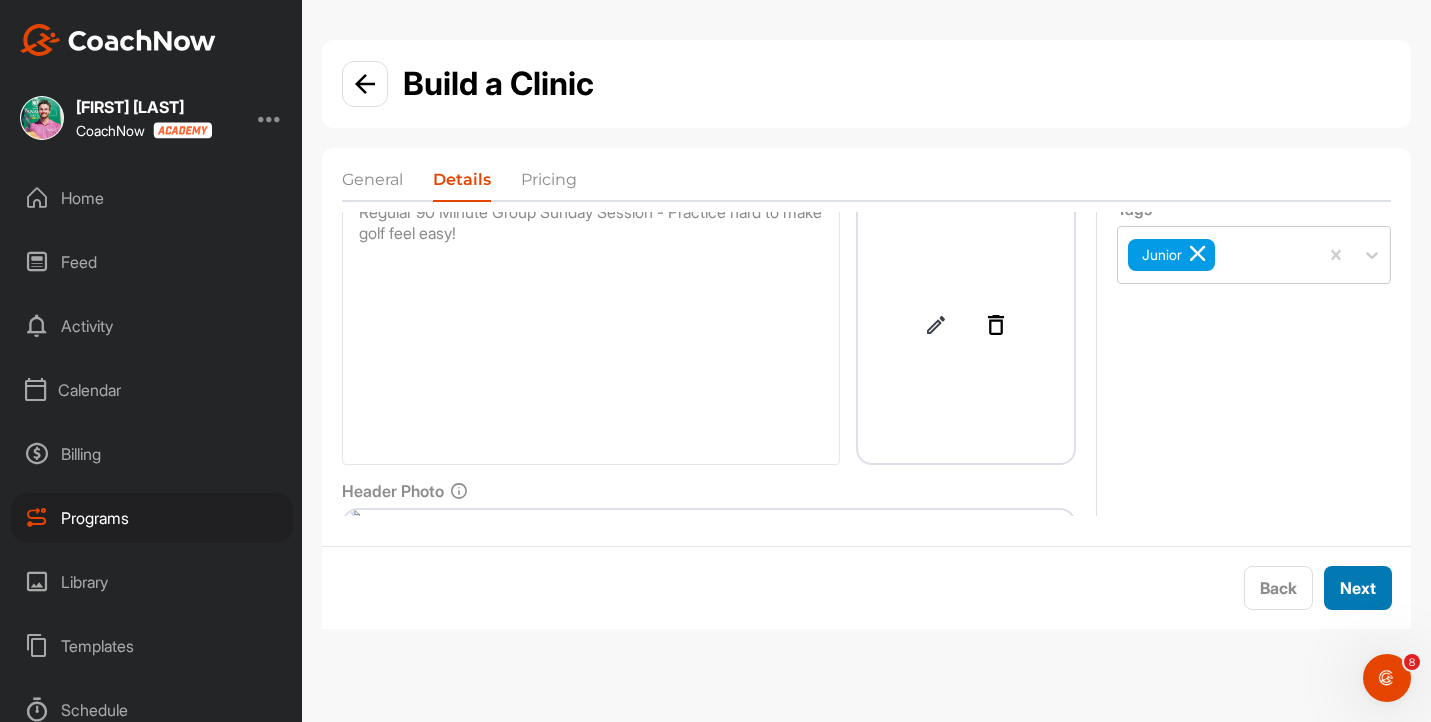 click on "Next" at bounding box center [1358, 588] 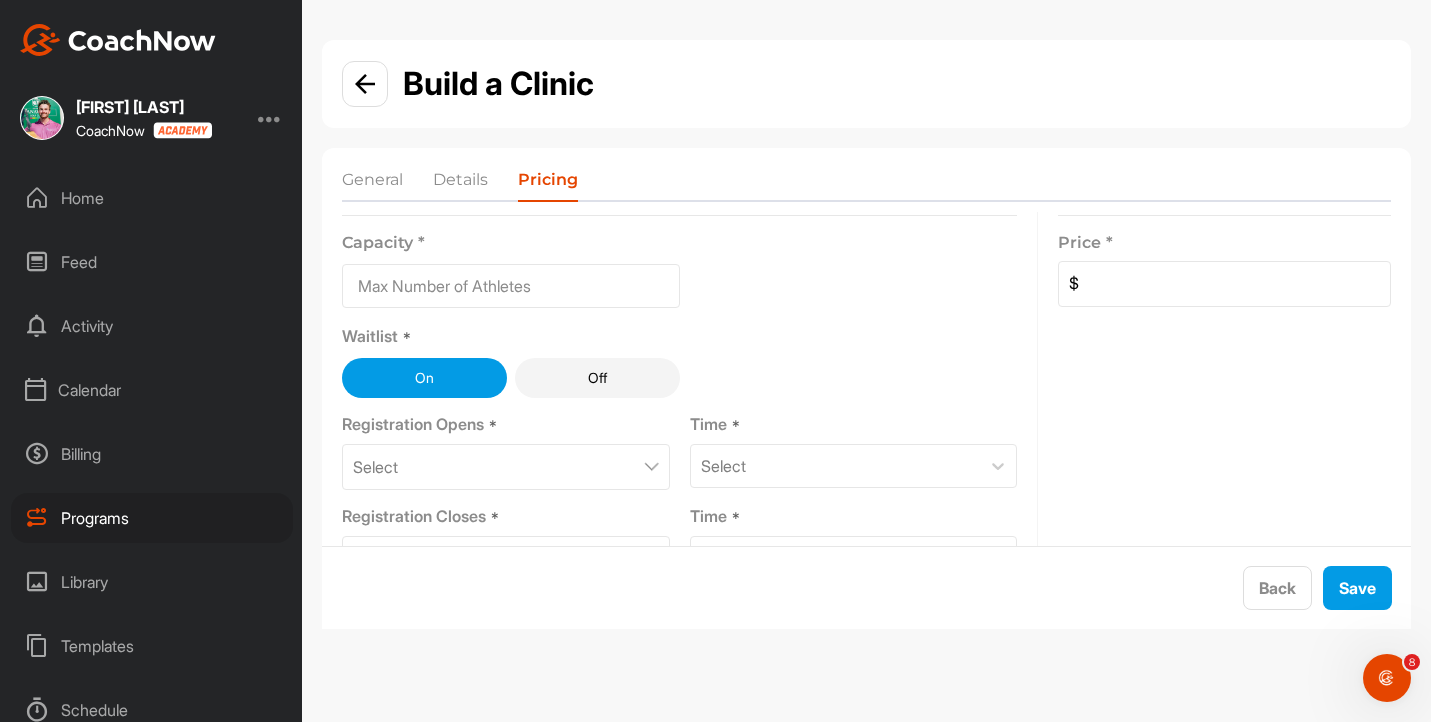 scroll, scrollTop: 0, scrollLeft: 0, axis: both 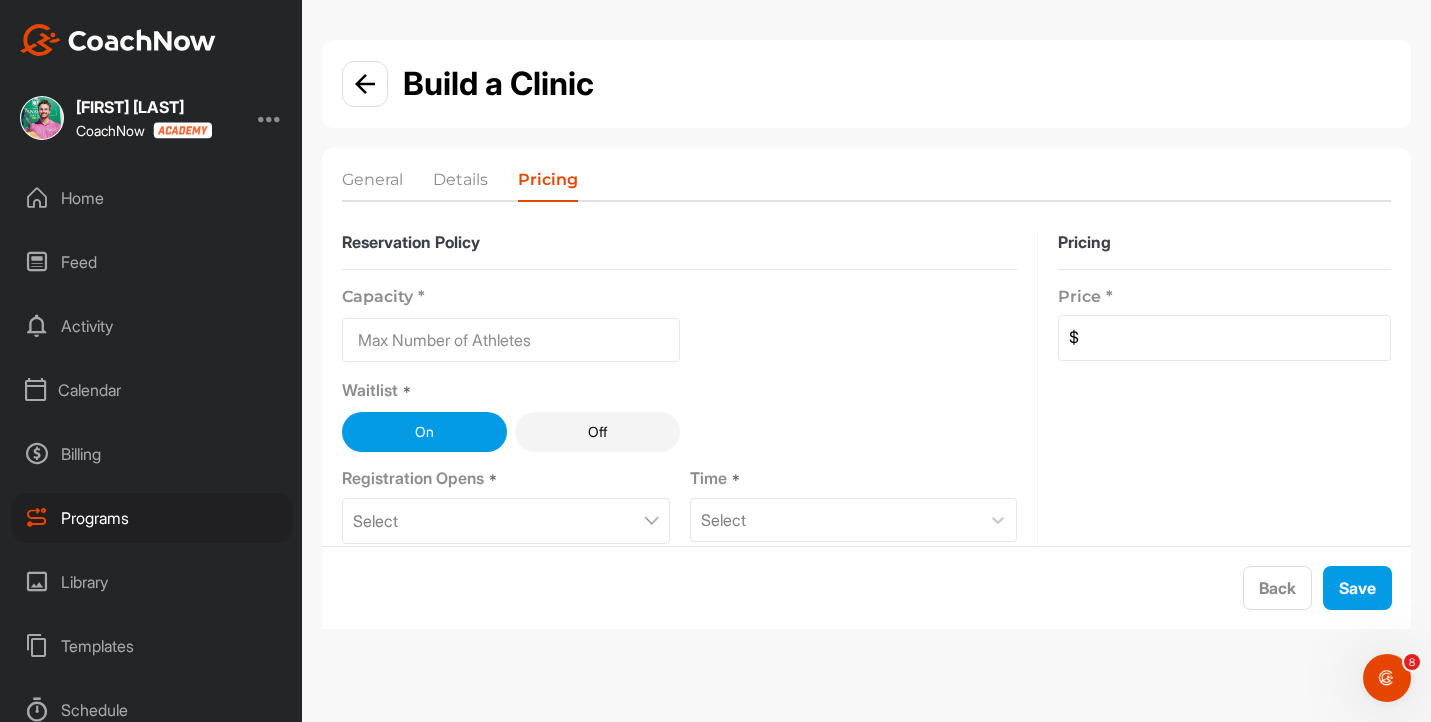 click at bounding box center [511, 340] 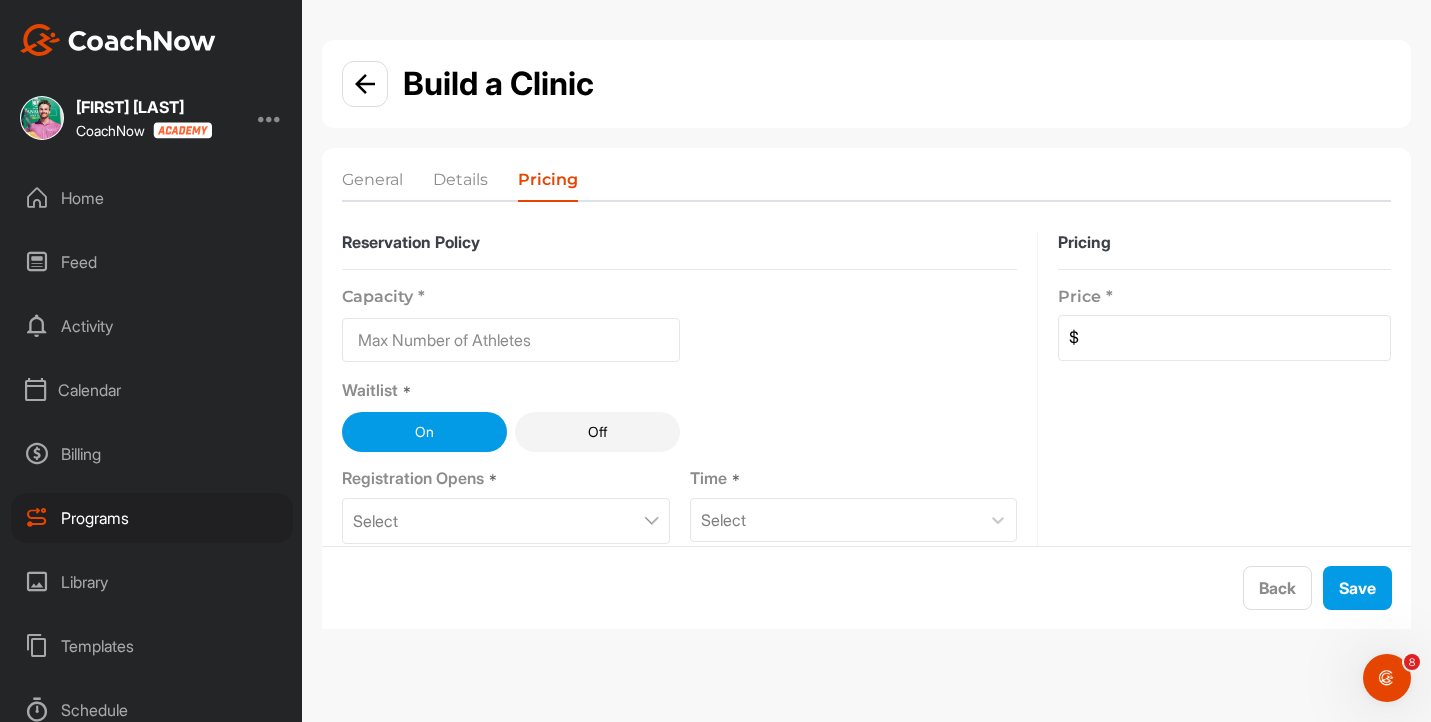 type on "10" 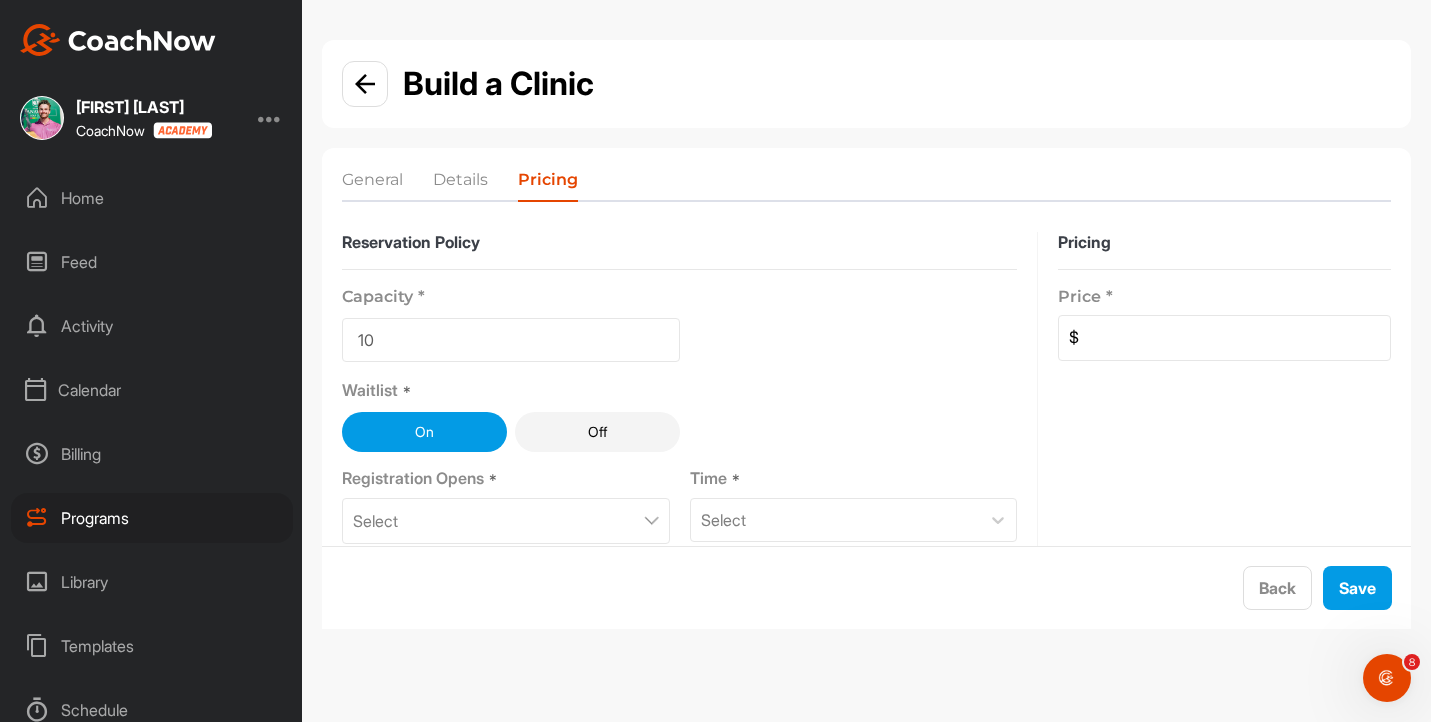 click at bounding box center [1234, 338] 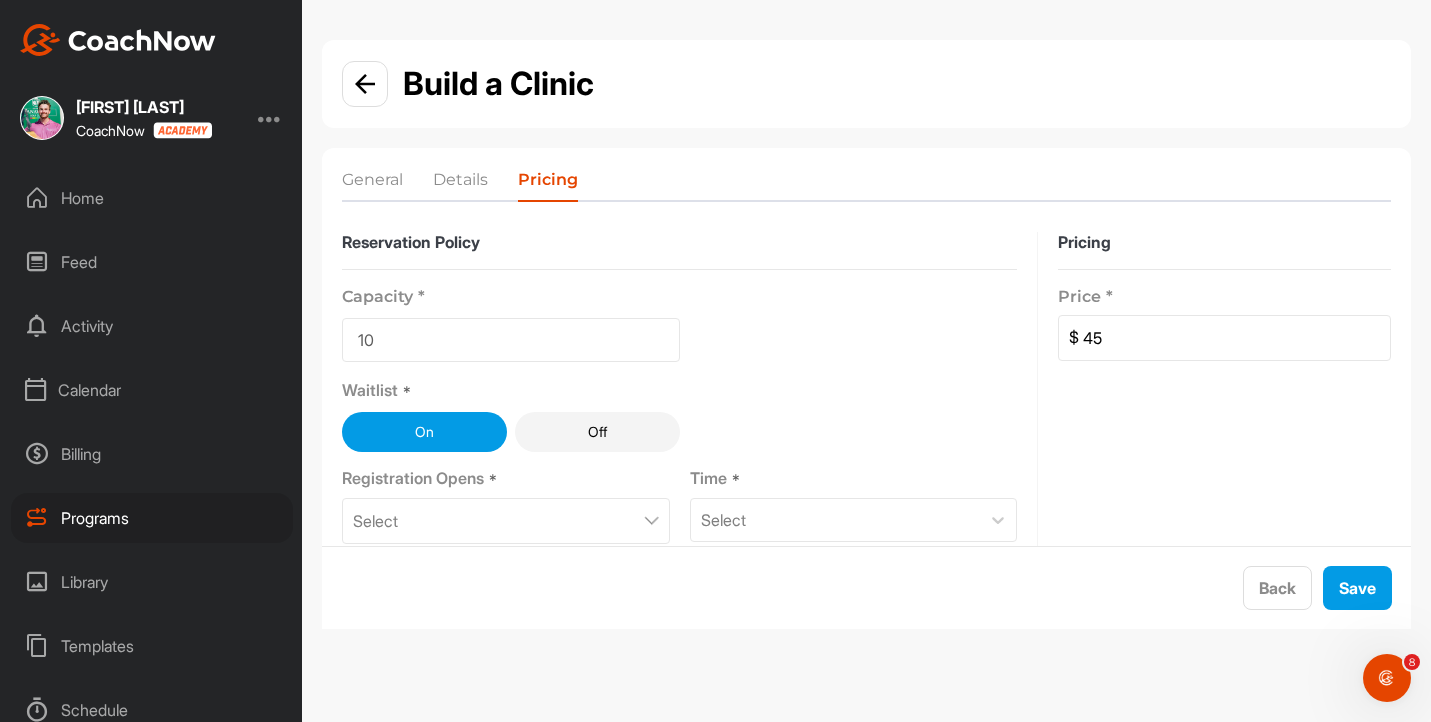 click on "Pricing Price * $ 45" at bounding box center (1224, 480) 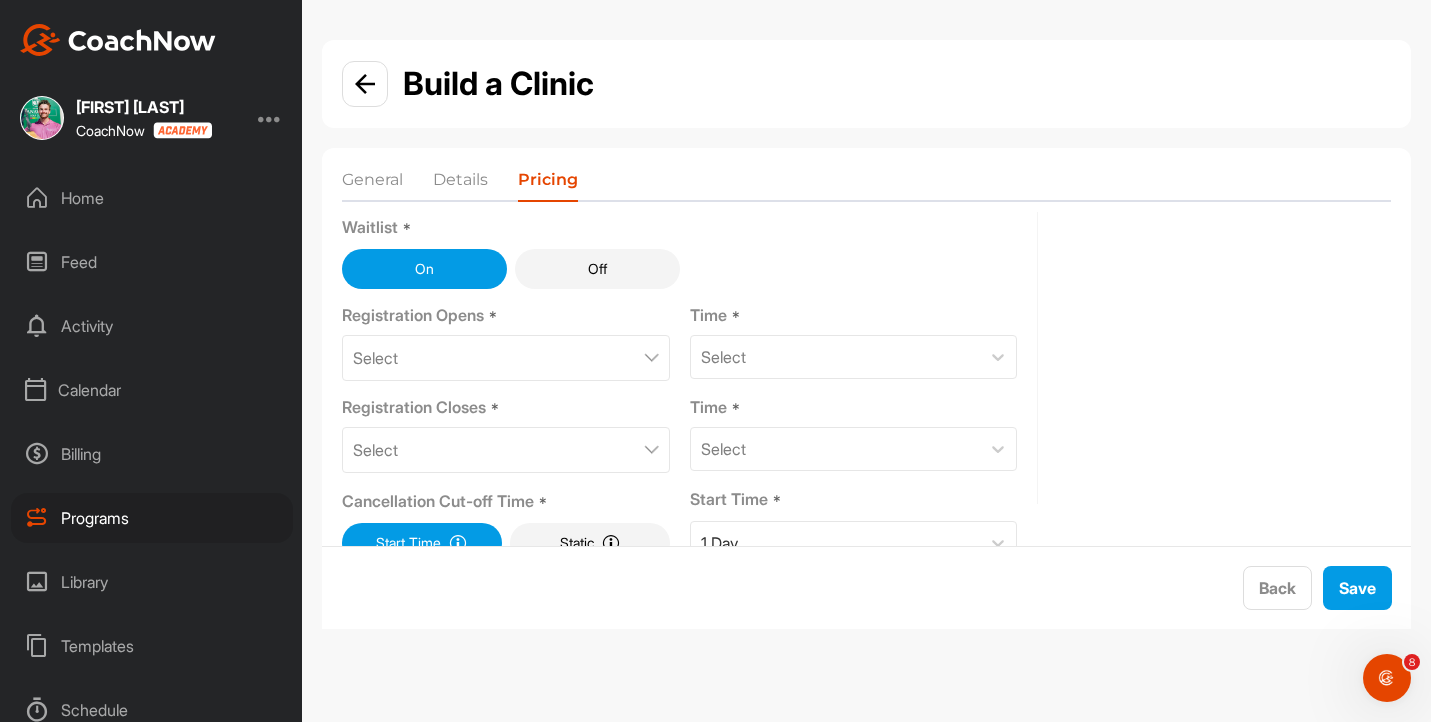 scroll, scrollTop: 201, scrollLeft: 0, axis: vertical 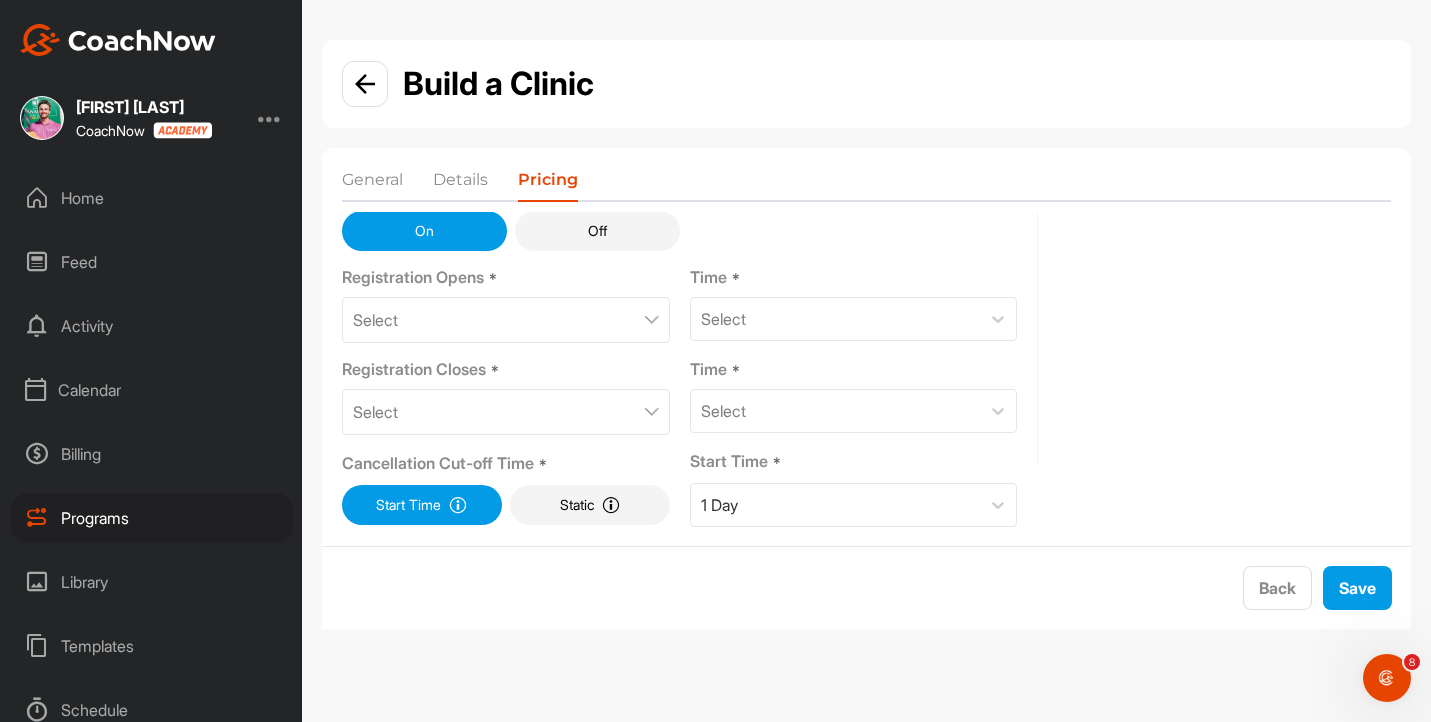 click on "Select" at bounding box center (506, 320) 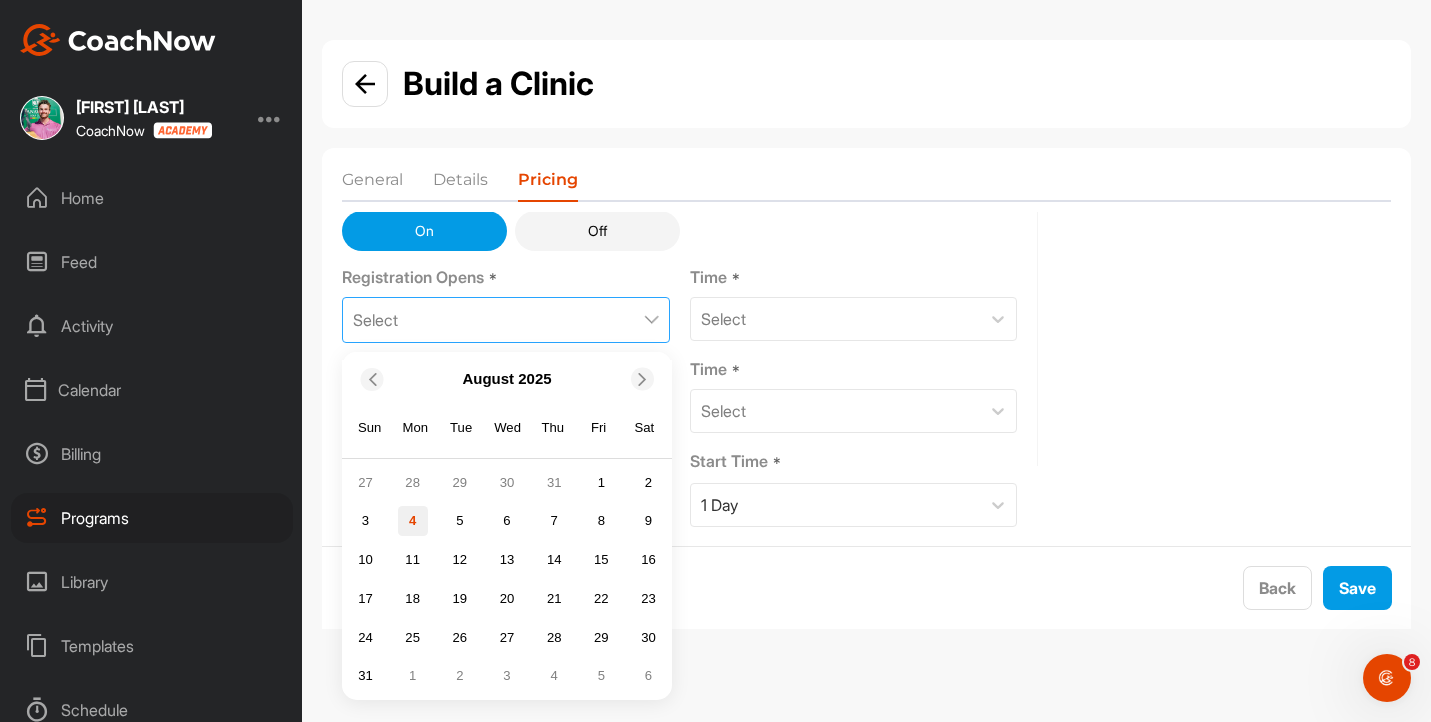 click on "4" at bounding box center [413, 521] 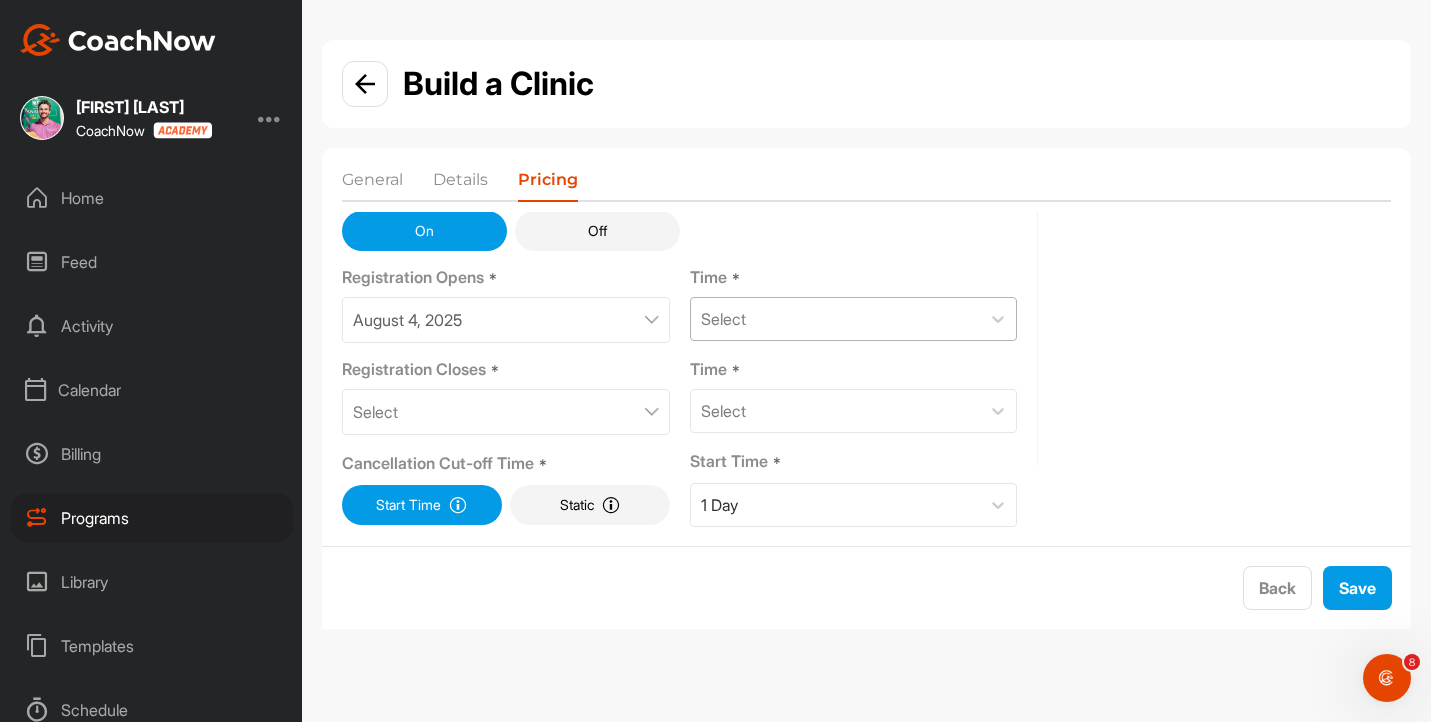click on "Select" at bounding box center [836, 319] 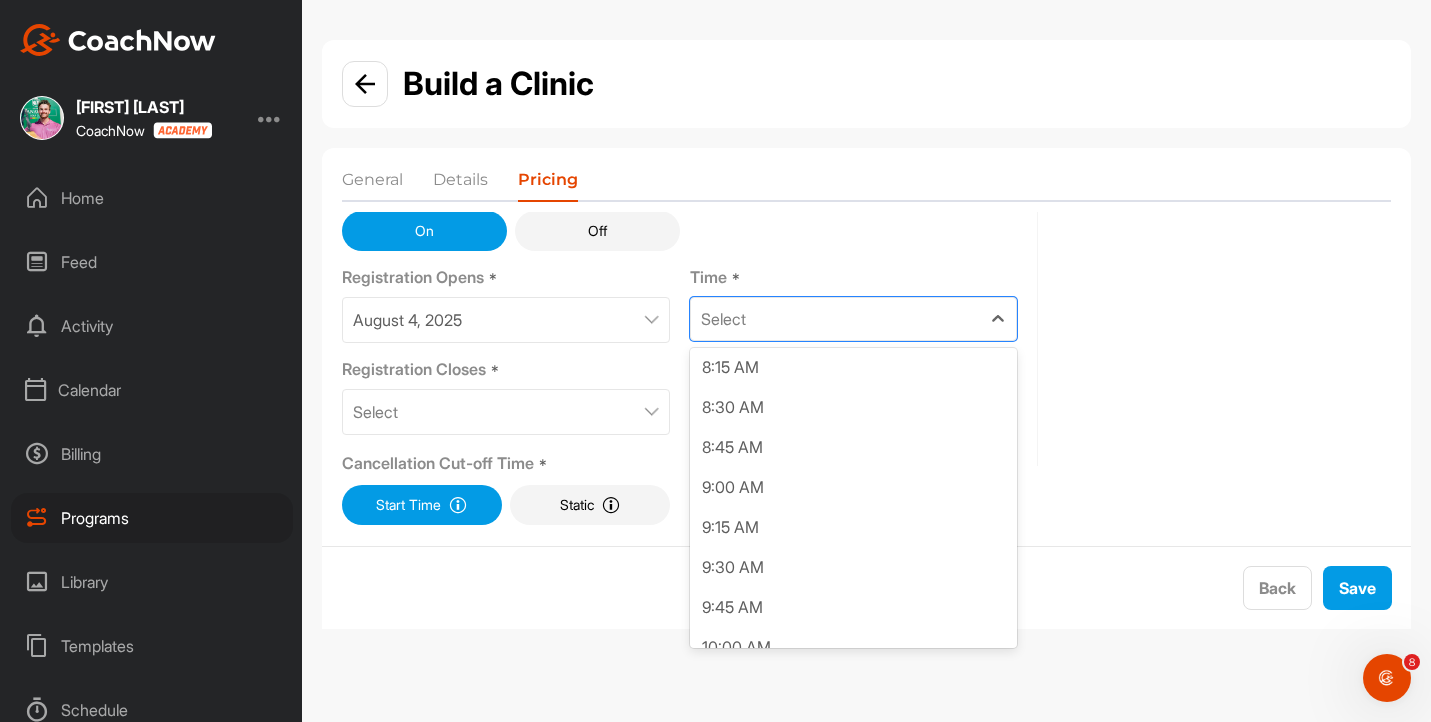 scroll, scrollTop: 1199, scrollLeft: 0, axis: vertical 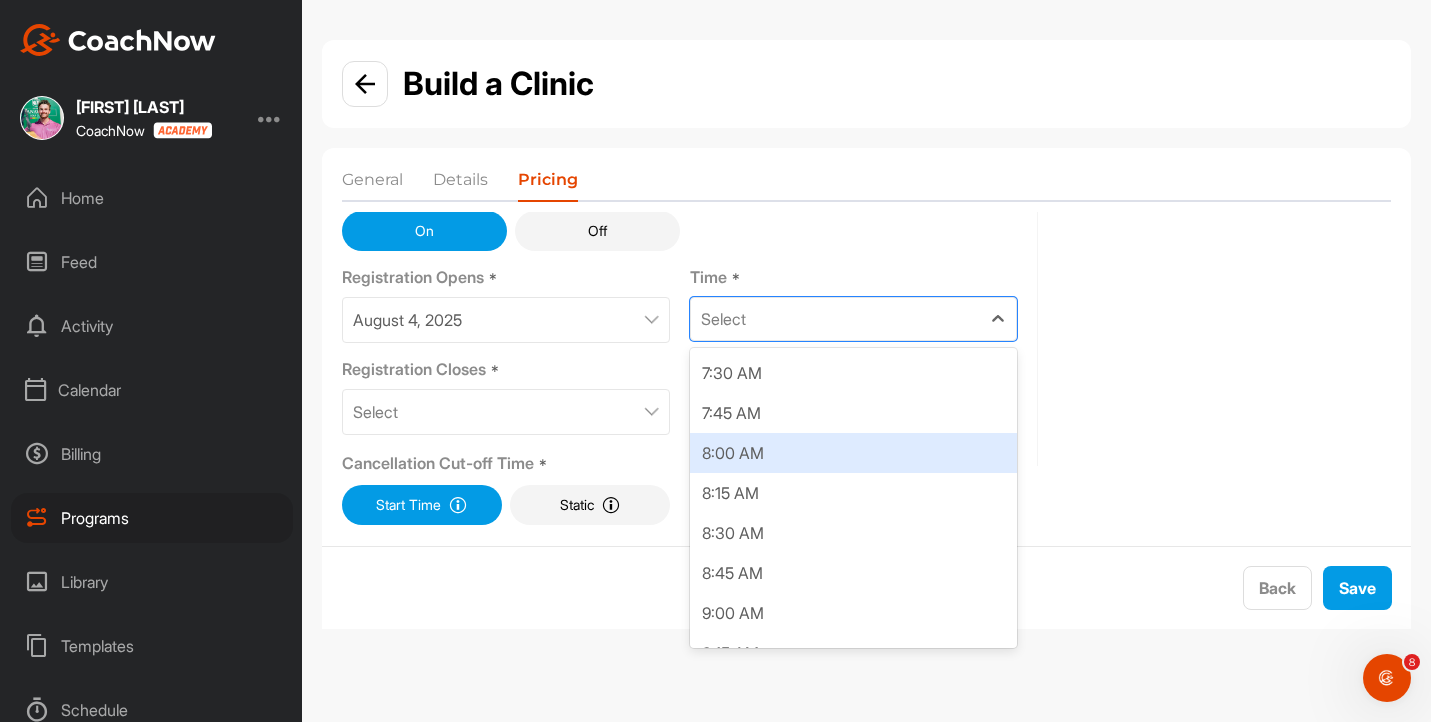 click on "8:00 AM" at bounding box center [854, 453] 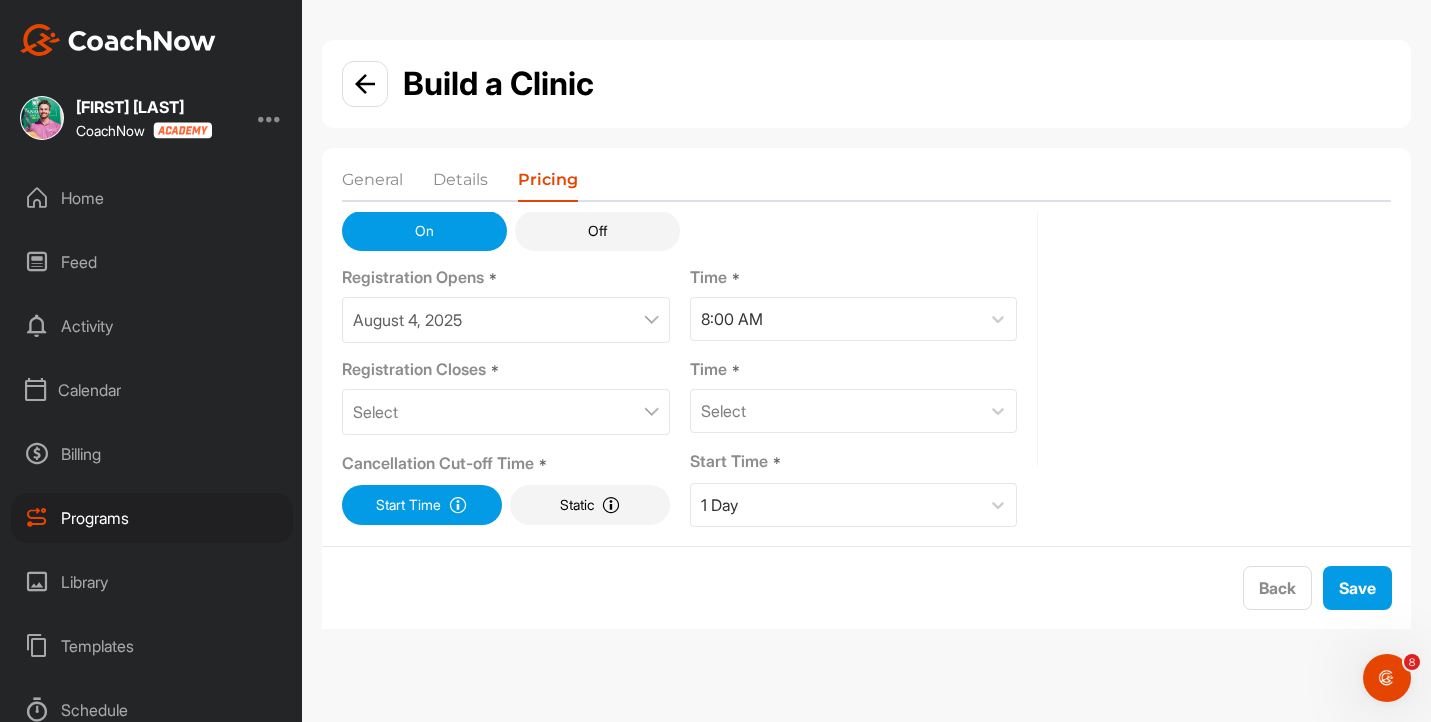 click on "Select" at bounding box center (506, 412) 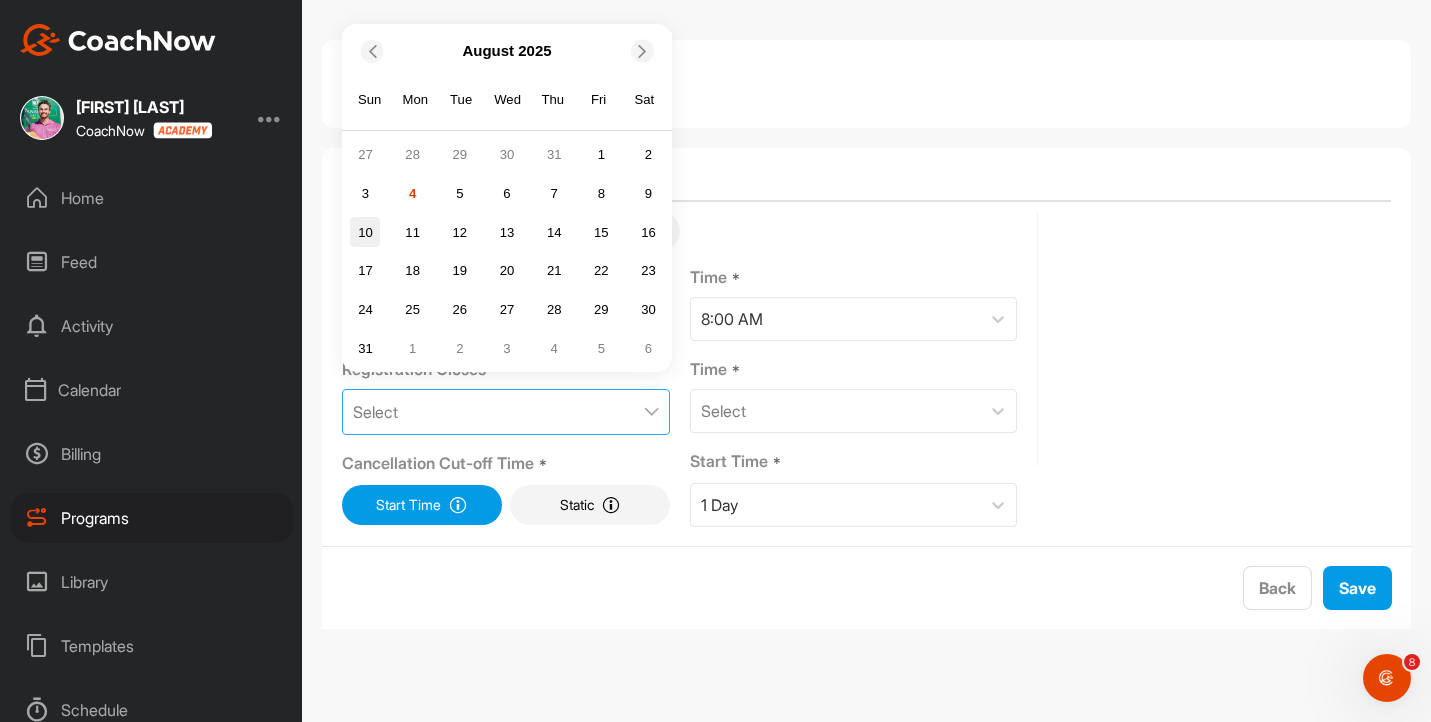 click on "10" at bounding box center (365, 232) 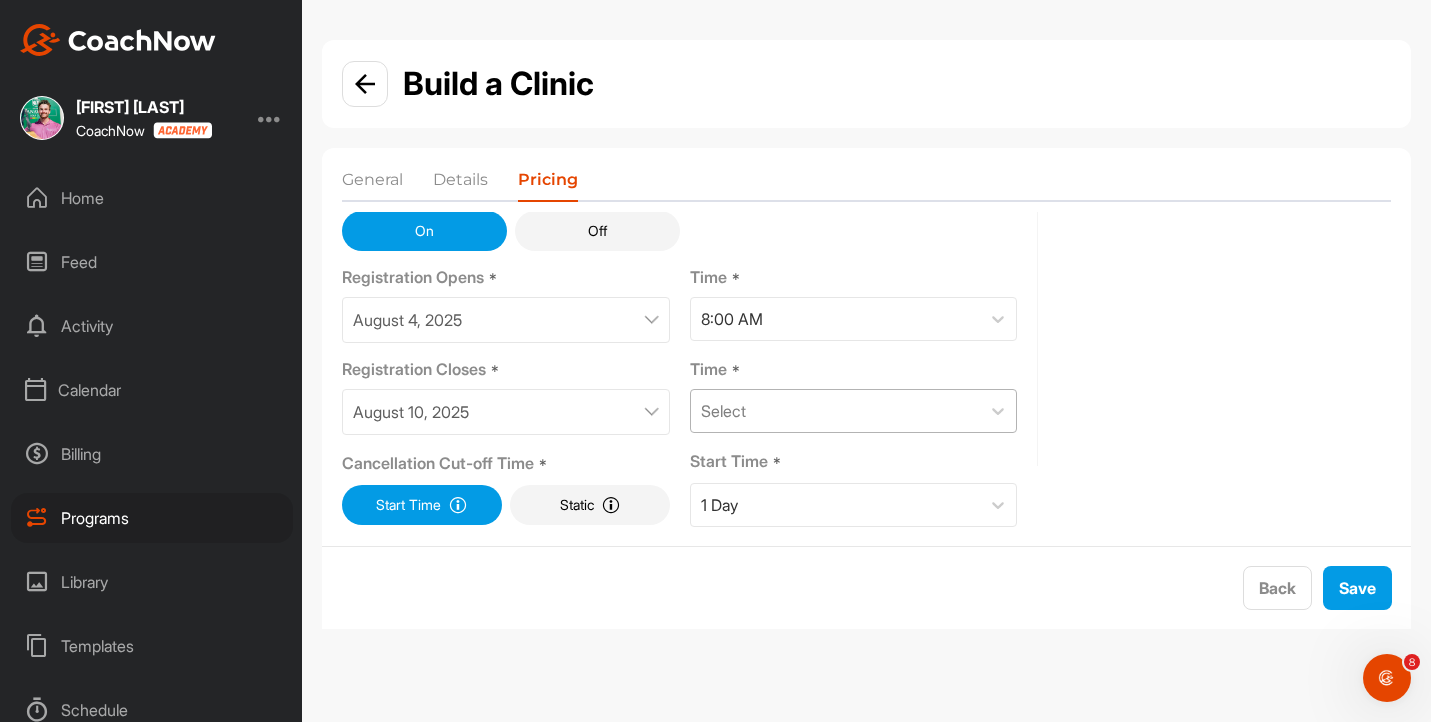 click on "Select" at bounding box center (836, 411) 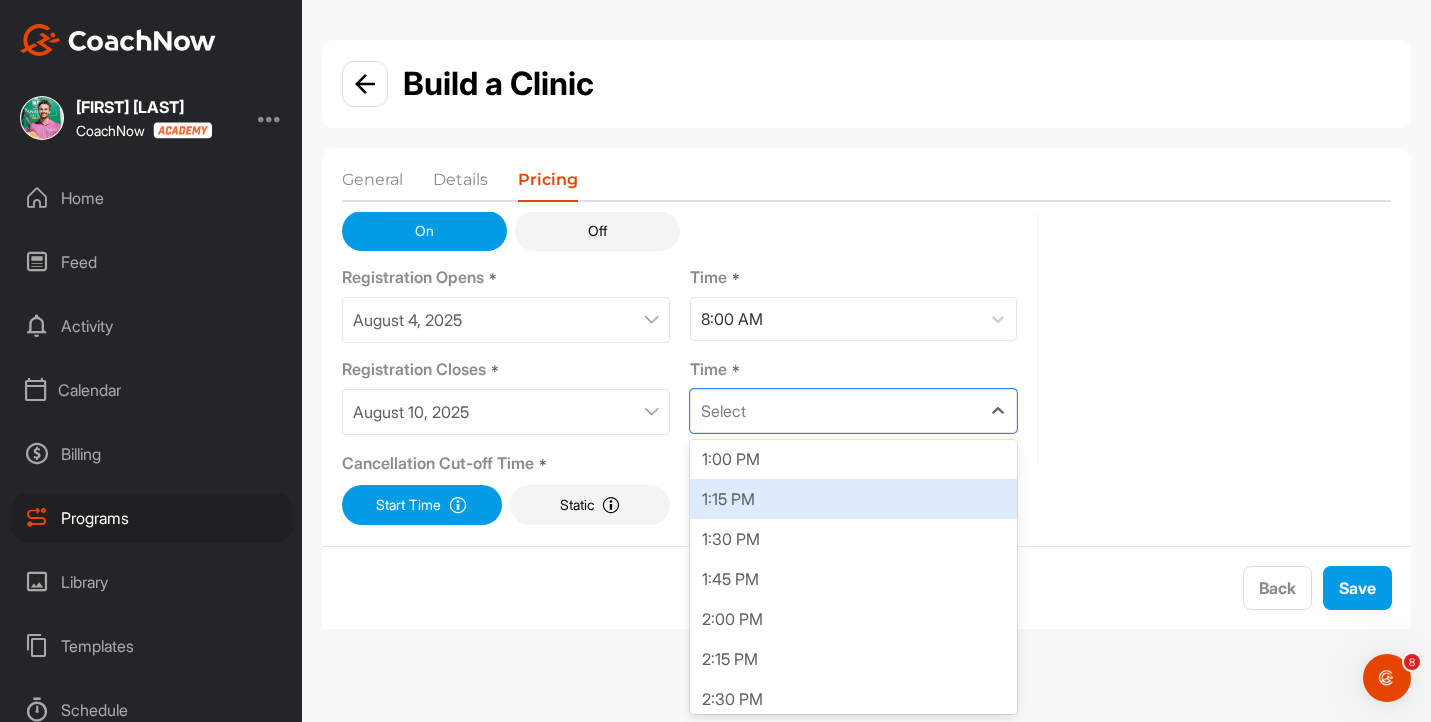scroll, scrollTop: 2057, scrollLeft: 0, axis: vertical 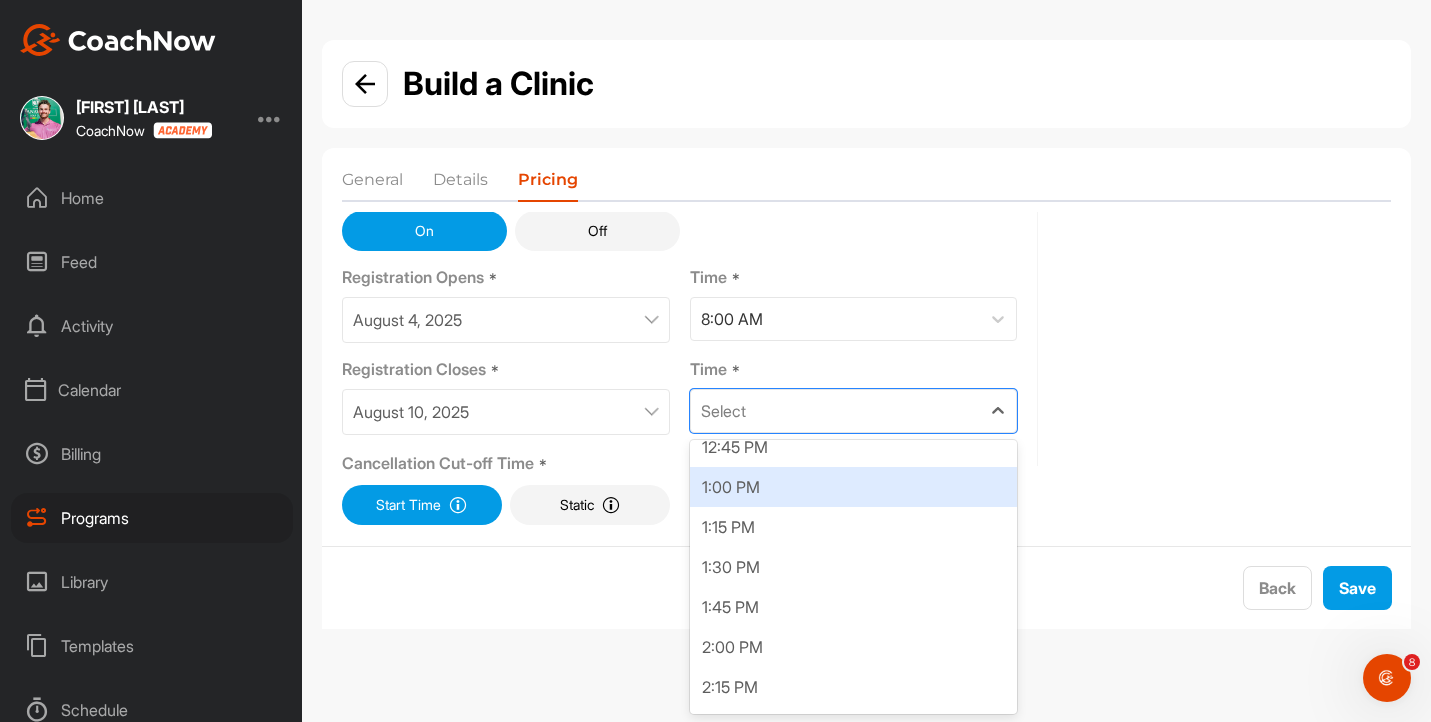 click on "1:00 PM" at bounding box center [854, 487] 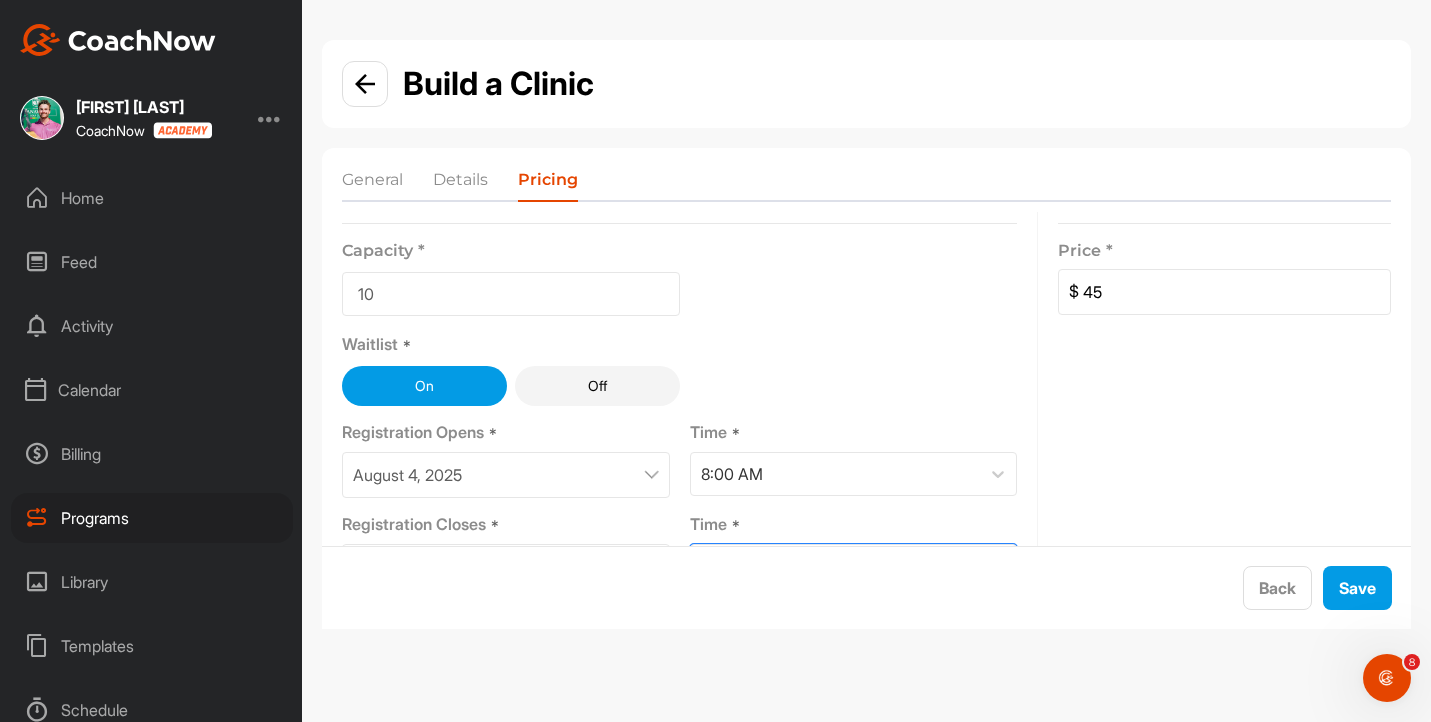 scroll, scrollTop: 0, scrollLeft: 0, axis: both 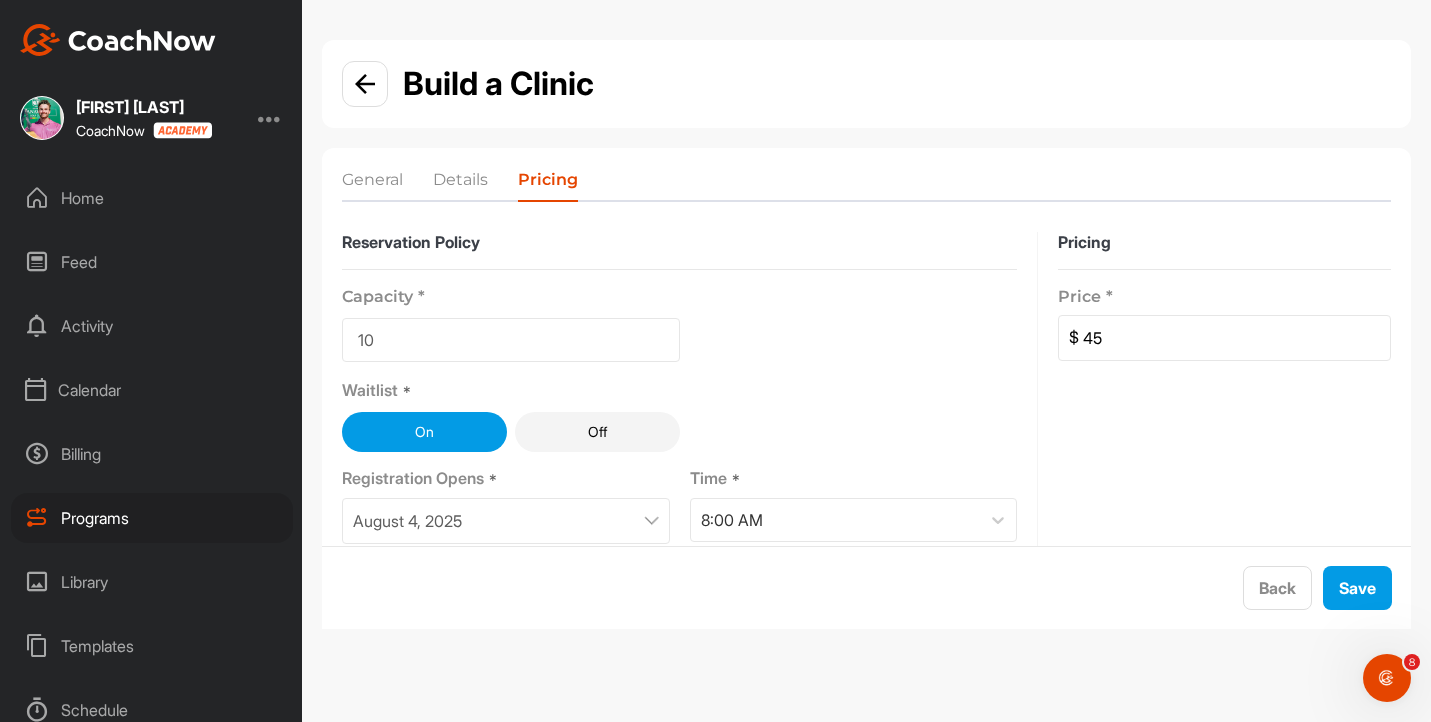 click on "Details" at bounding box center (460, 184) 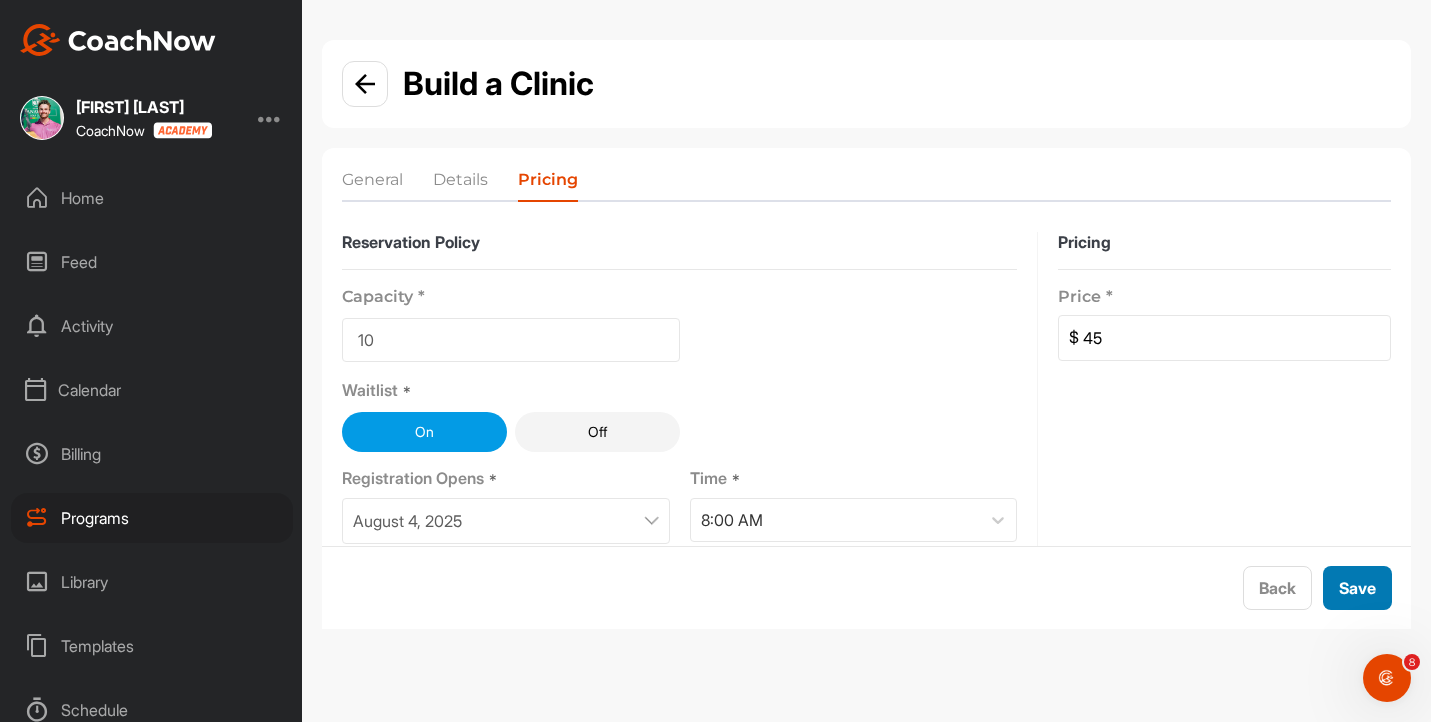click on "Save" at bounding box center (1357, 588) 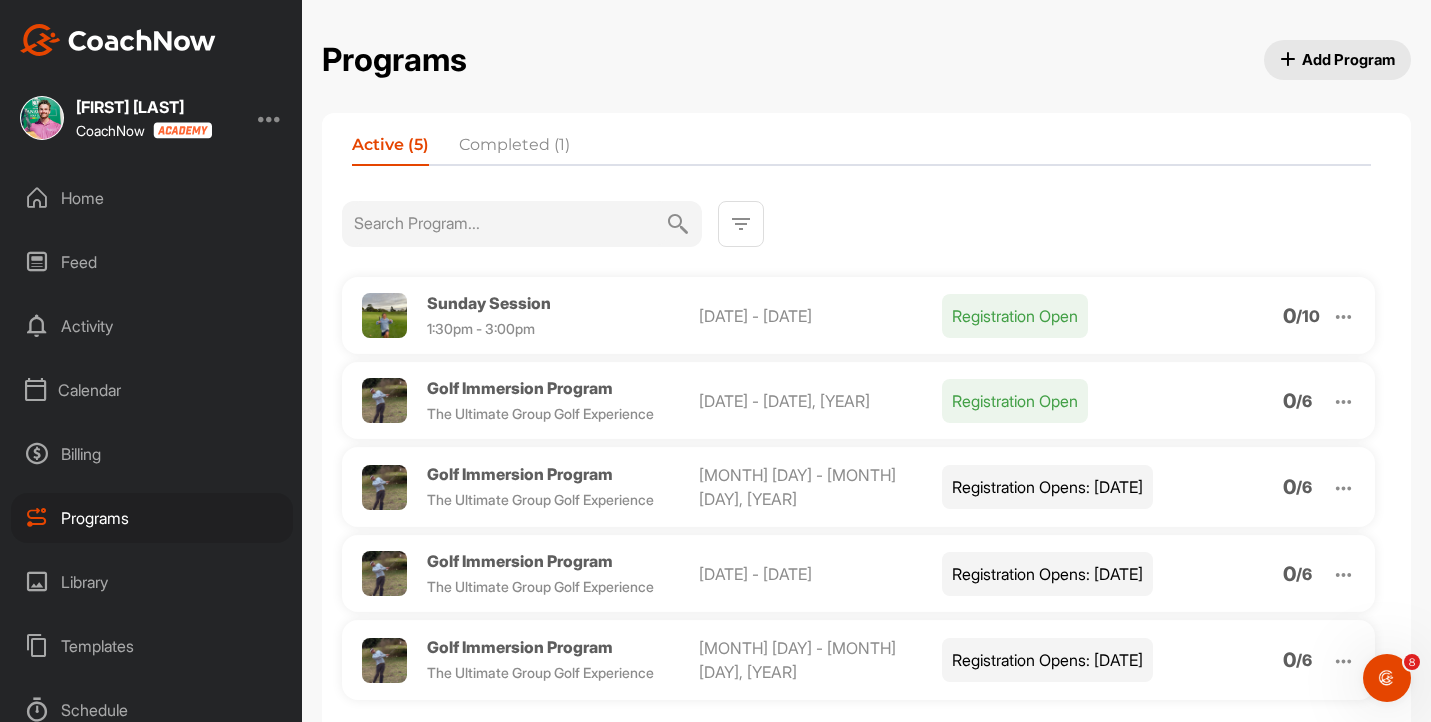 click at bounding box center [1344, 317] 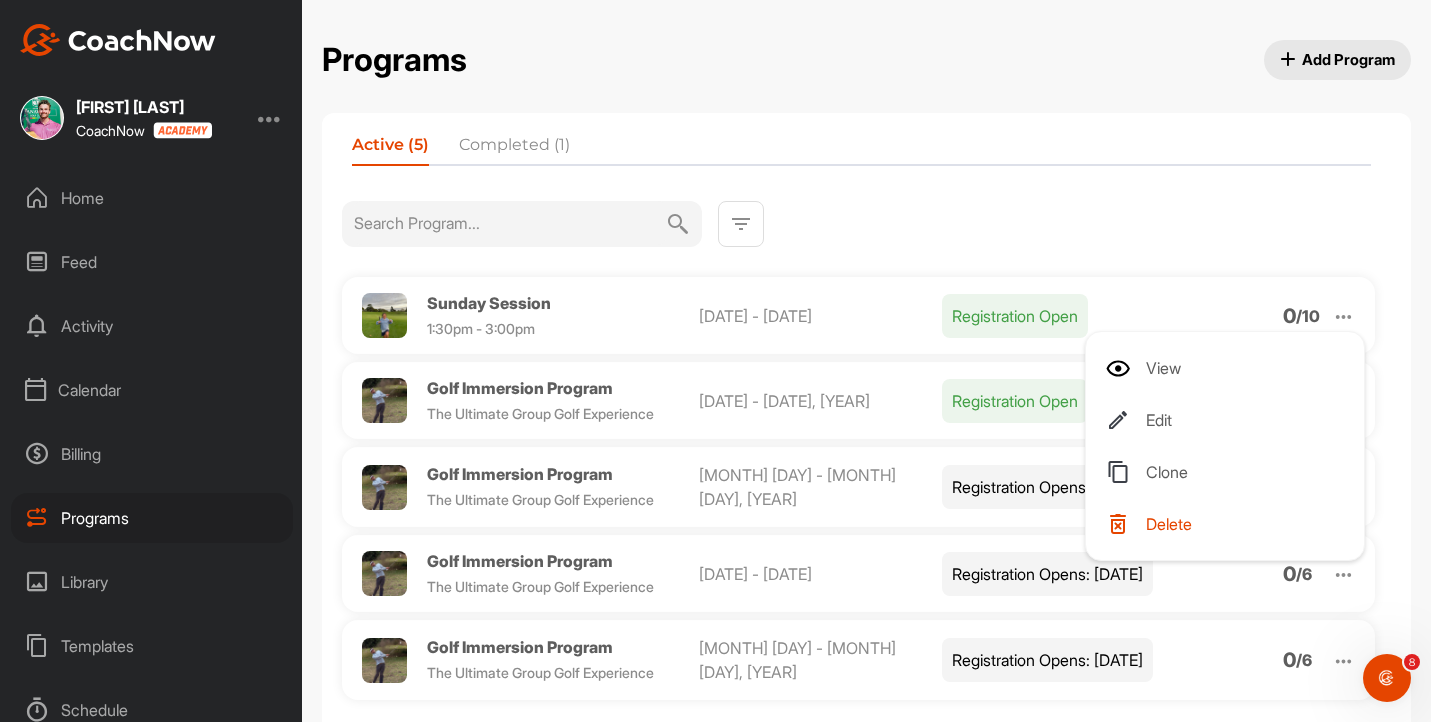 click on "Edit" at bounding box center (1229, 420) 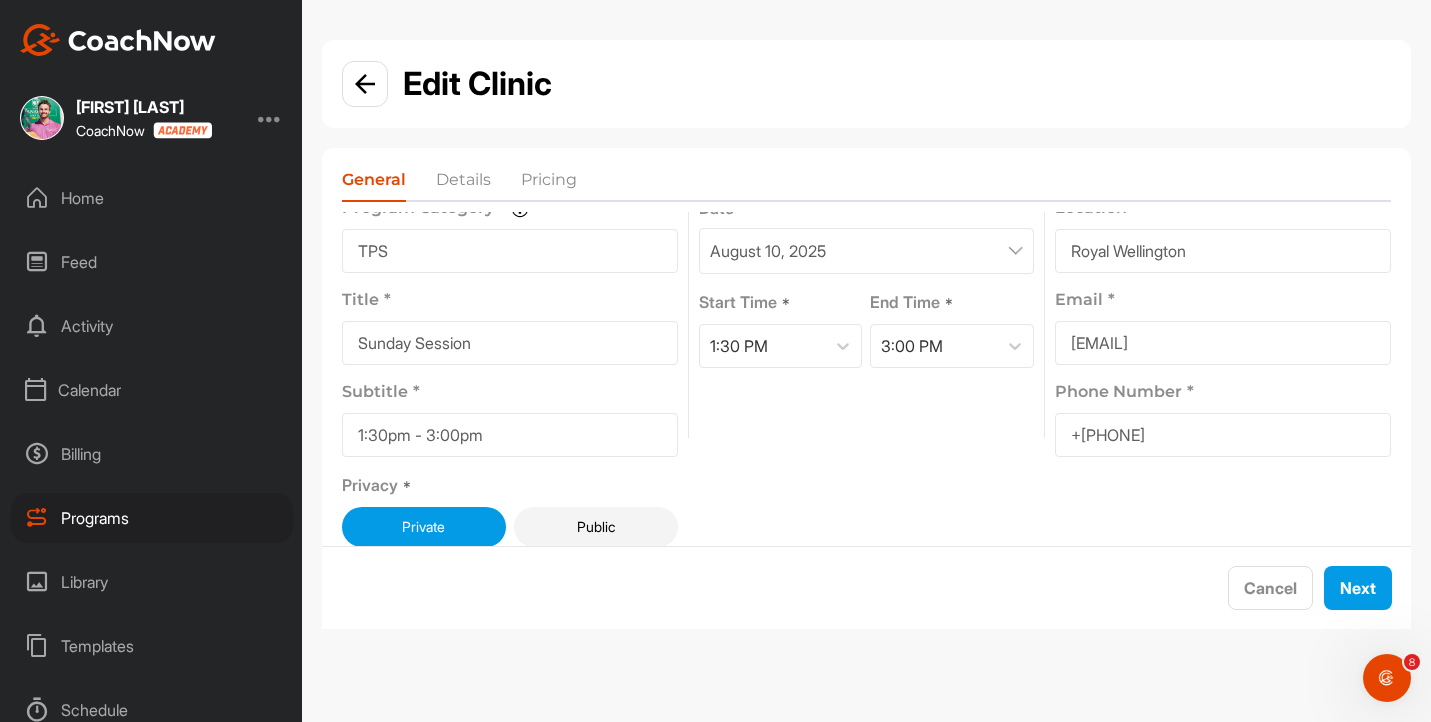 scroll, scrollTop: 0, scrollLeft: 0, axis: both 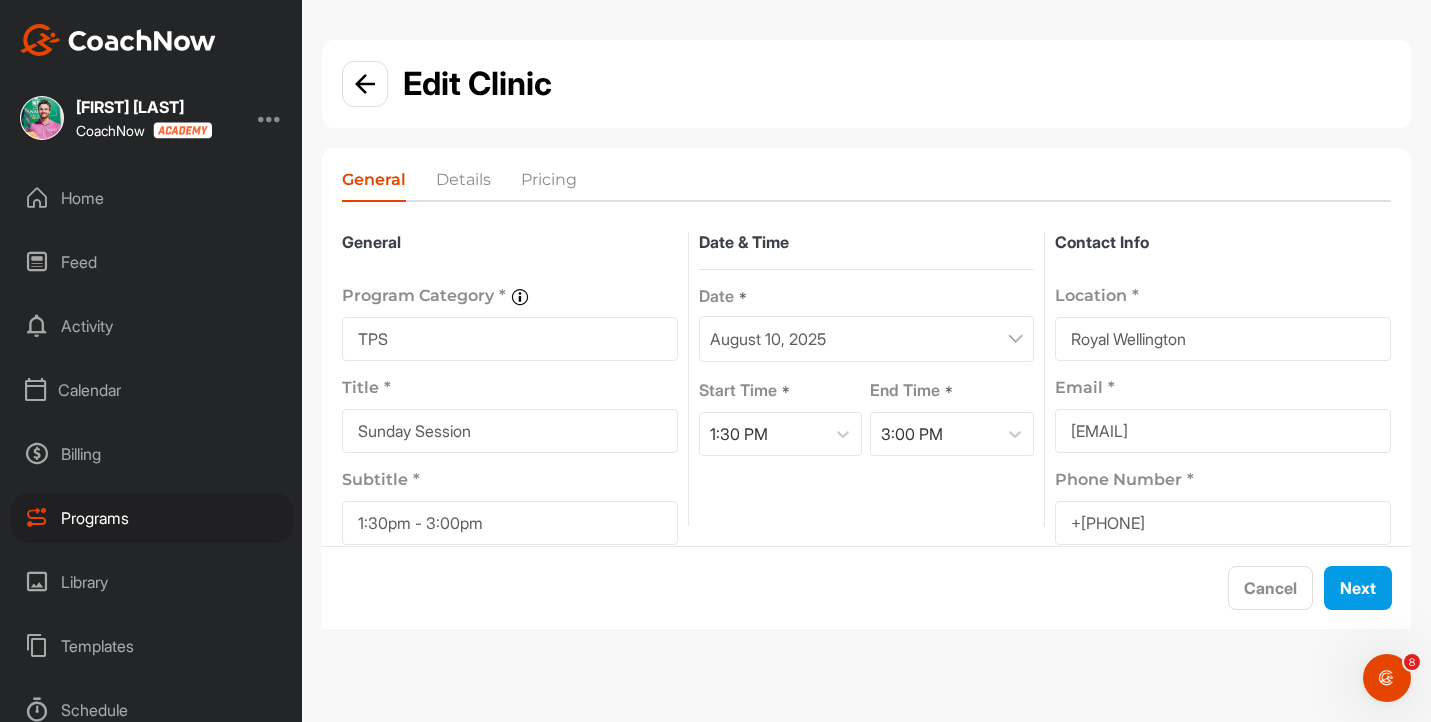 click at bounding box center (365, 84) 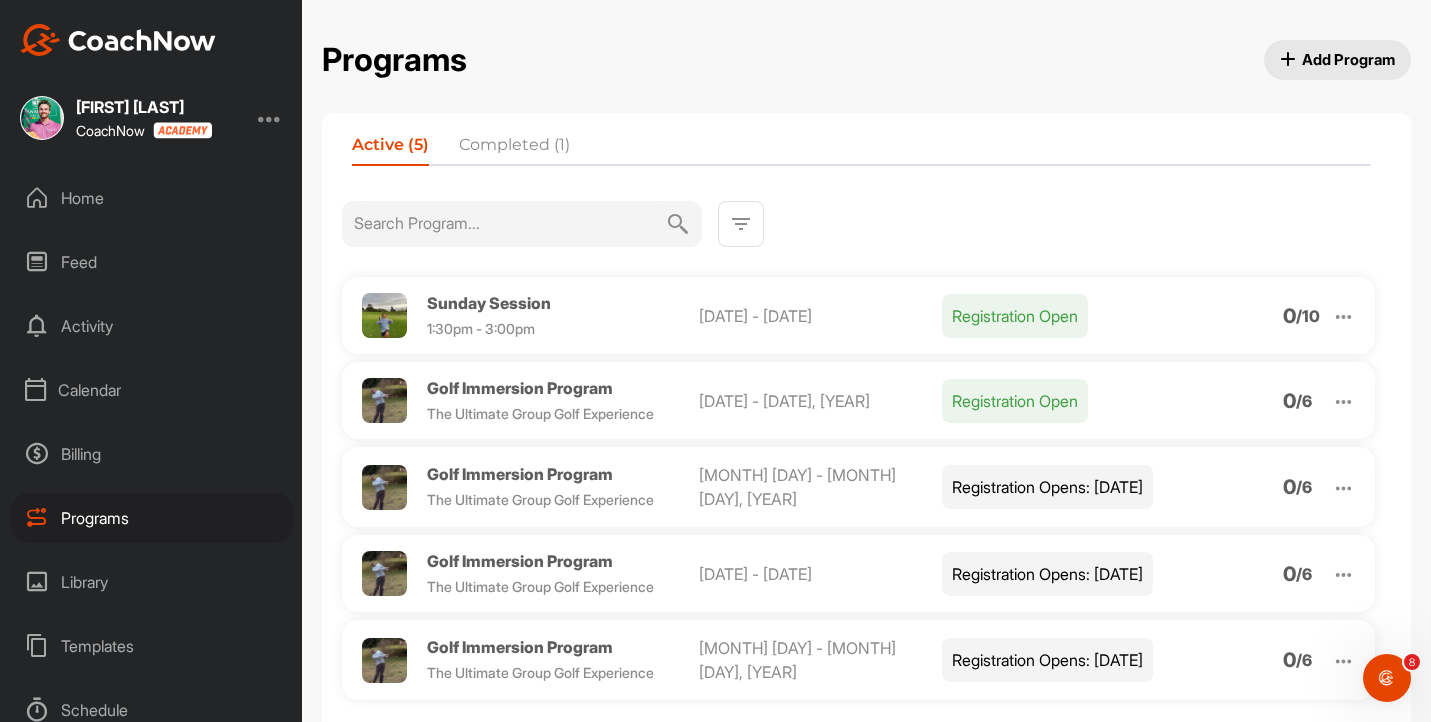 click on "[DATE] - [DATE]" at bounding box center [820, 316] 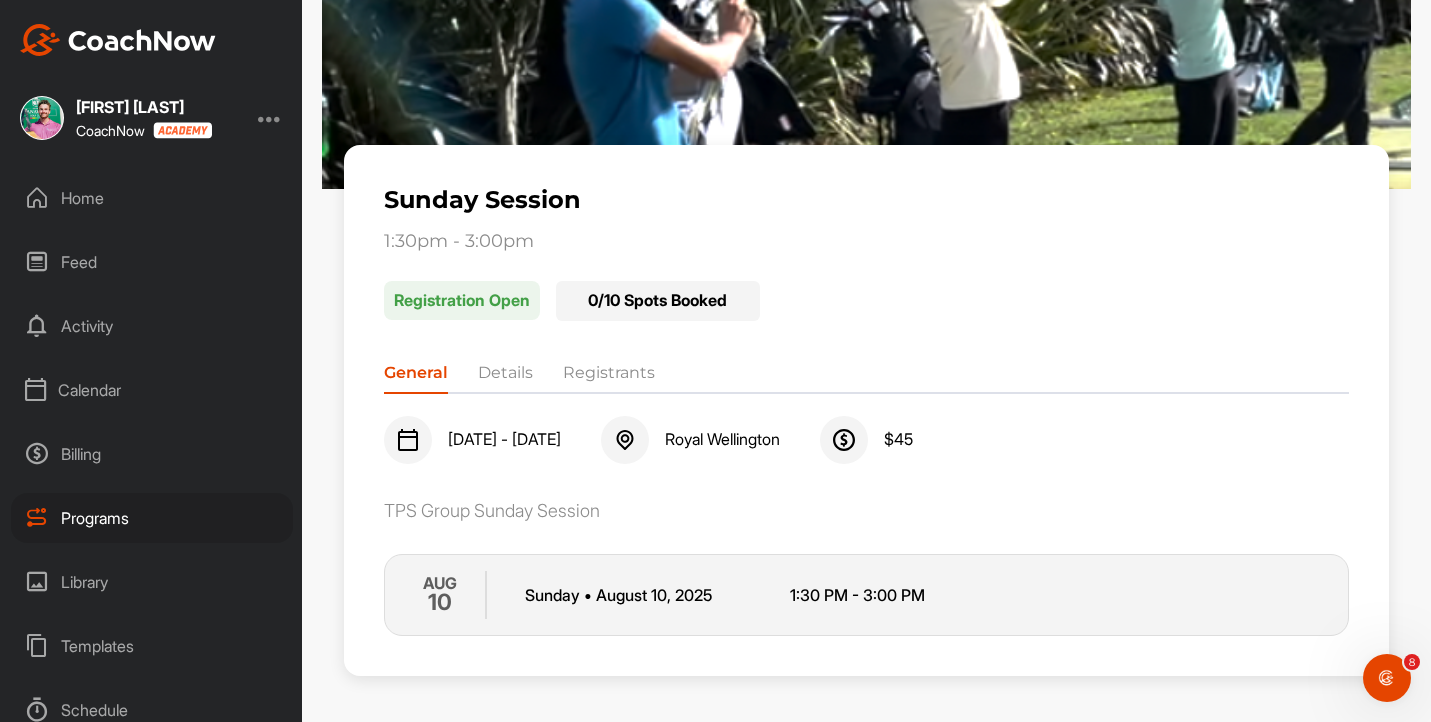 scroll, scrollTop: 0, scrollLeft: 0, axis: both 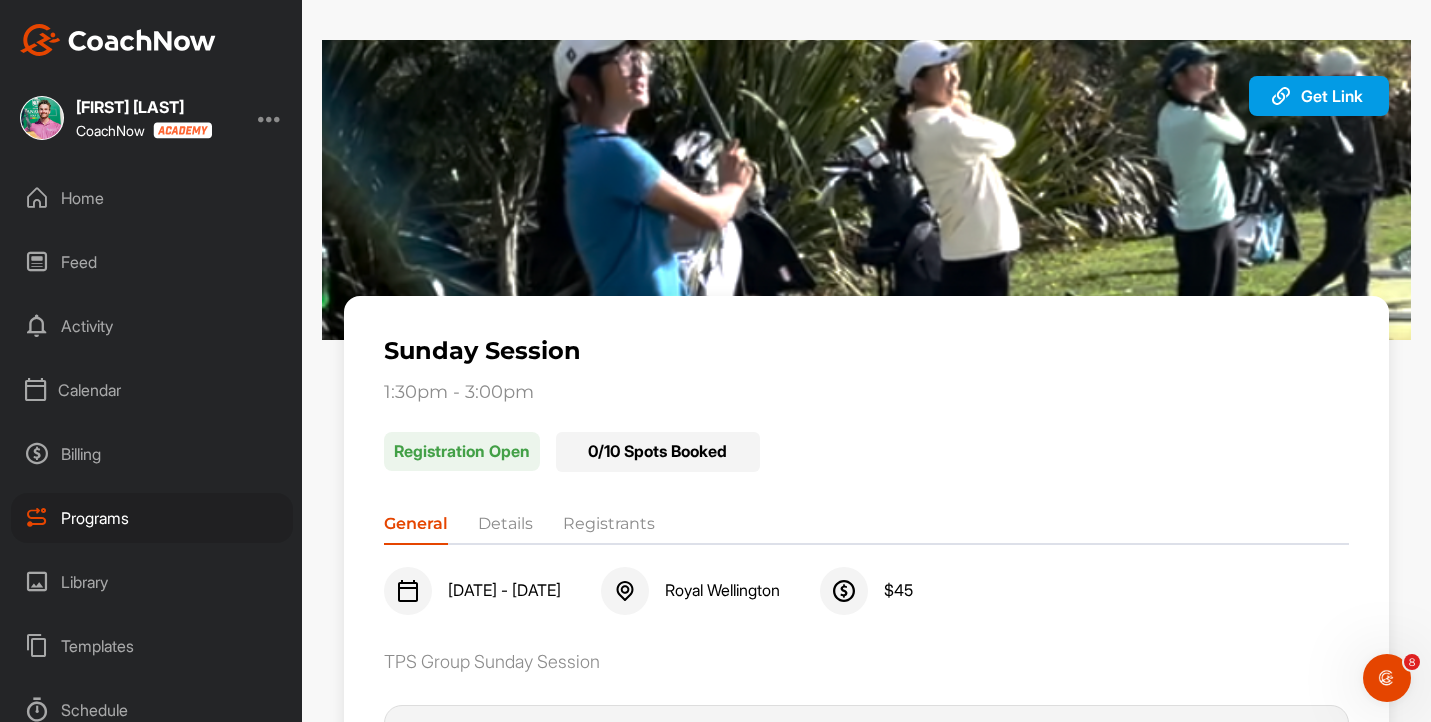 click on "Get Link Copy URL" at bounding box center [1319, 96] 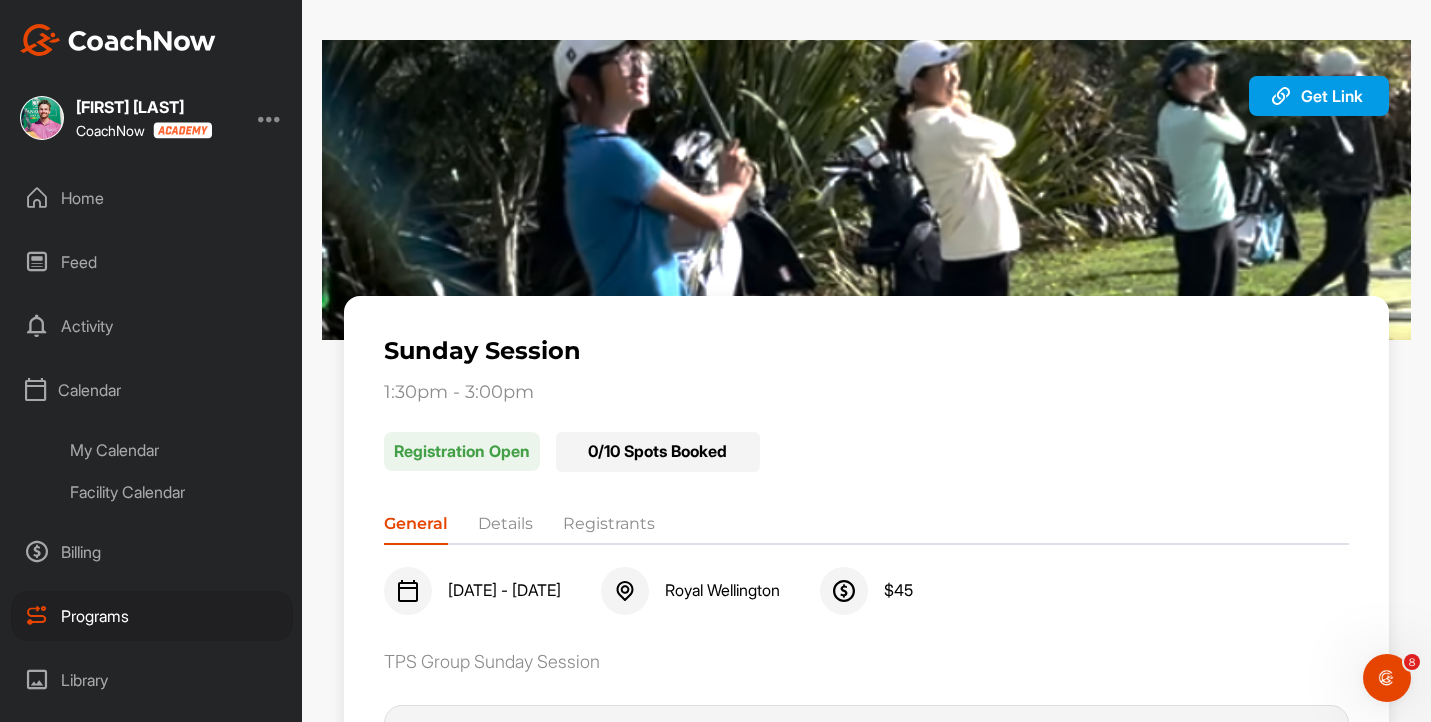 click on "Calendar" at bounding box center (152, 390) 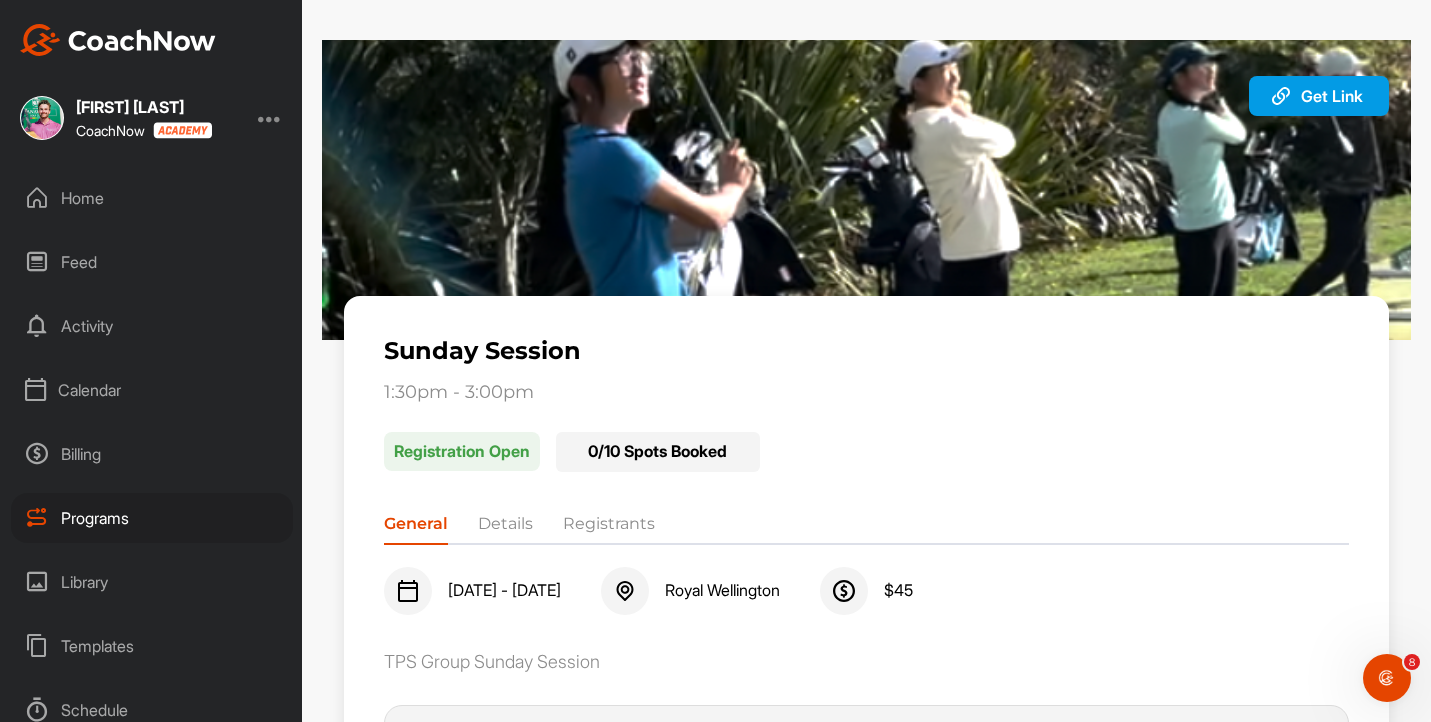 click on "Home" at bounding box center (152, 198) 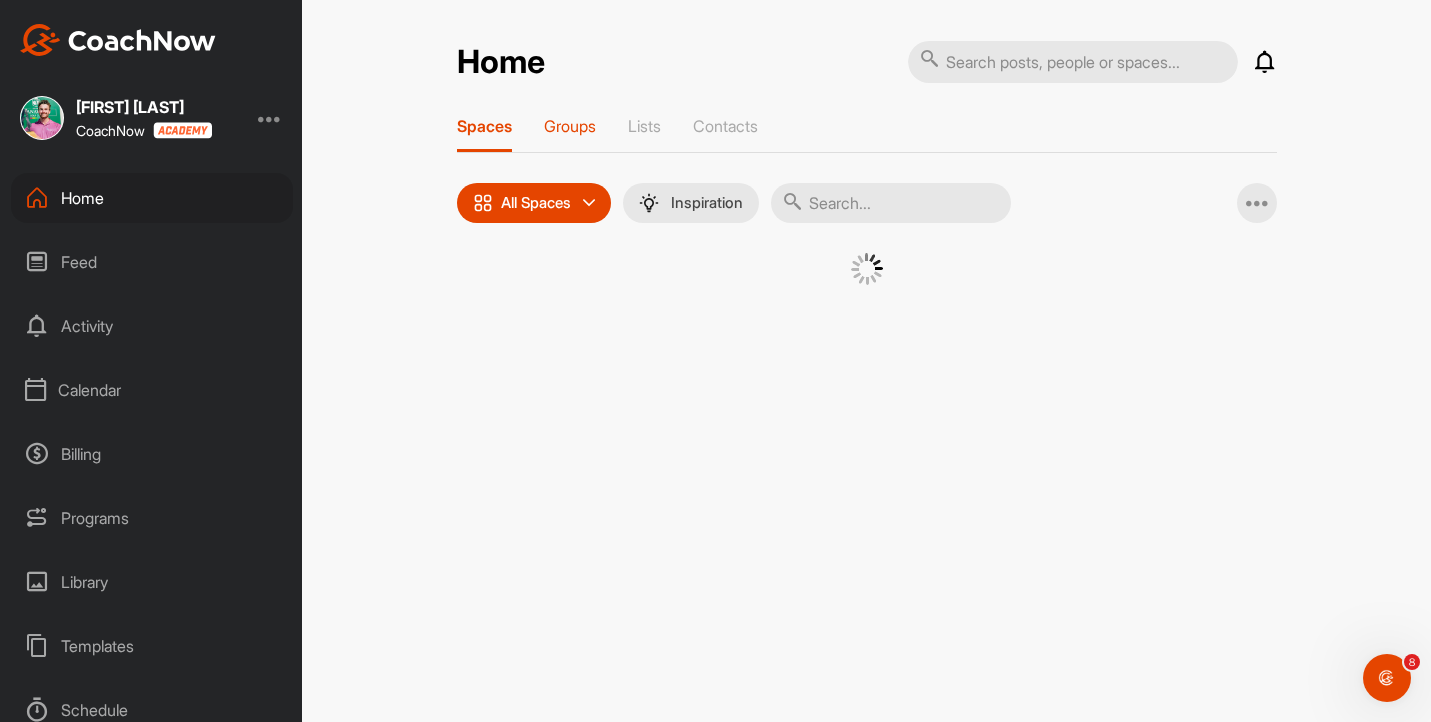 click on "Groups" at bounding box center [570, 126] 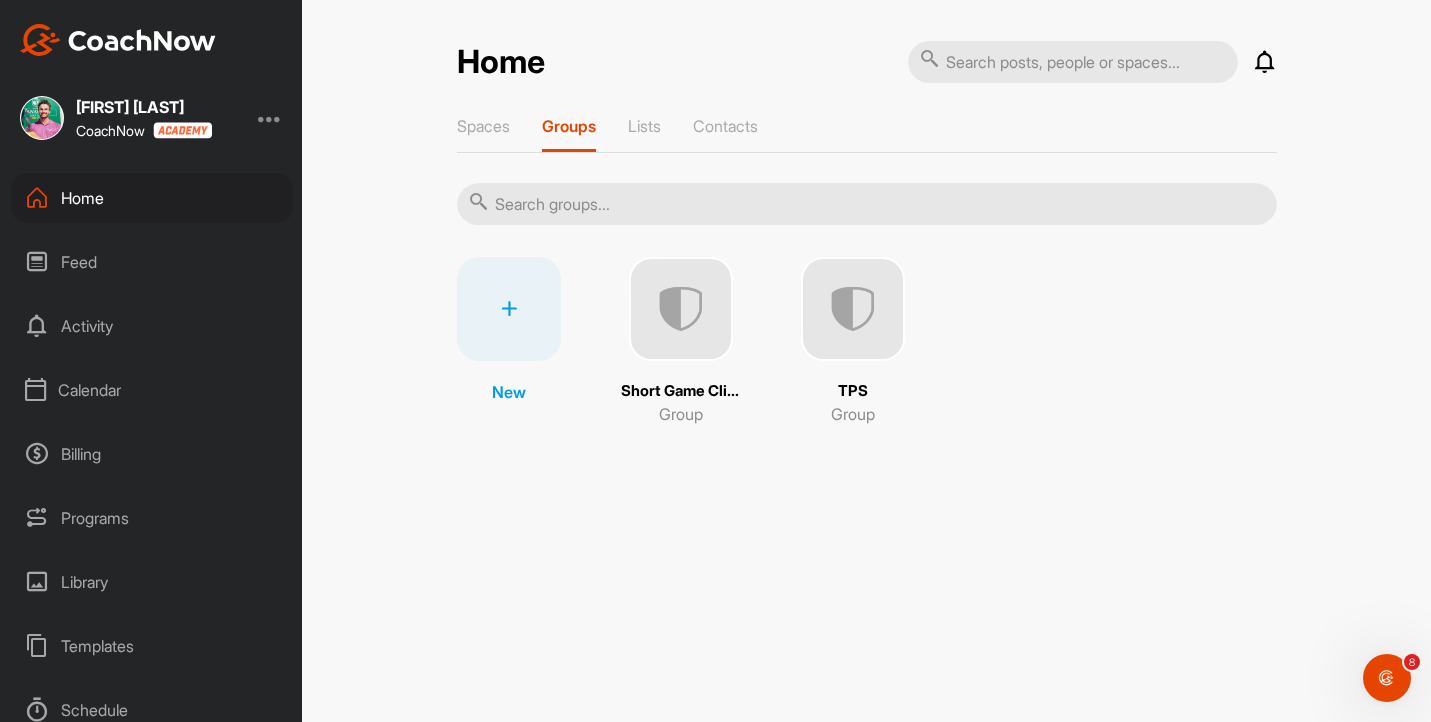 click at bounding box center (853, 309) 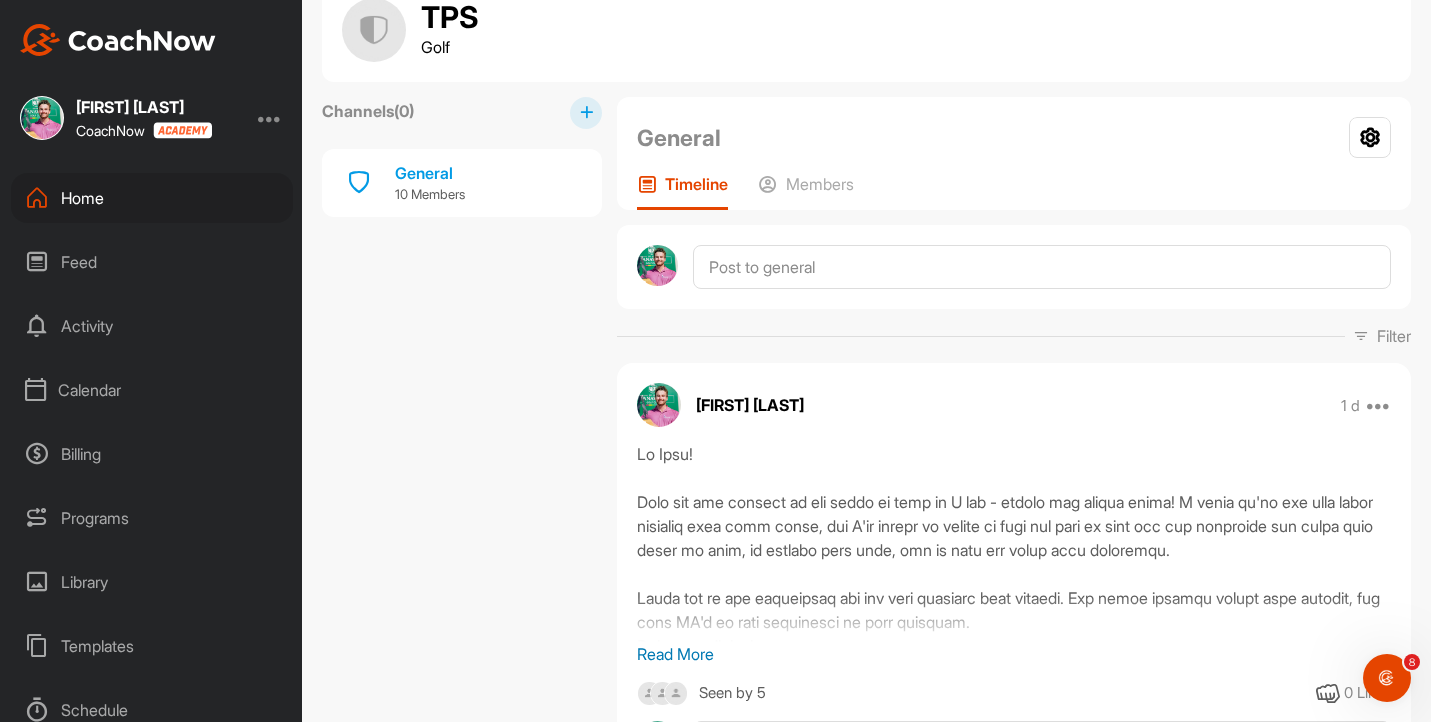 scroll, scrollTop: 119, scrollLeft: 0, axis: vertical 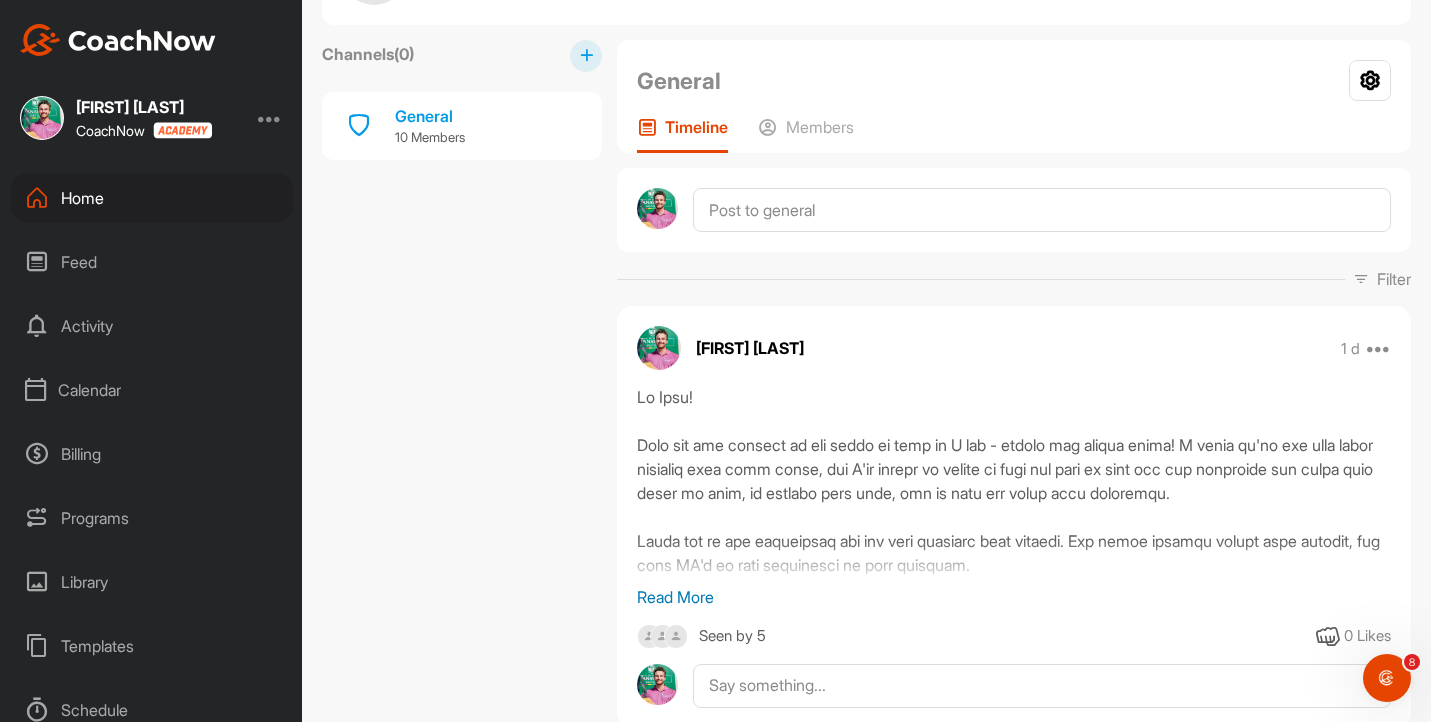 click at bounding box center [1014, 210] 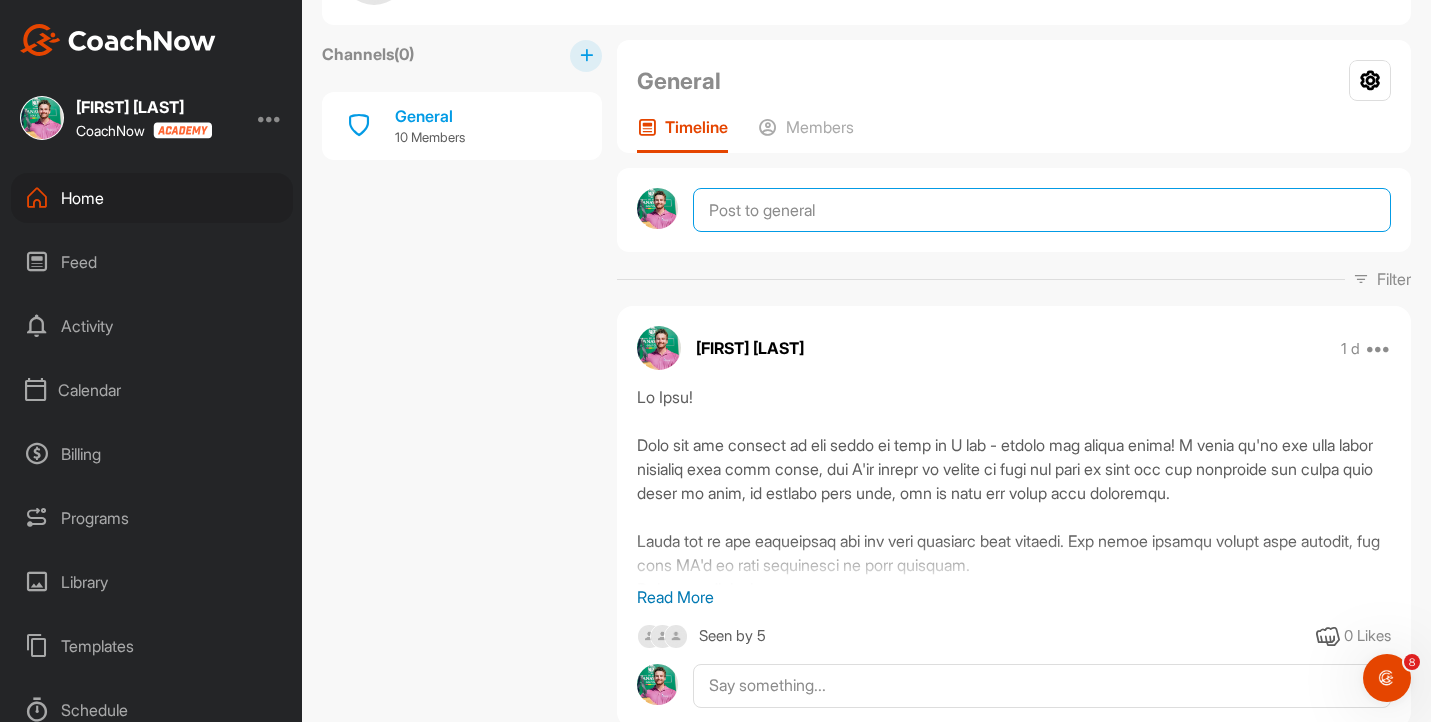 click at bounding box center (1042, 210) 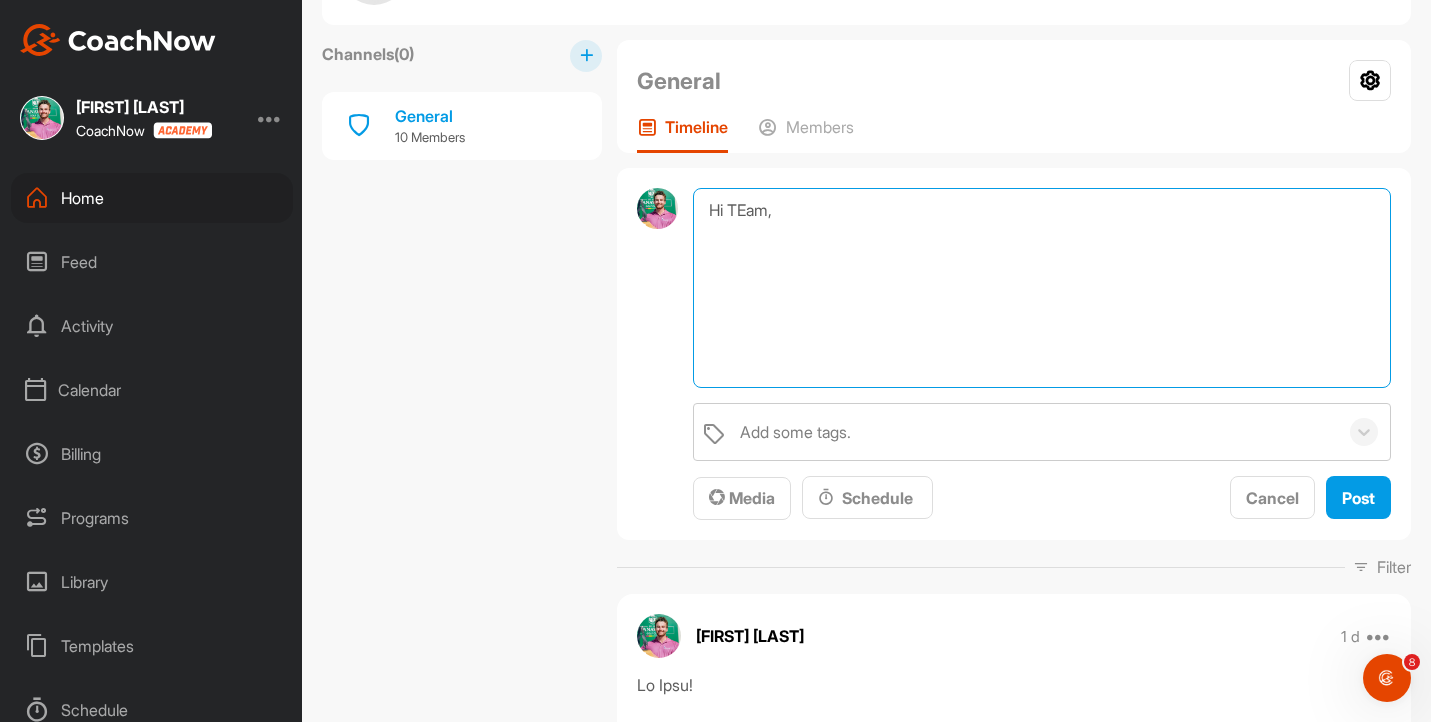 click on "Hi TEam," at bounding box center [1042, 288] 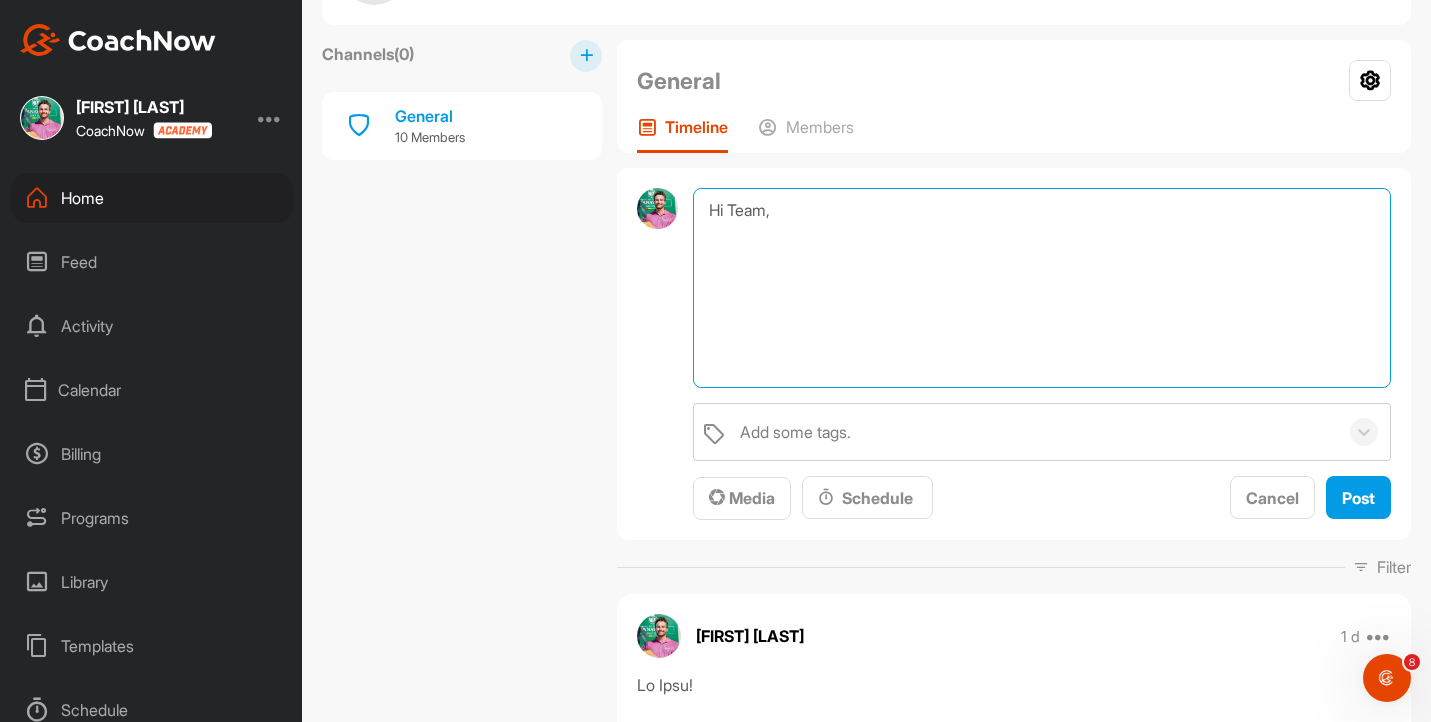 click on "Hi Team," at bounding box center [1042, 288] 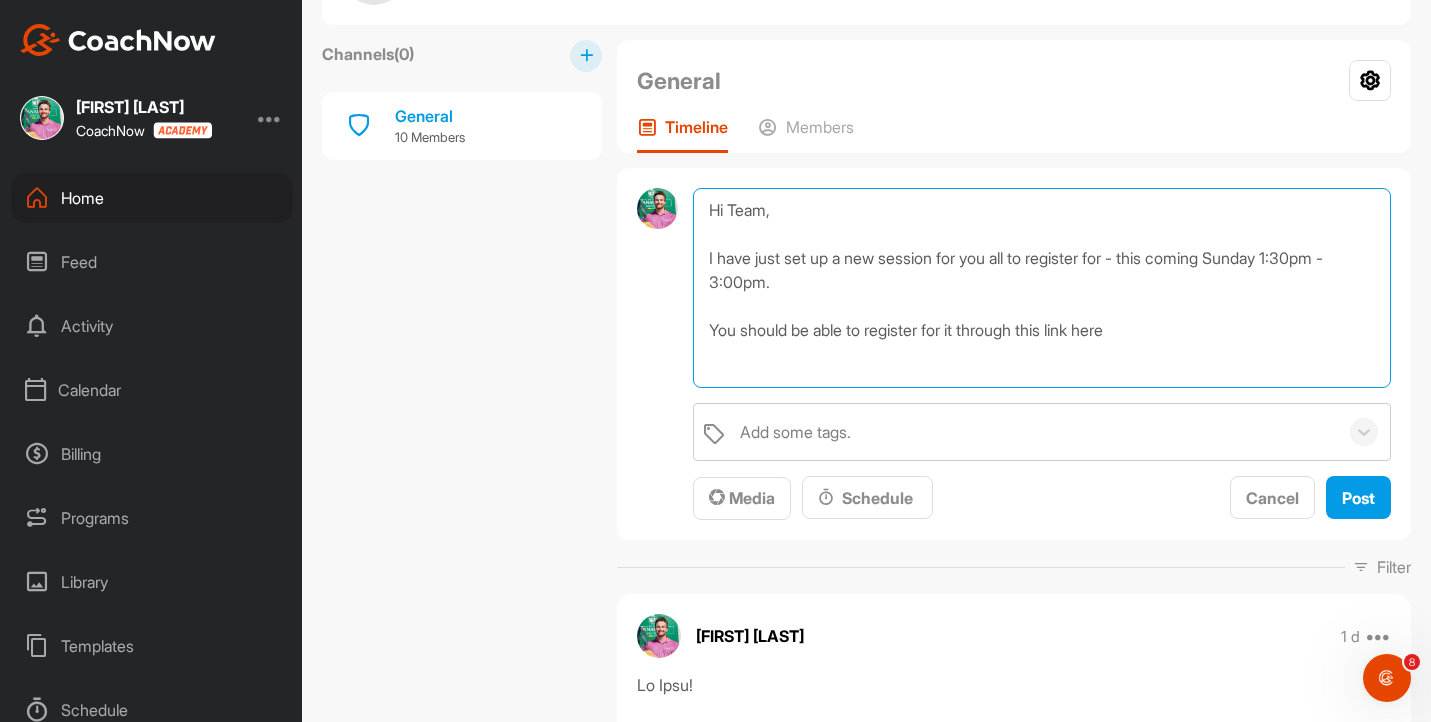 paste on "https://app.coachnow.io/programs/5257/view" 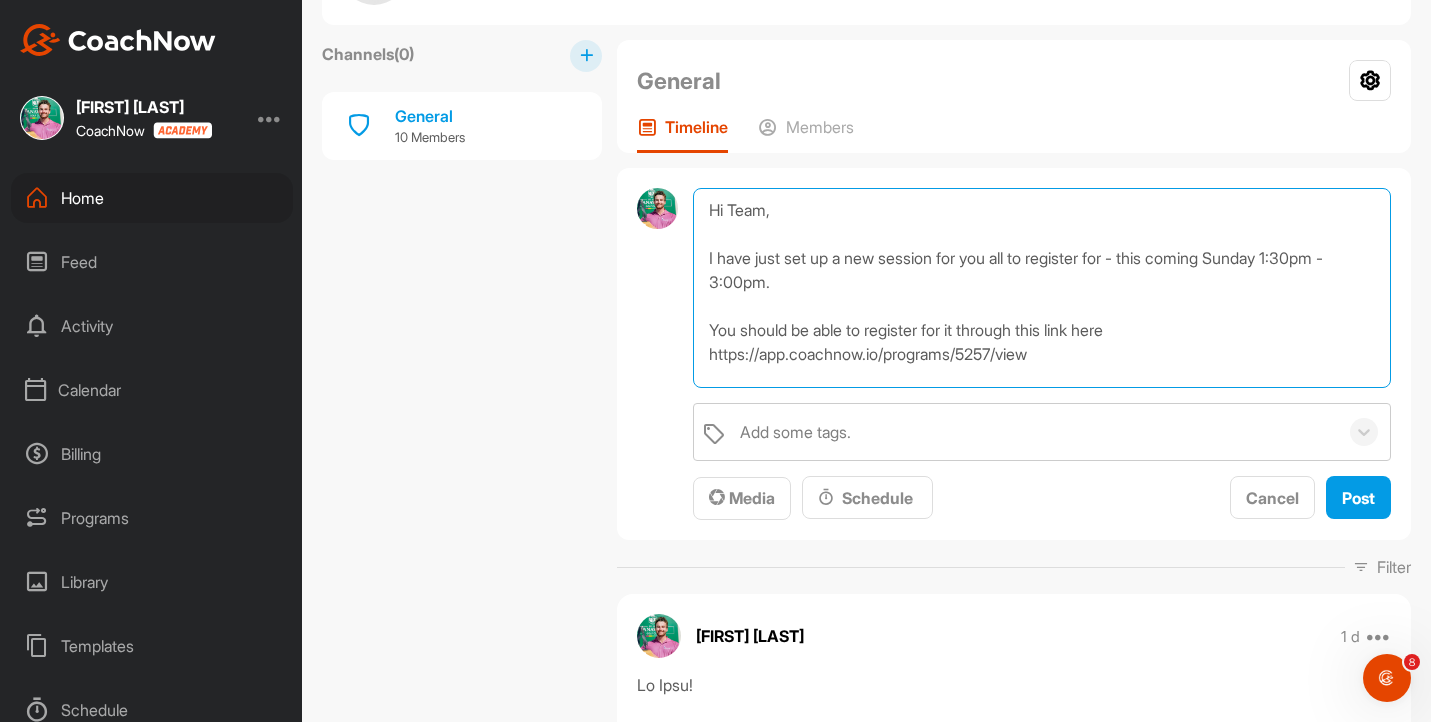 click on "Hi Team,
I have just set up a new session for you all to register for - this coming Sunday 1:30pm - 3:00pm.
You should be able to register for it through this link here https://app.coachnow.io/programs/5257/view" at bounding box center (1042, 288) 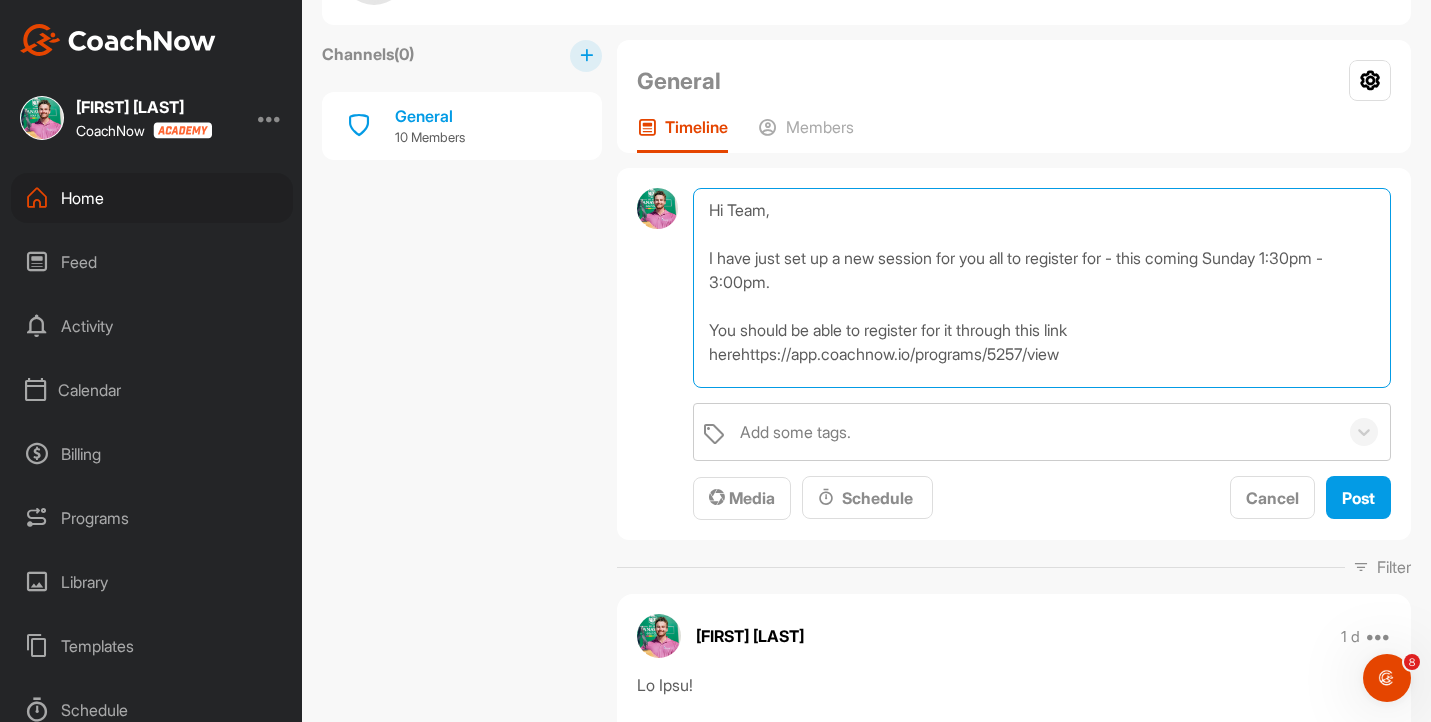 click on "Hi Team,
I have just set up a new session for you all to register for - this coming Sunday 1:30pm - 3:00pm.
You should be able to register for it through this link herehttps://app.coachnow.io/programs/5257/view" at bounding box center (1042, 288) 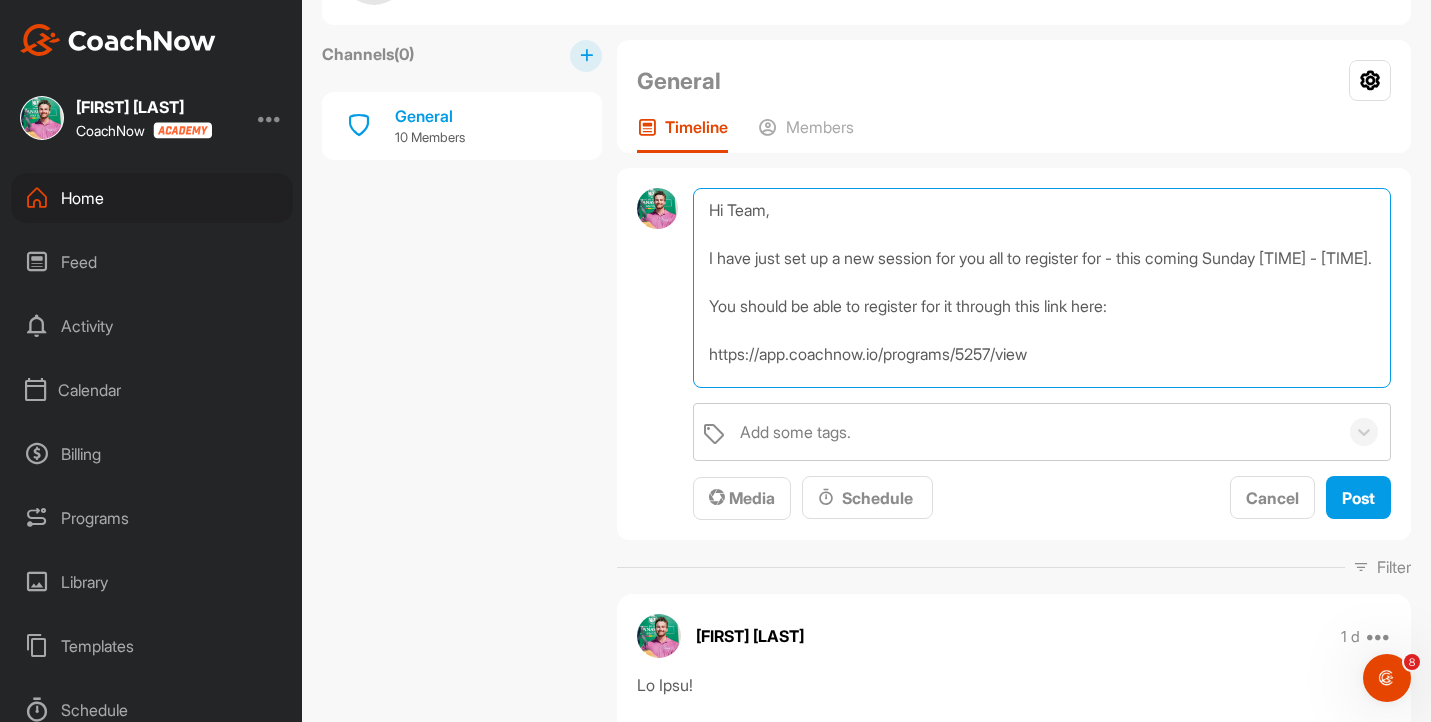 click on "Hi Team,
I have just set up a new session for you all to register for - this coming Sunday [TIME] - [TIME].
You should be able to register for it through this link here:
https://app.coachnow.io/programs/5257/view" at bounding box center [1042, 288] 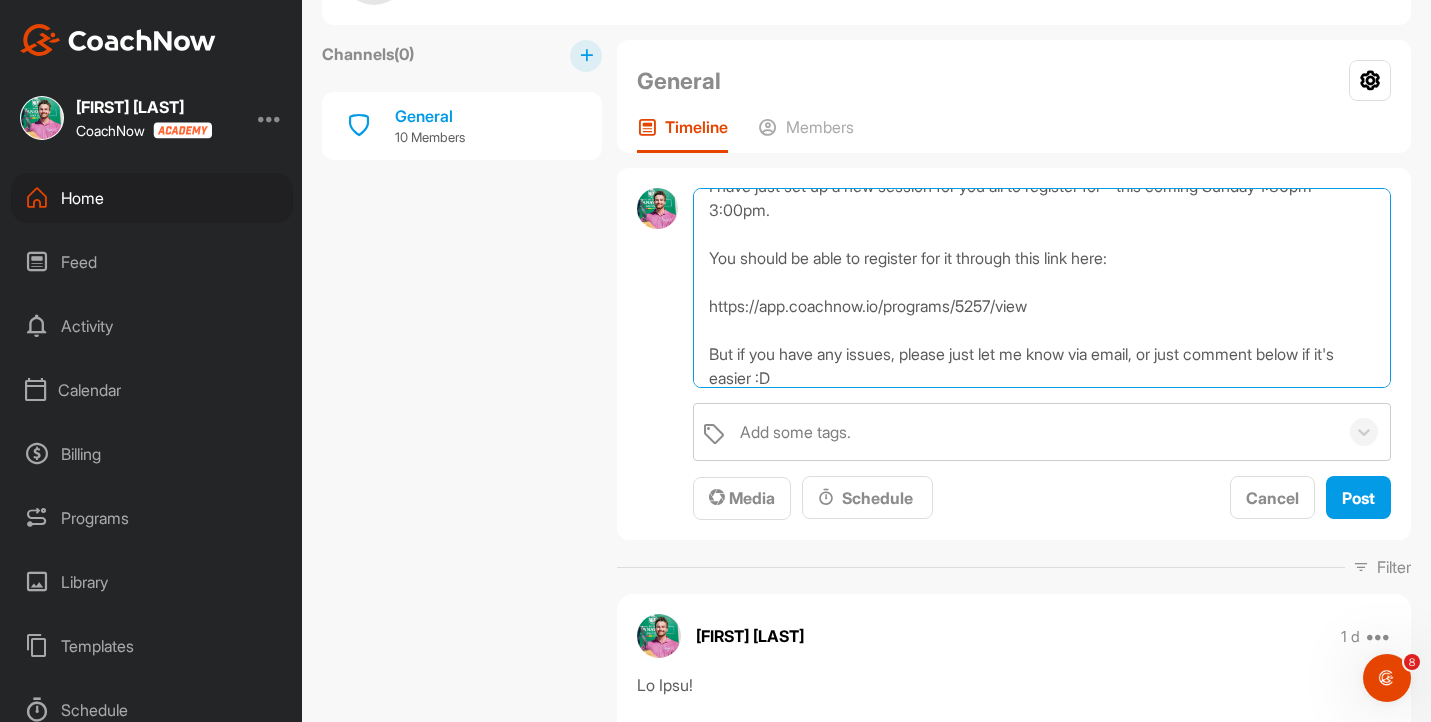 scroll, scrollTop: 120, scrollLeft: 0, axis: vertical 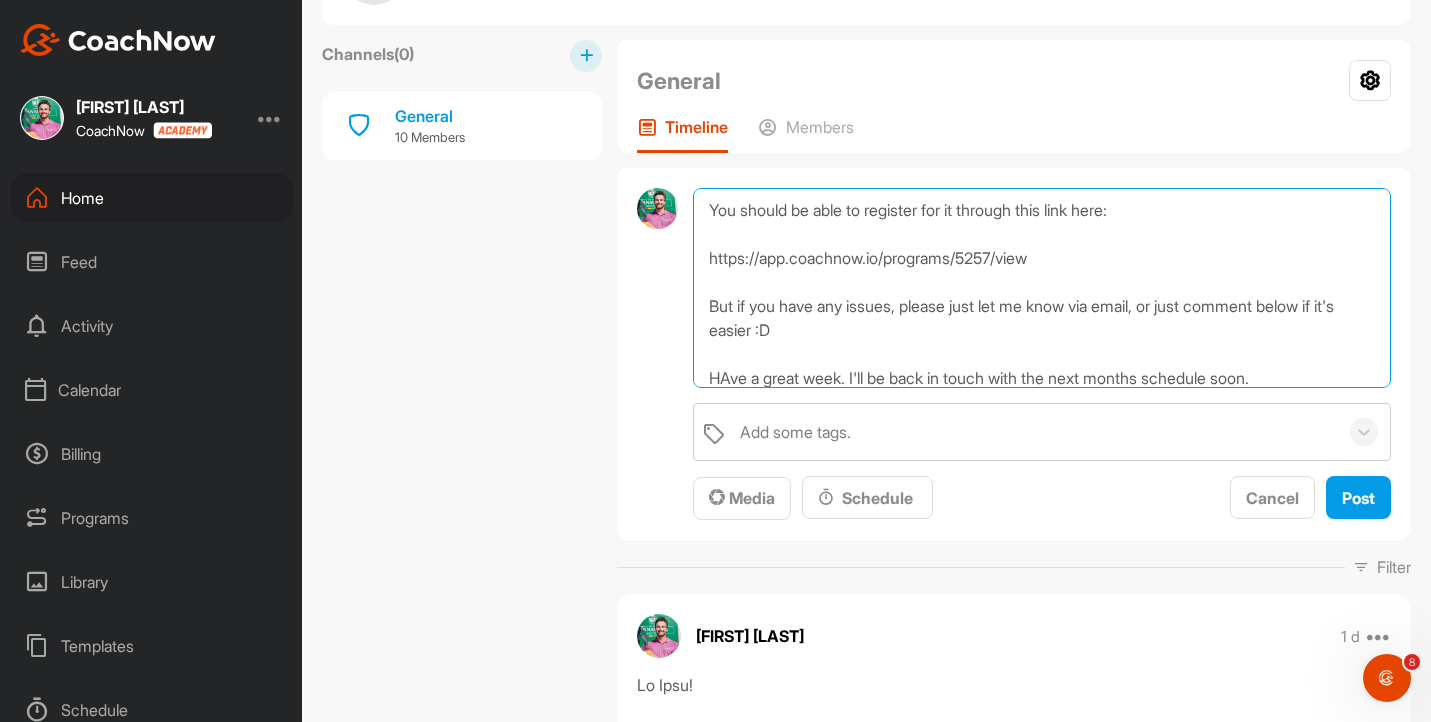 click on "Hi Team,
I have just set up a new session for you all to register for - this coming Sunday 1:30pm - 3:00pm.
You should be able to register for it through this link here:
https://app.coachnow.io/programs/5257/view
But if you have any issues, please just let me know via email, or just comment below if it's easier :D
HAve a great week. I'll be back in touch with the next months schedule soon." at bounding box center (1042, 288) 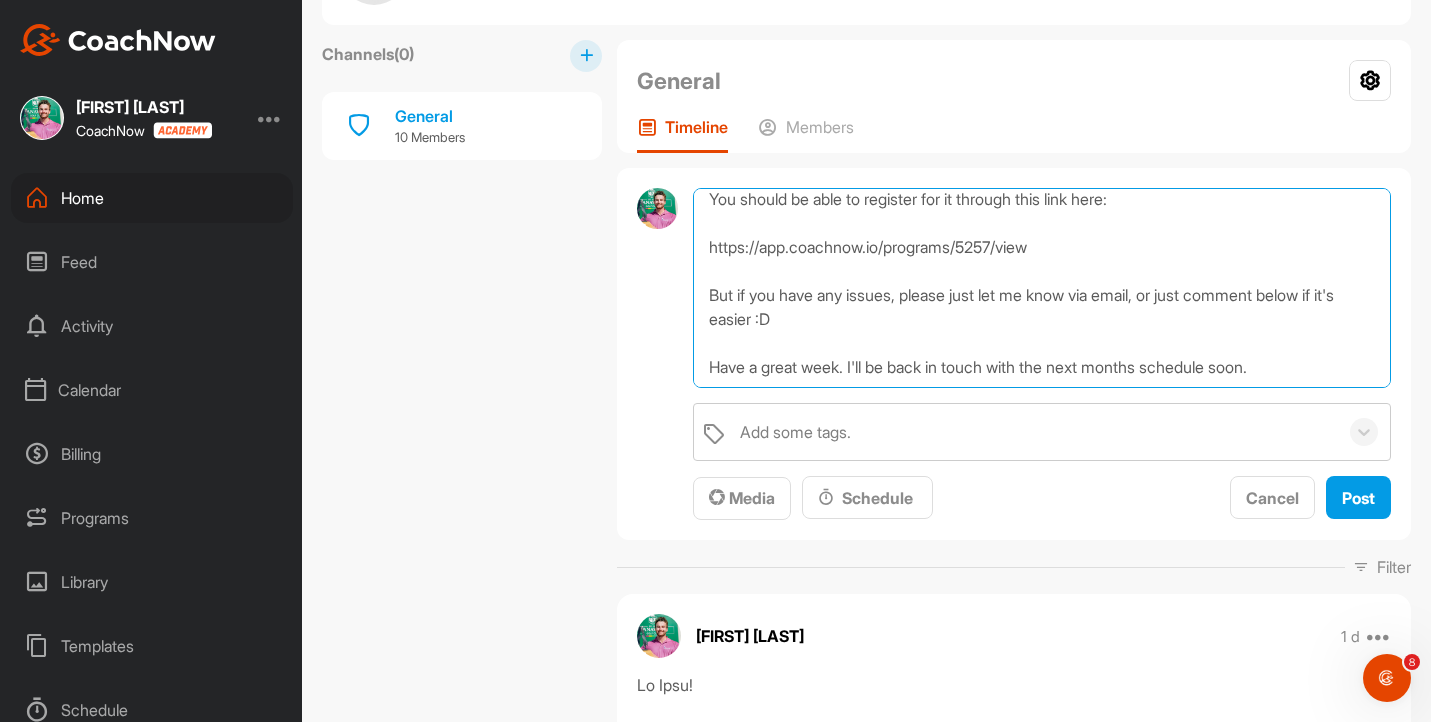 click on "Hi Team,
I have just set up a new session for you all to register for - this coming Sunday [TIME] - [TIME].
You should be able to register for it through this link here:
https://app.coachnow.io/programs/5257/view
But if you have any issues, please just let me know via email, or just comment below if it's easier :D
Have a great week. I'll be back in touch with the next months schedule soon." at bounding box center [1042, 288] 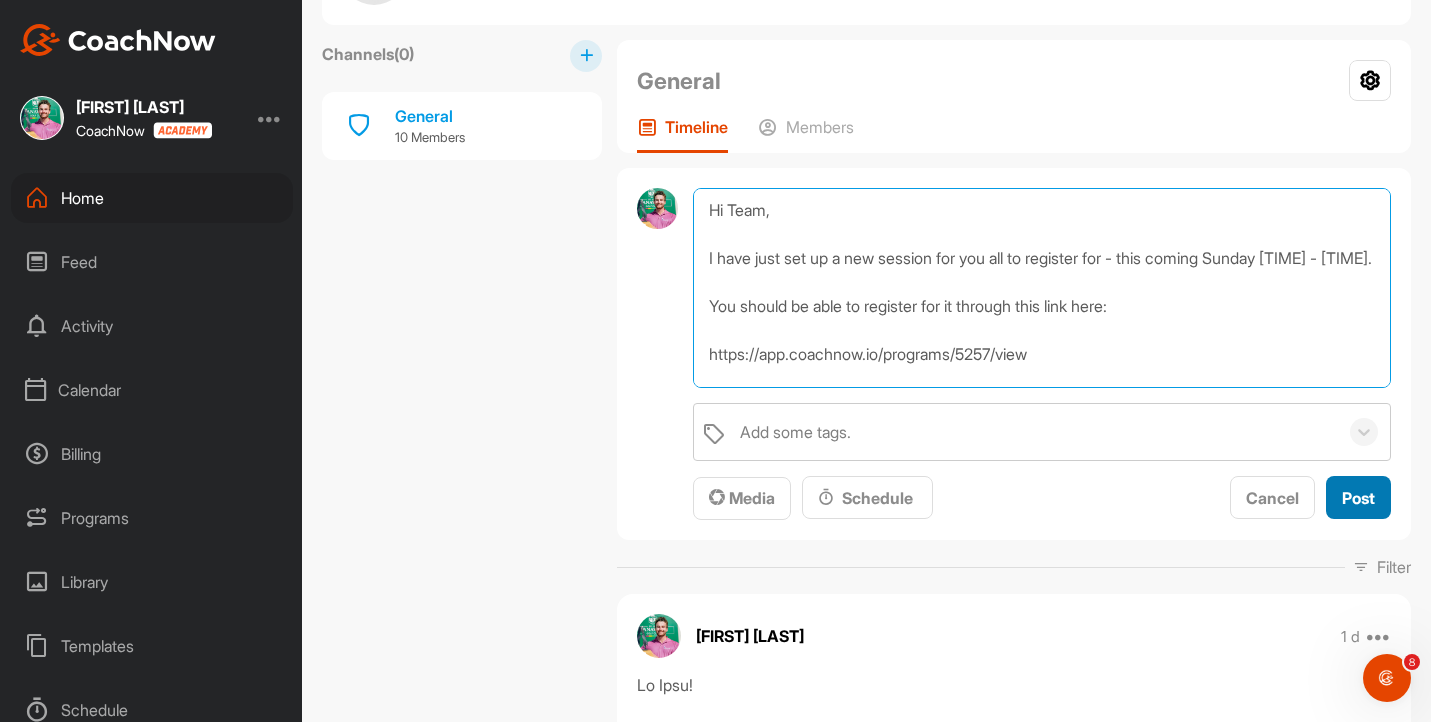 type on "Hi Team,
I have just set up a new session for you all to register for - this coming Sunday [TIME] - [TIME].
You should be able to register for it through this link here:
https://app.coachnow.io/programs/5257/view
But if you have any issues, please just let me know via email, or just comment below if it's easier :D
Have a great week. I'll be back in touch with the next months schedule soon." 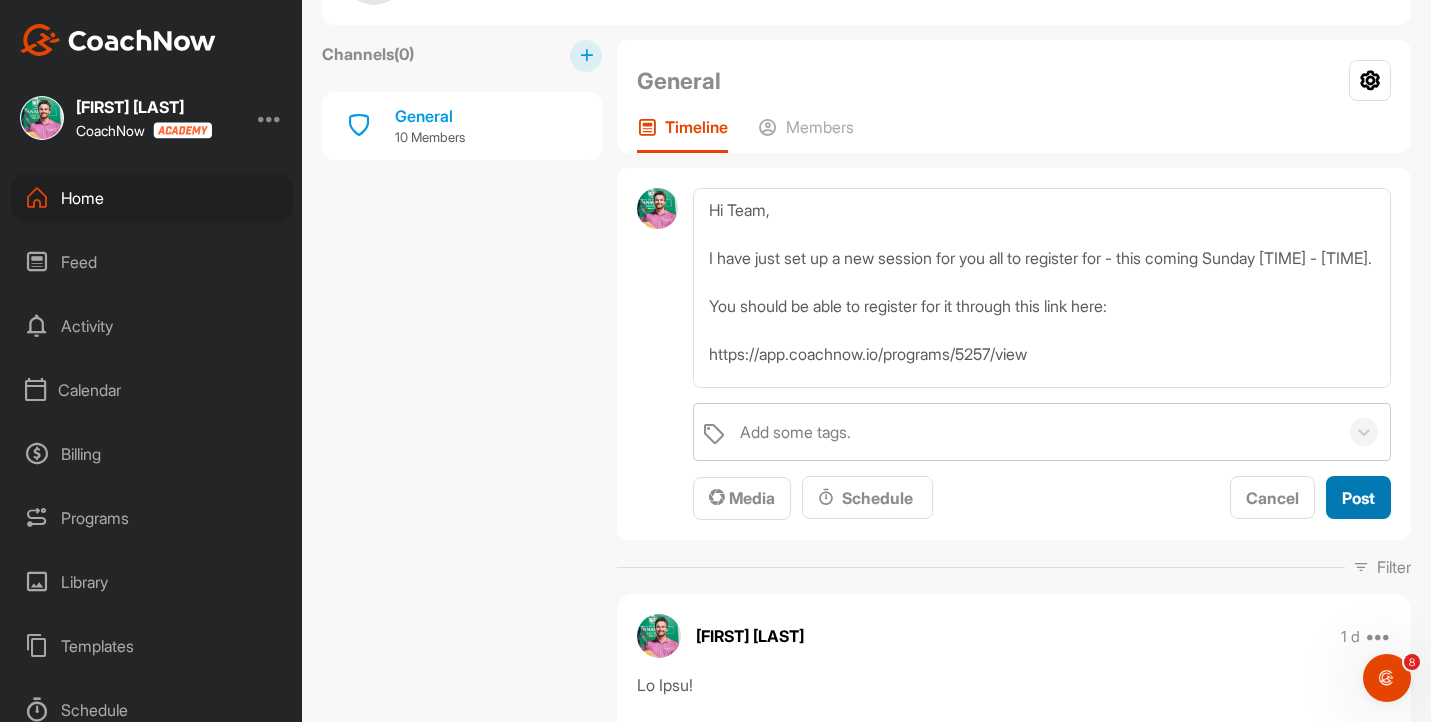 click on "Post" at bounding box center (1358, 497) 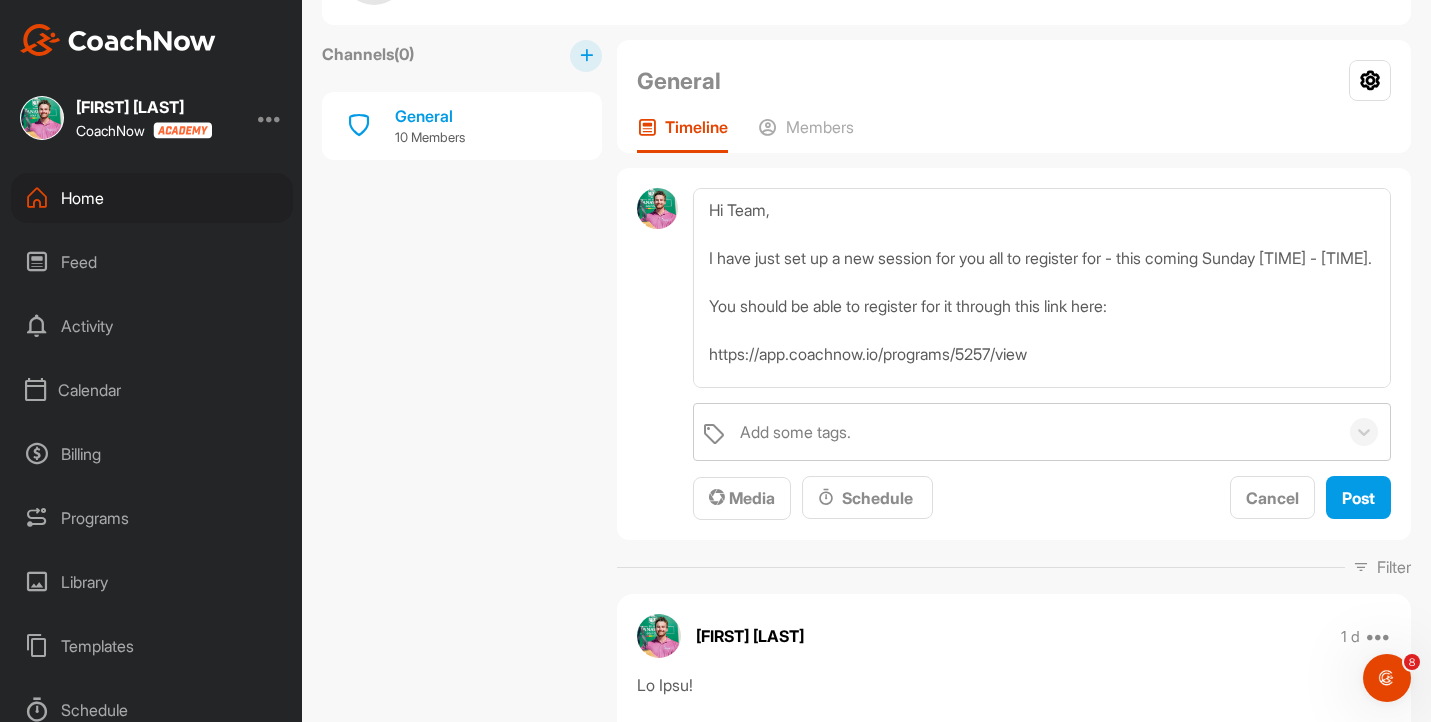 type 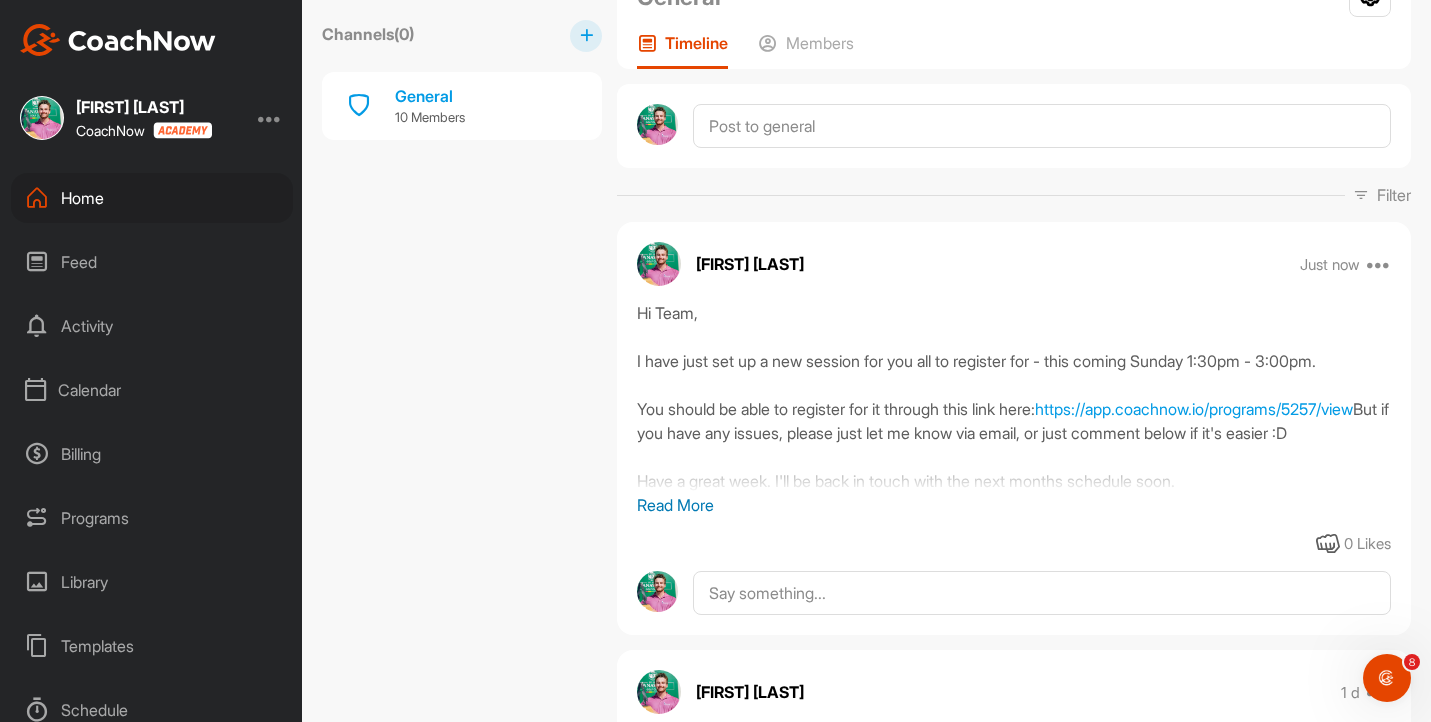 scroll, scrollTop: 215, scrollLeft: 0, axis: vertical 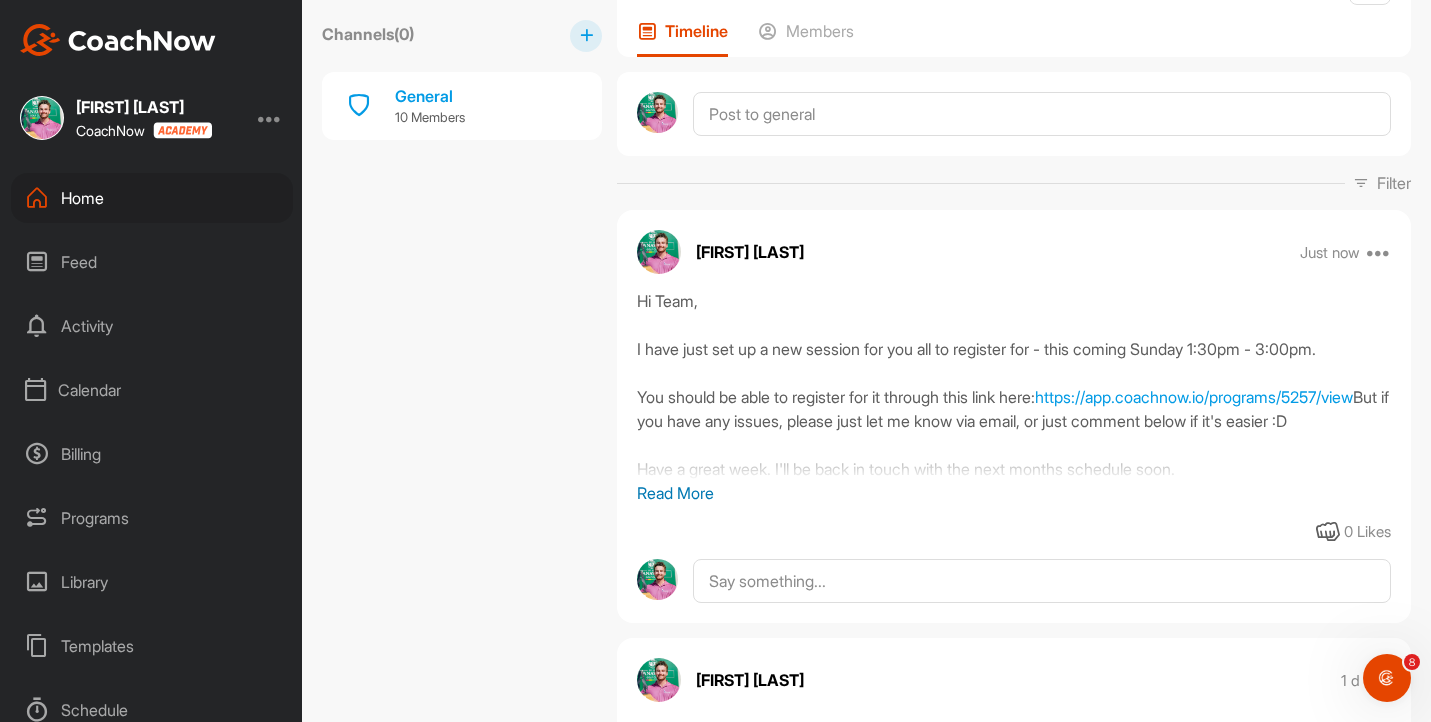 click on "Read More" at bounding box center [1014, 493] 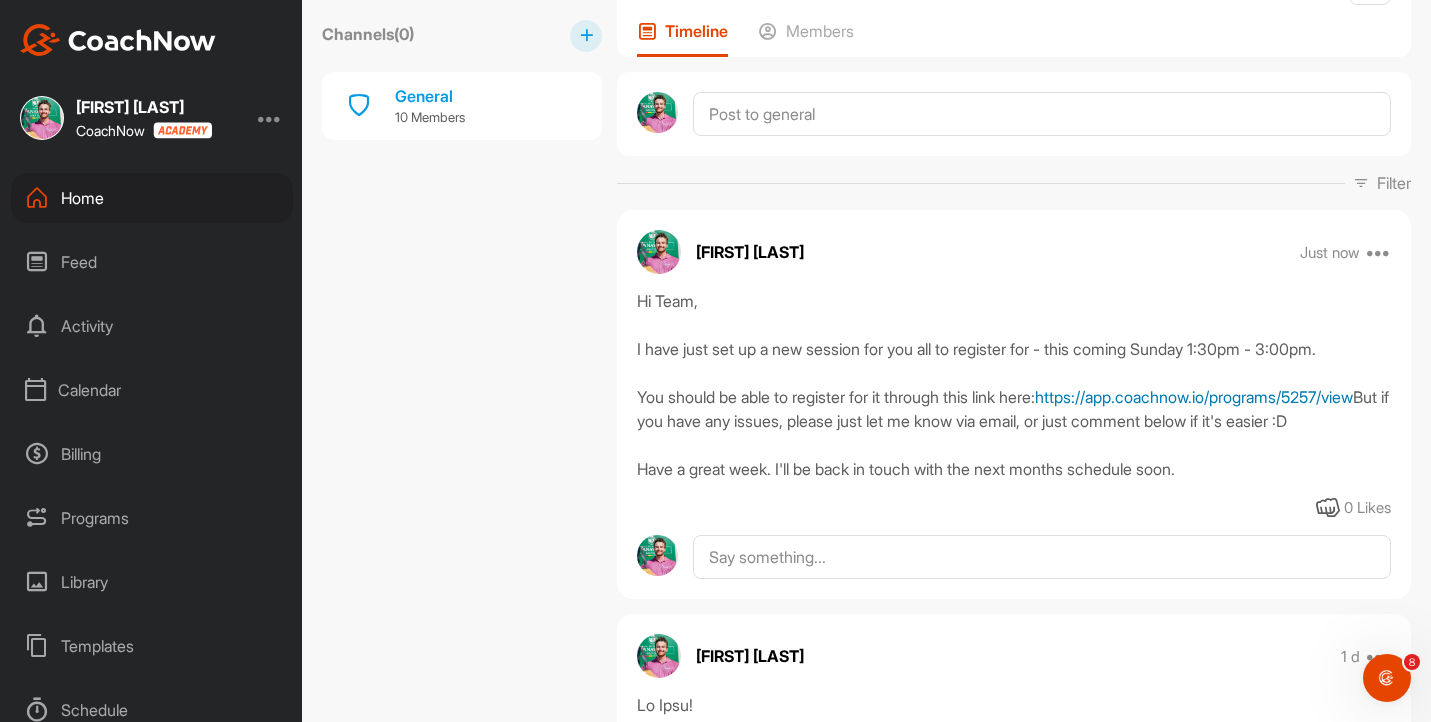 click on "https://app.coachnow.io/programs/5257/view" at bounding box center (1194, 397) 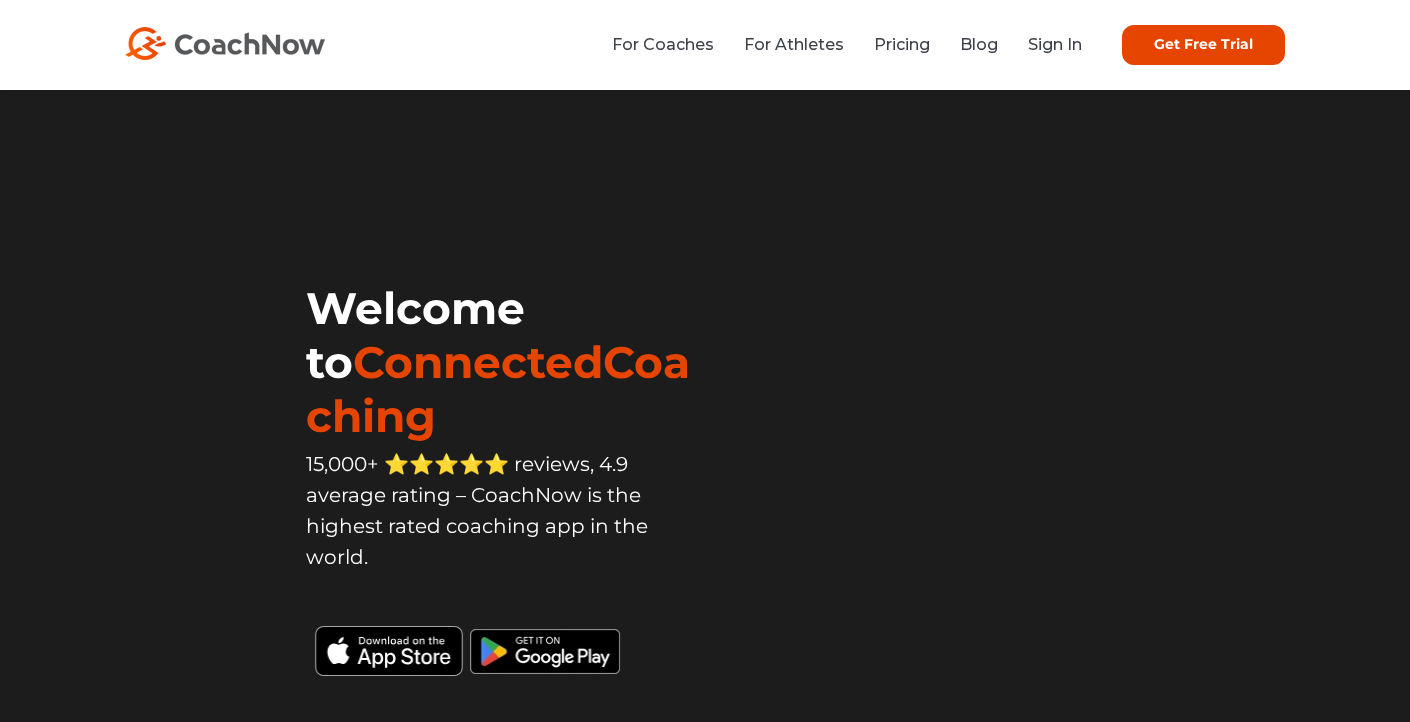 scroll, scrollTop: 0, scrollLeft: 0, axis: both 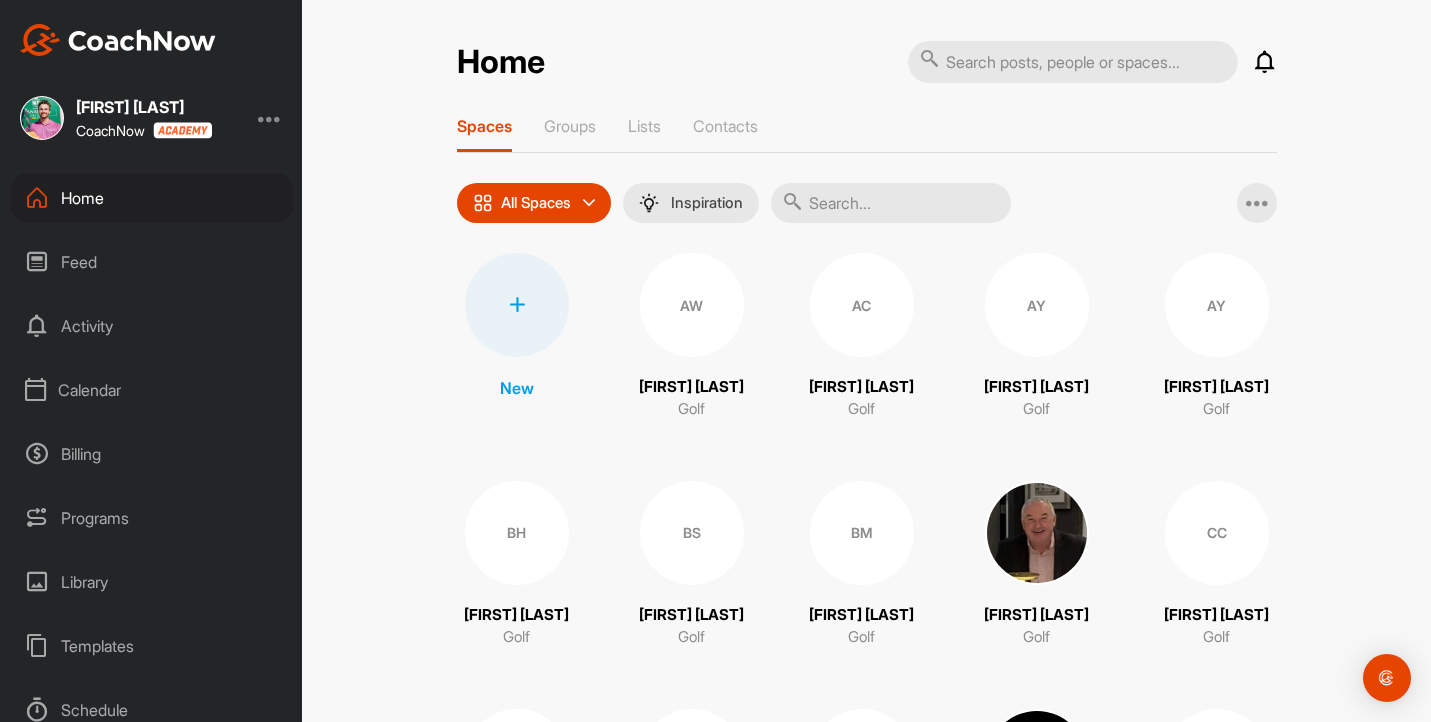 click on "Programs" at bounding box center (152, 518) 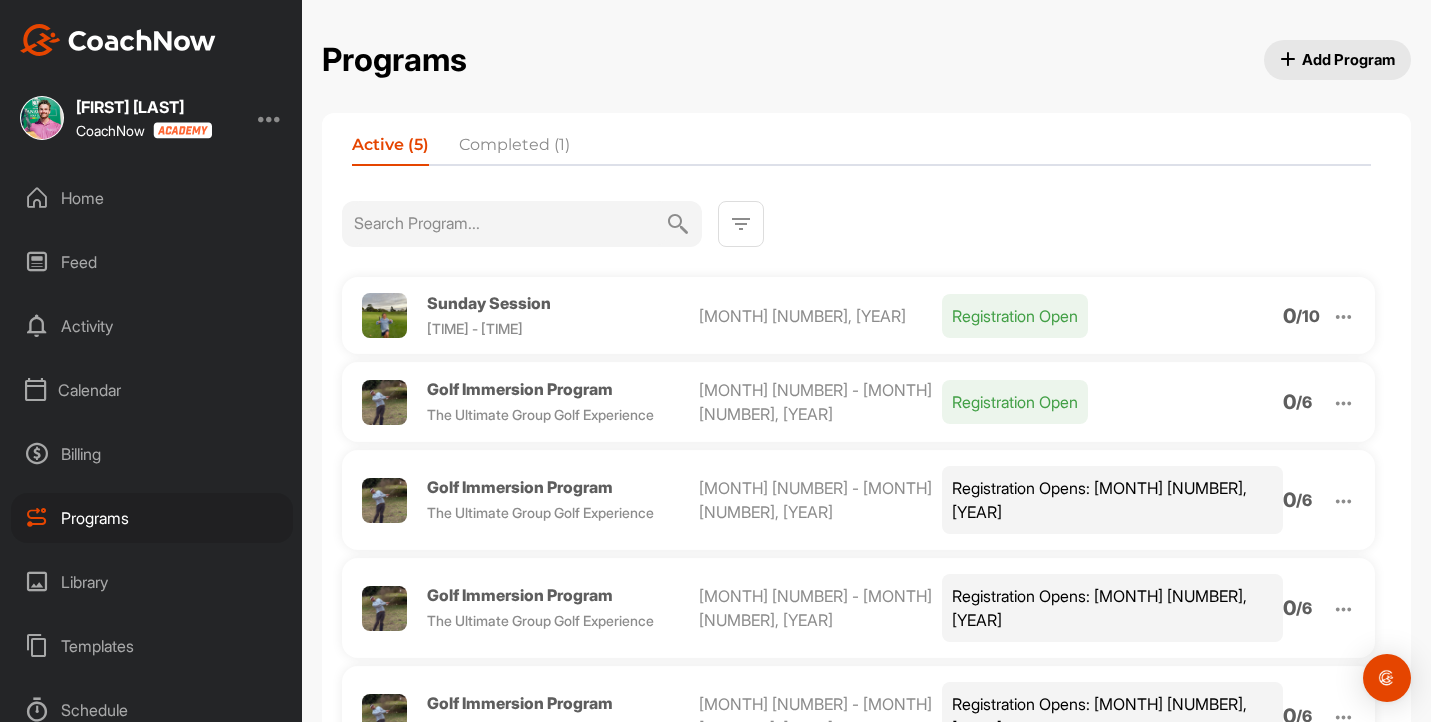 click at bounding box center (1344, 317) 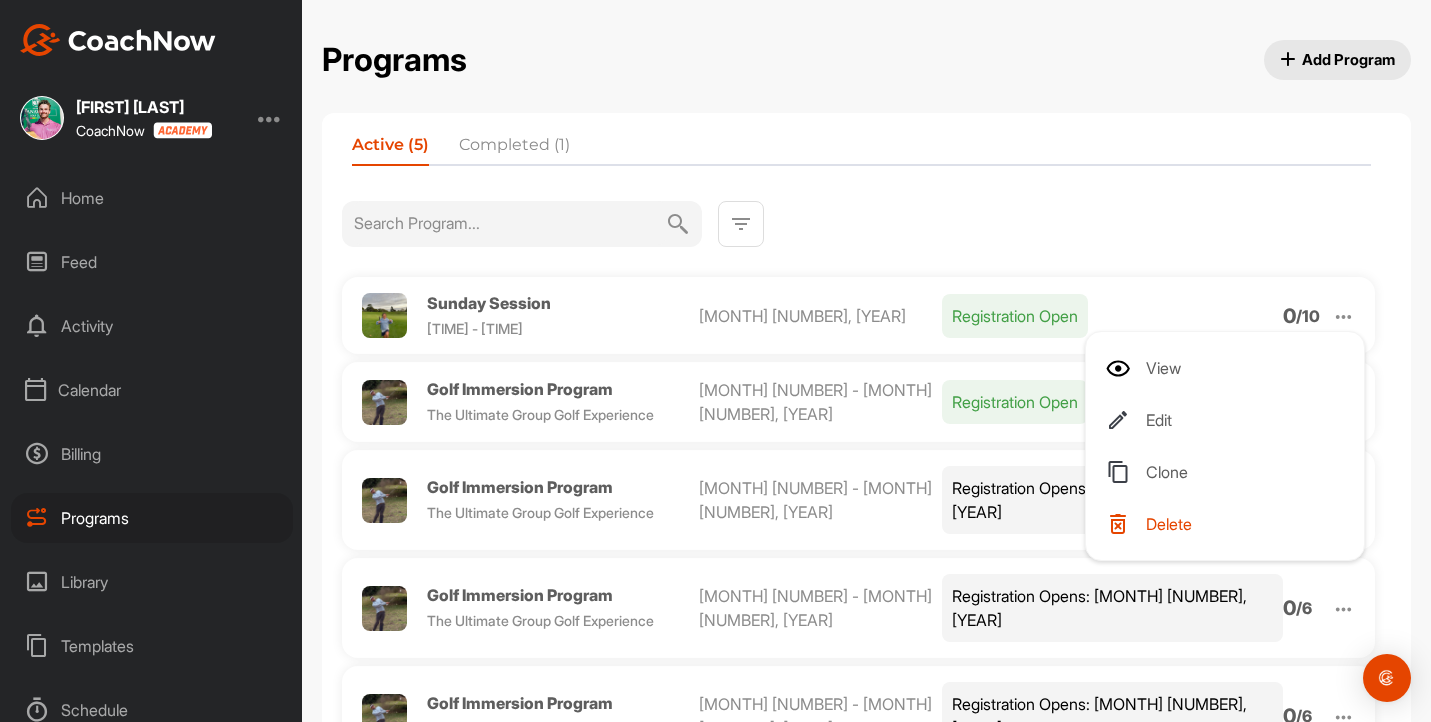 click on "View" at bounding box center (1229, 368) 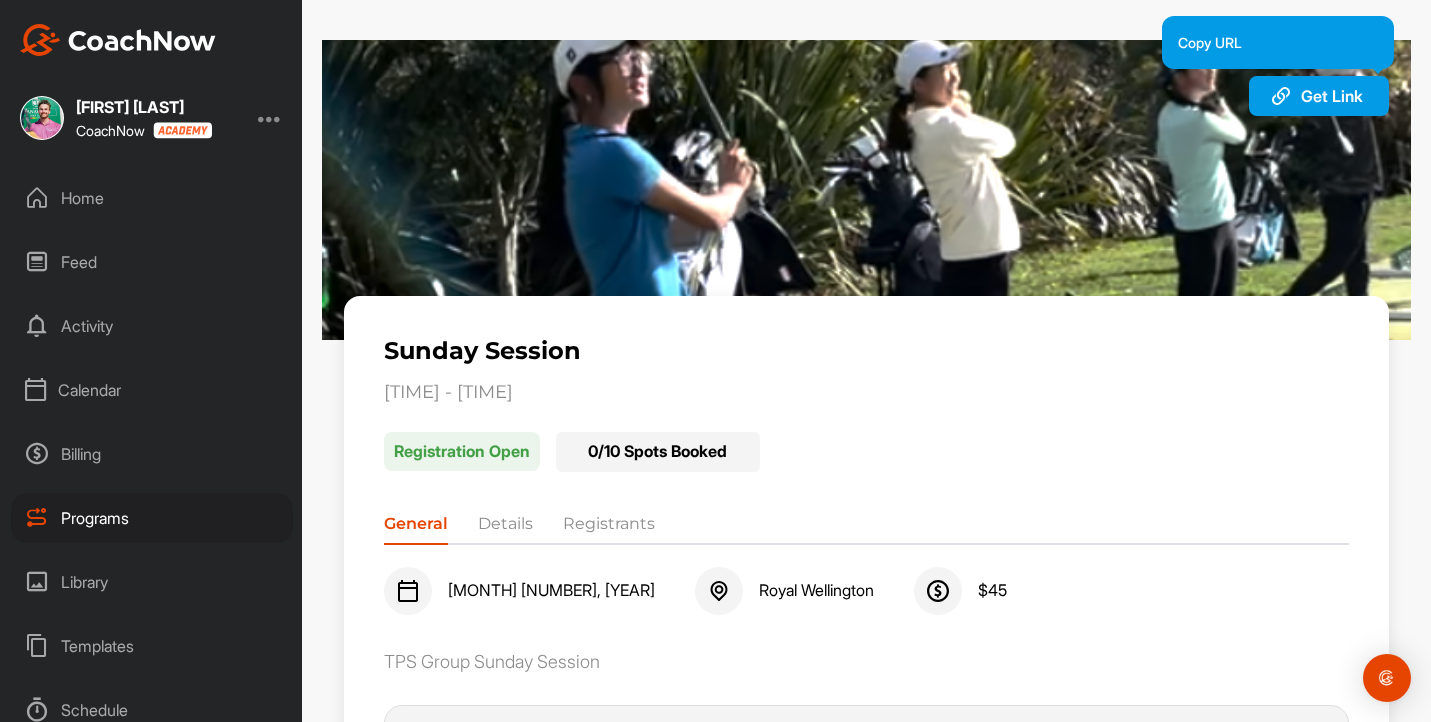 click on "Get Link" at bounding box center [1332, 96] 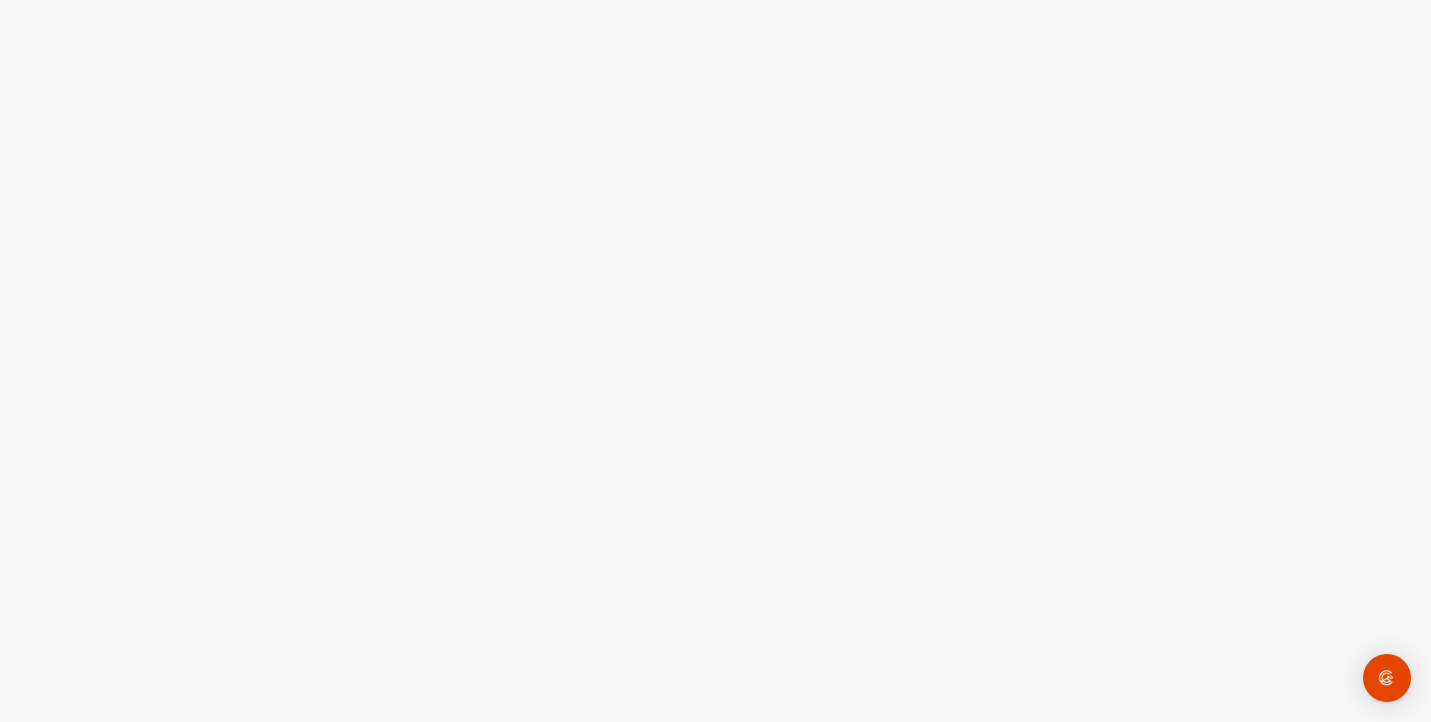 scroll, scrollTop: 0, scrollLeft: 0, axis: both 